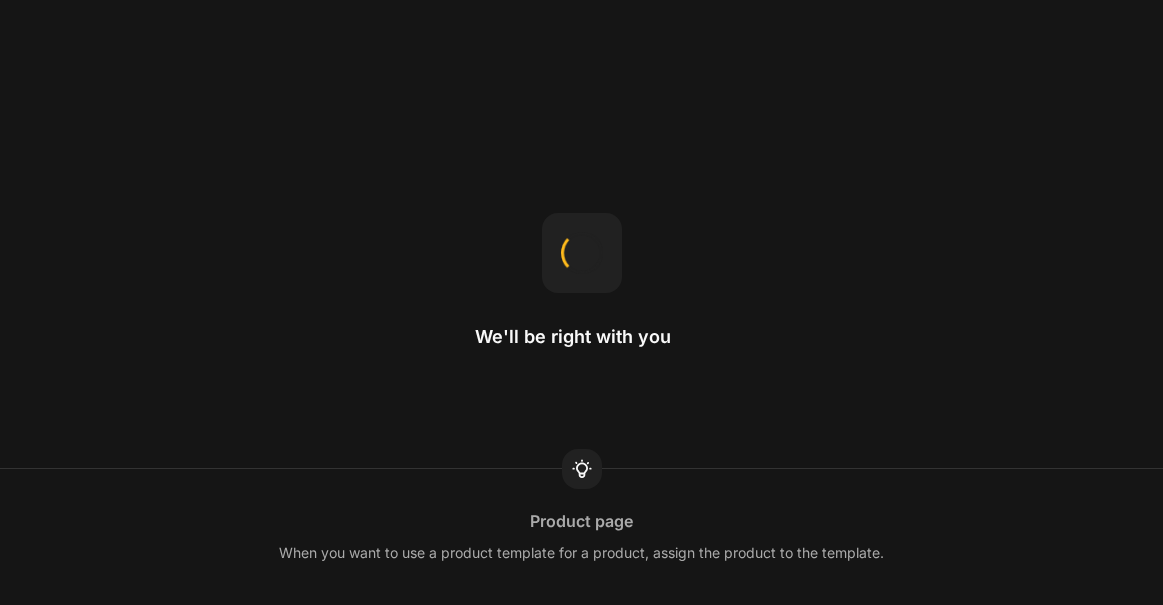 scroll, scrollTop: 0, scrollLeft: 0, axis: both 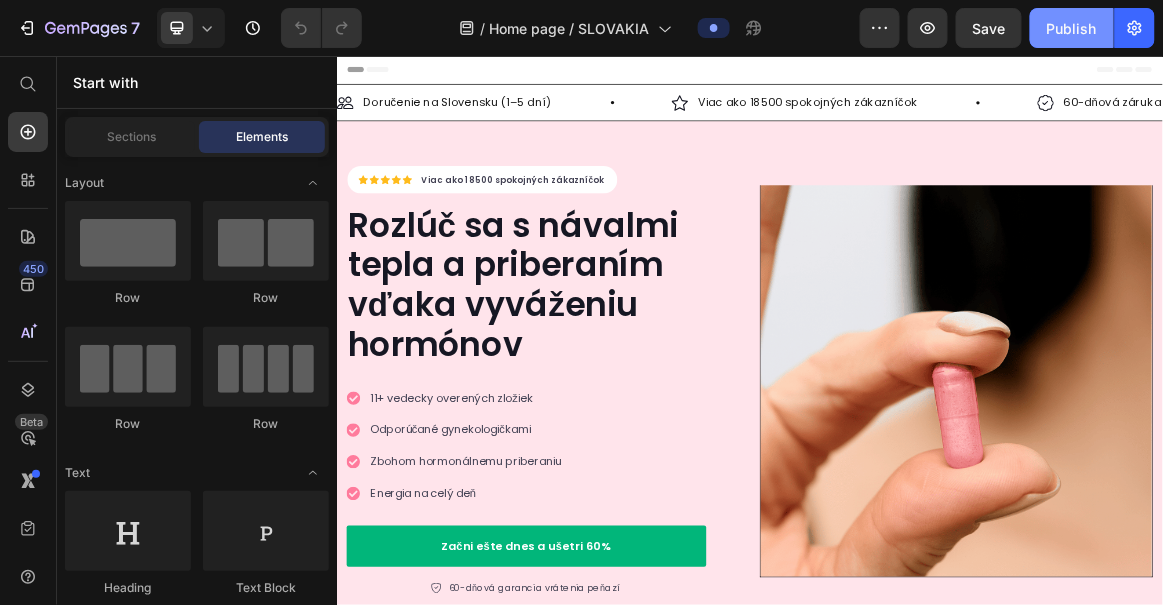 click on "Publish" at bounding box center [1072, 28] 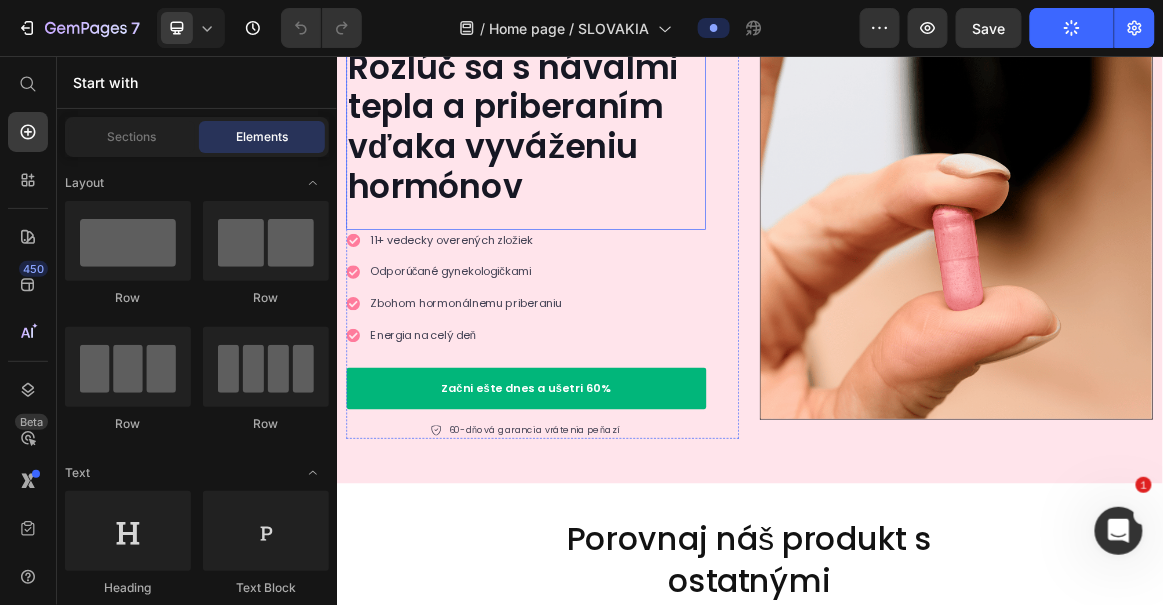 scroll, scrollTop: 0, scrollLeft: 0, axis: both 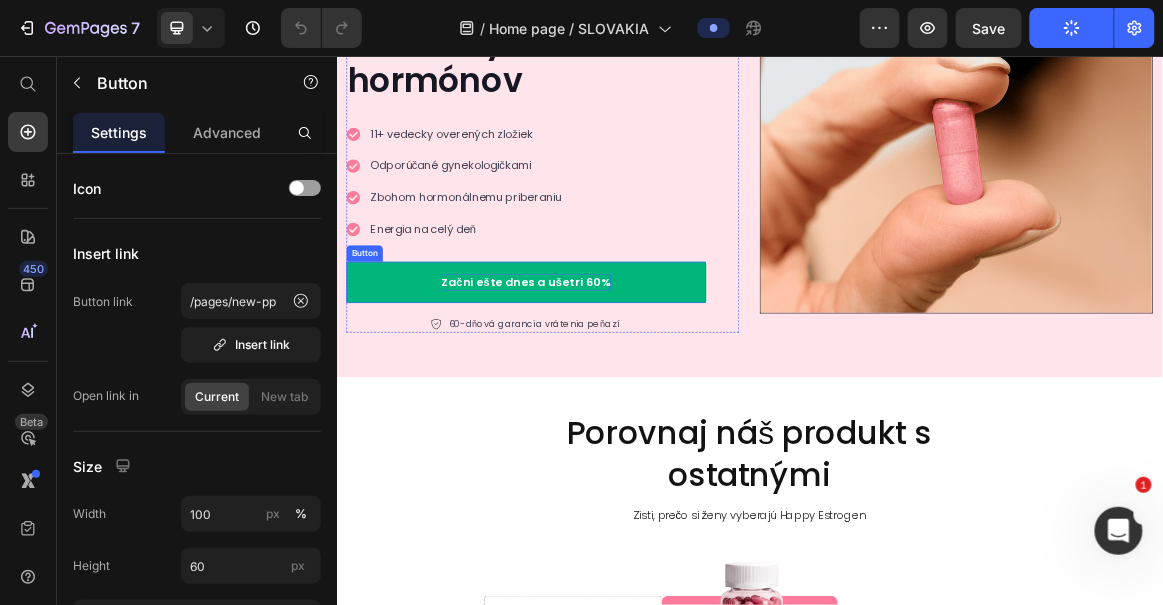 click on "Začni ešte dnes a ušetri 60%" at bounding box center [612, 384] 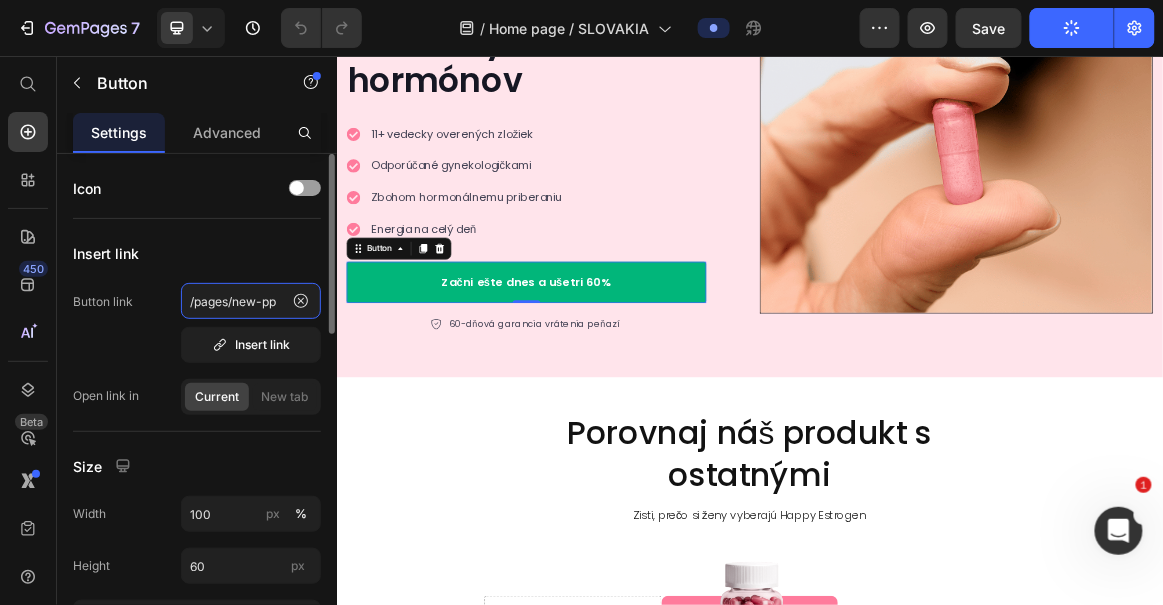 click on "/pages/new-pp" 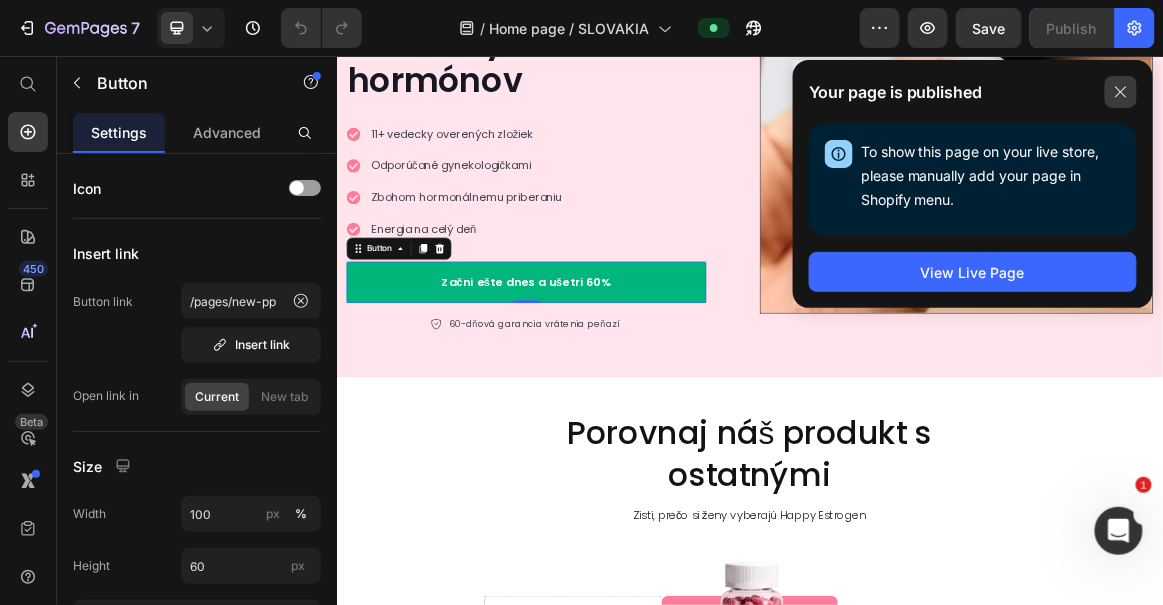 click 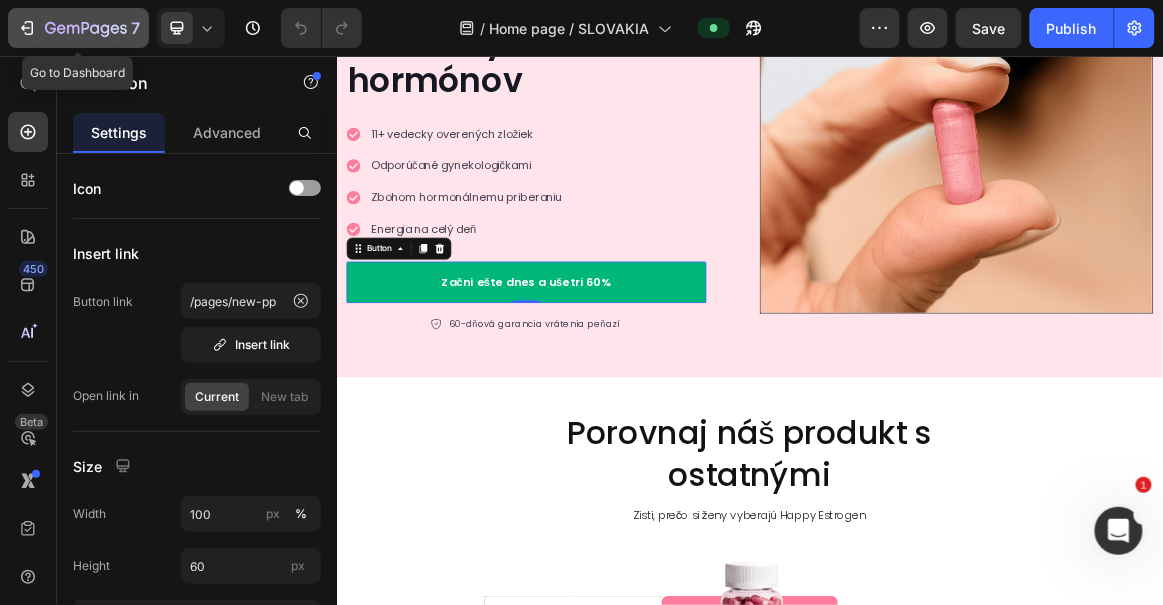 click 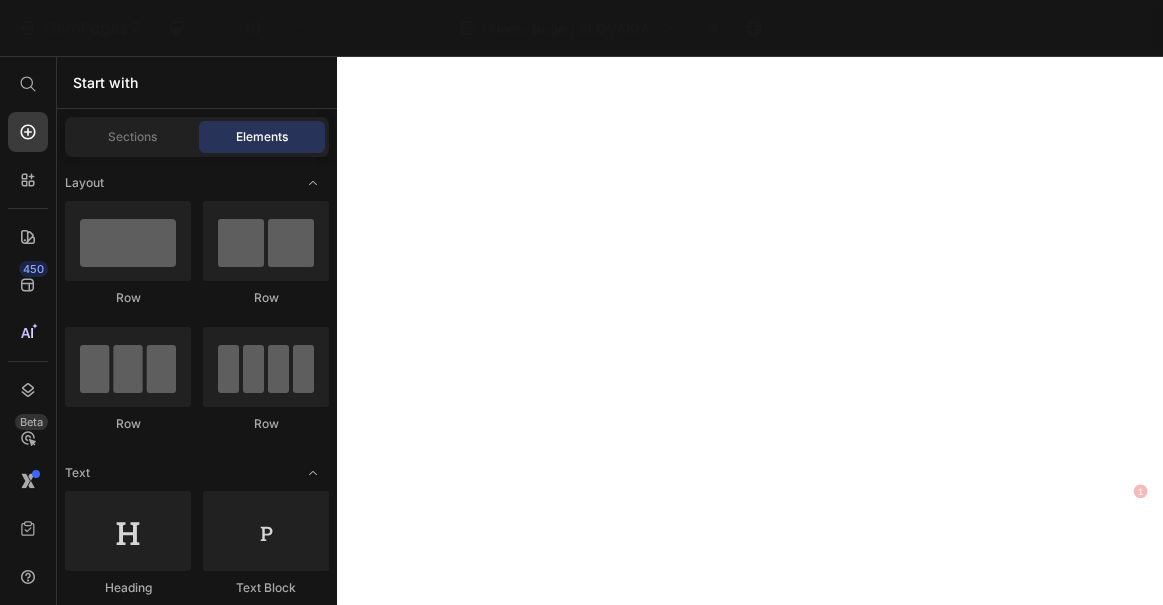 scroll, scrollTop: 0, scrollLeft: 0, axis: both 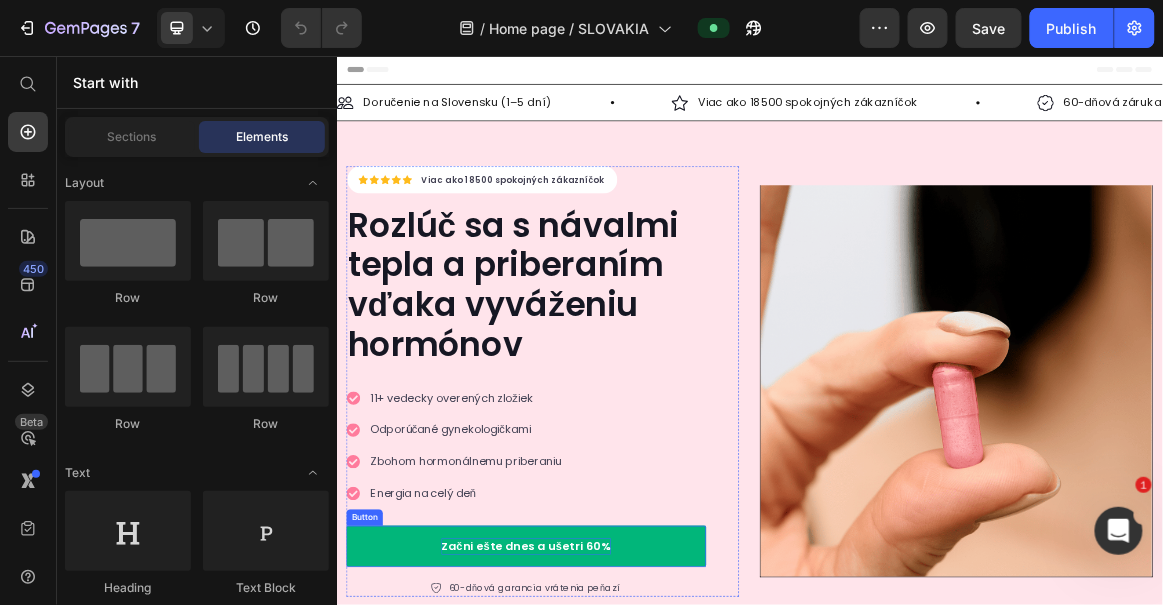 click on "Začni ešte dnes a ušetri 60%" at bounding box center [612, 767] 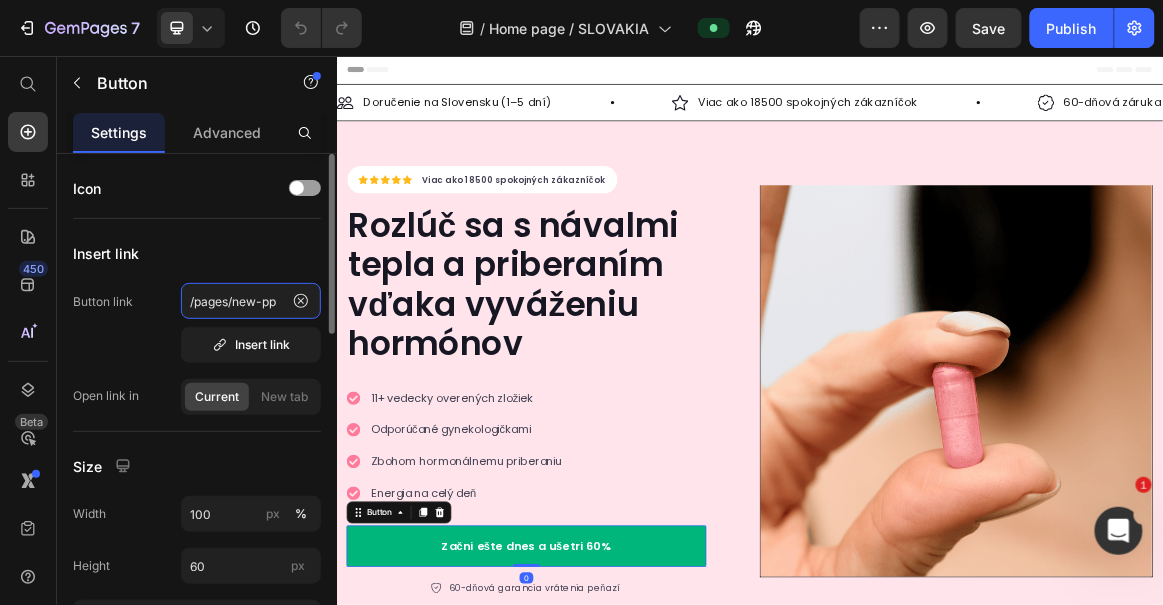 click on "/pages/new-pp" 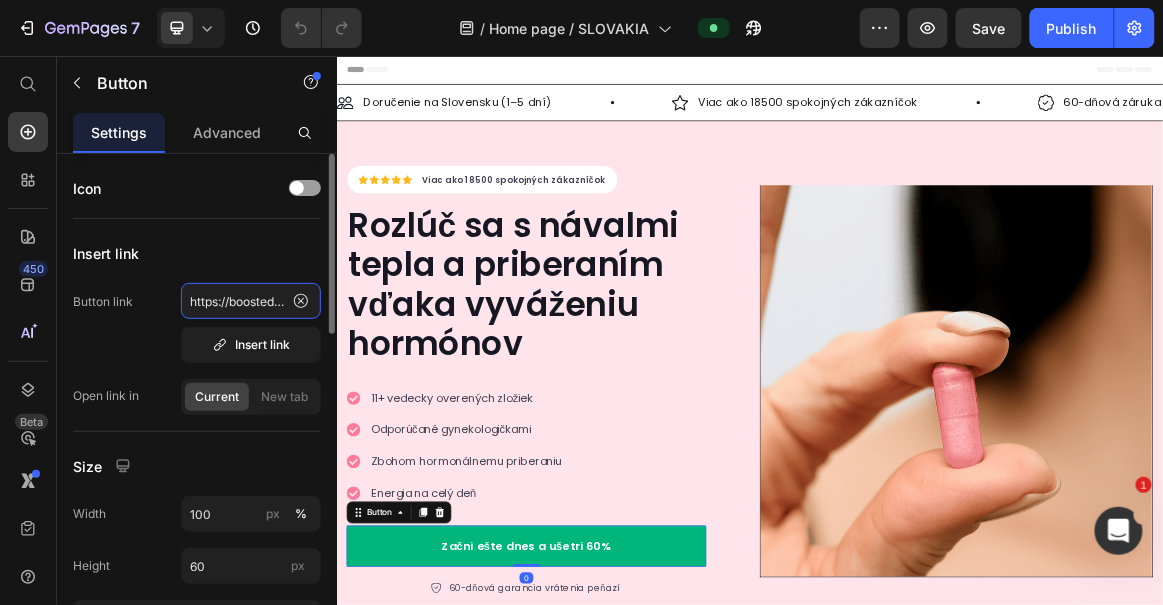 scroll, scrollTop: 0, scrollLeft: 366, axis: horizontal 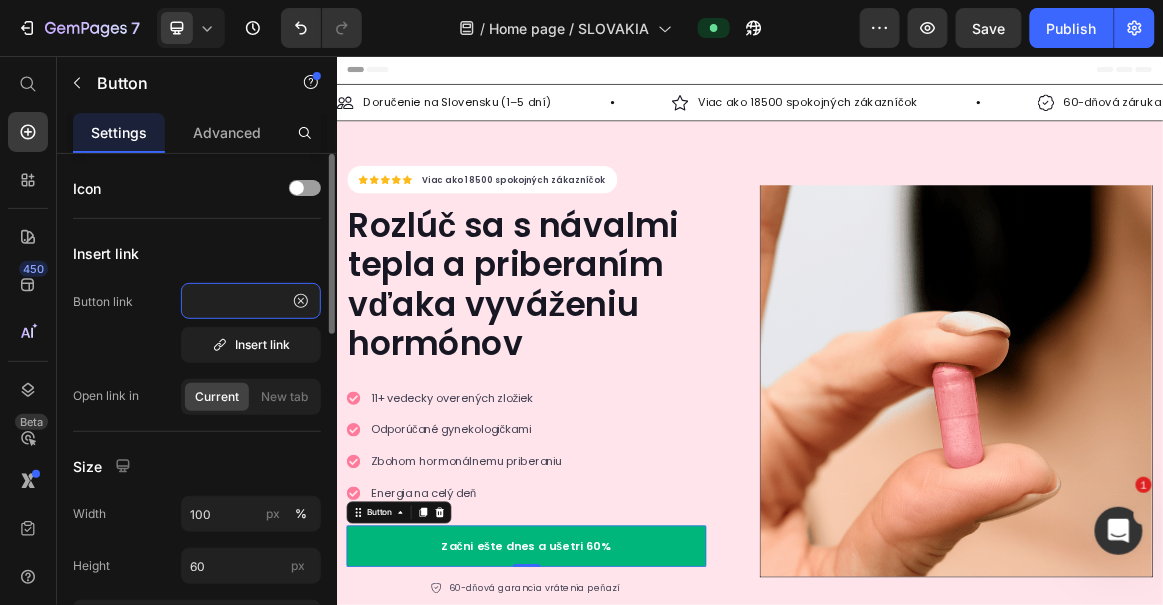 type on "https://boostedbrew.ee/products/menopaus-support?_ab=0&key=1752484170377" 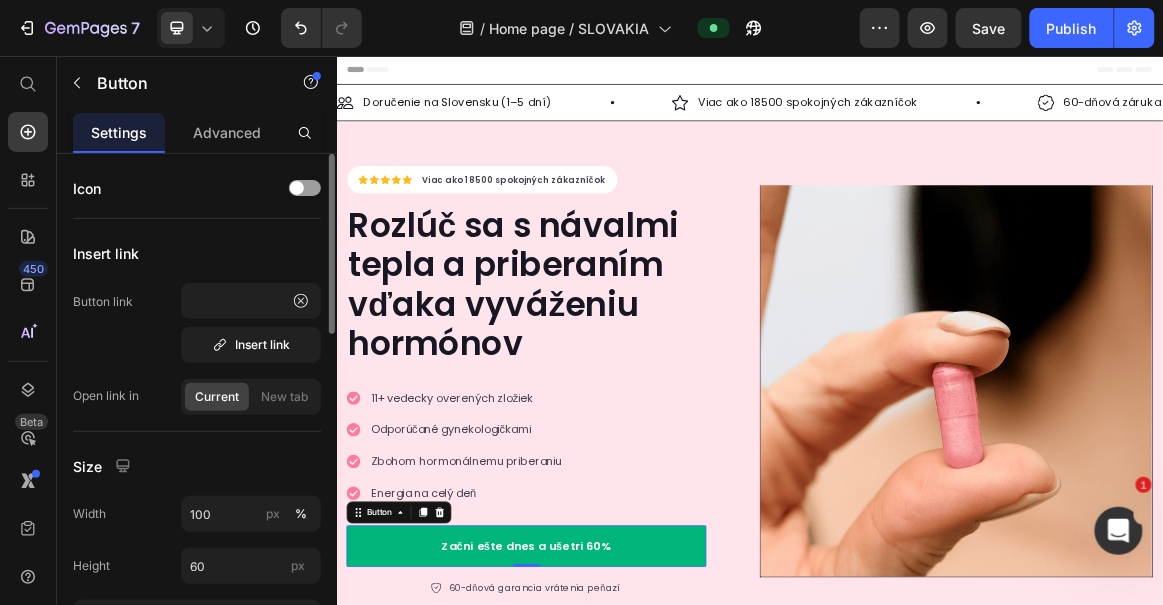 scroll, scrollTop: 0, scrollLeft: 0, axis: both 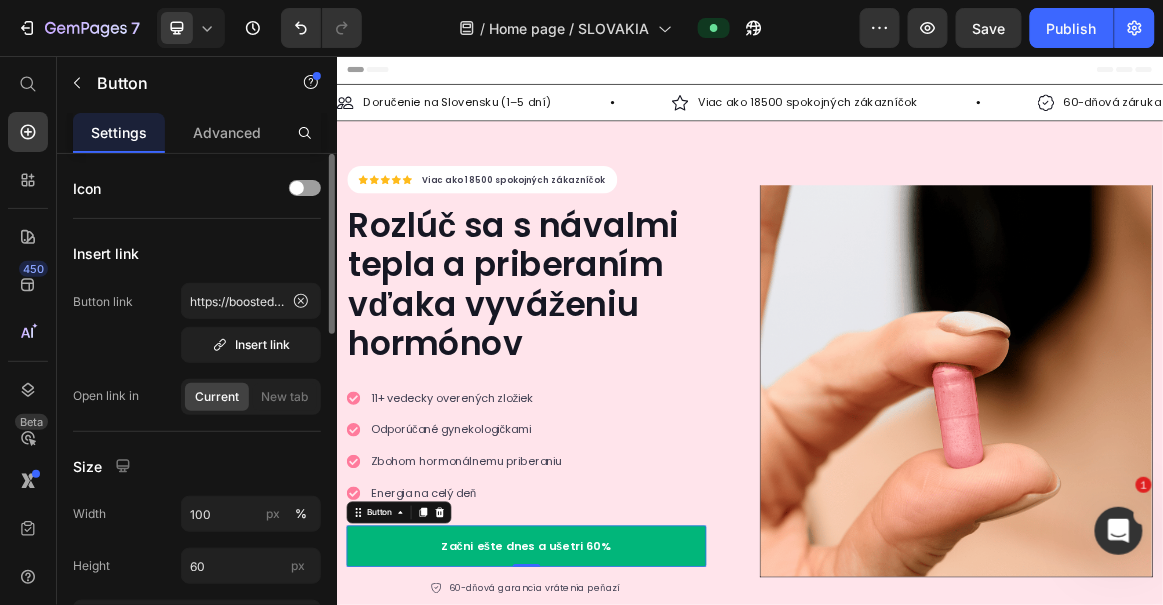 click on "Insert link Button link https://boostedbrew.ee/products/menopaus-support?_ab=0&key=1752484170377  Insert link   Open link in  Current New tab" 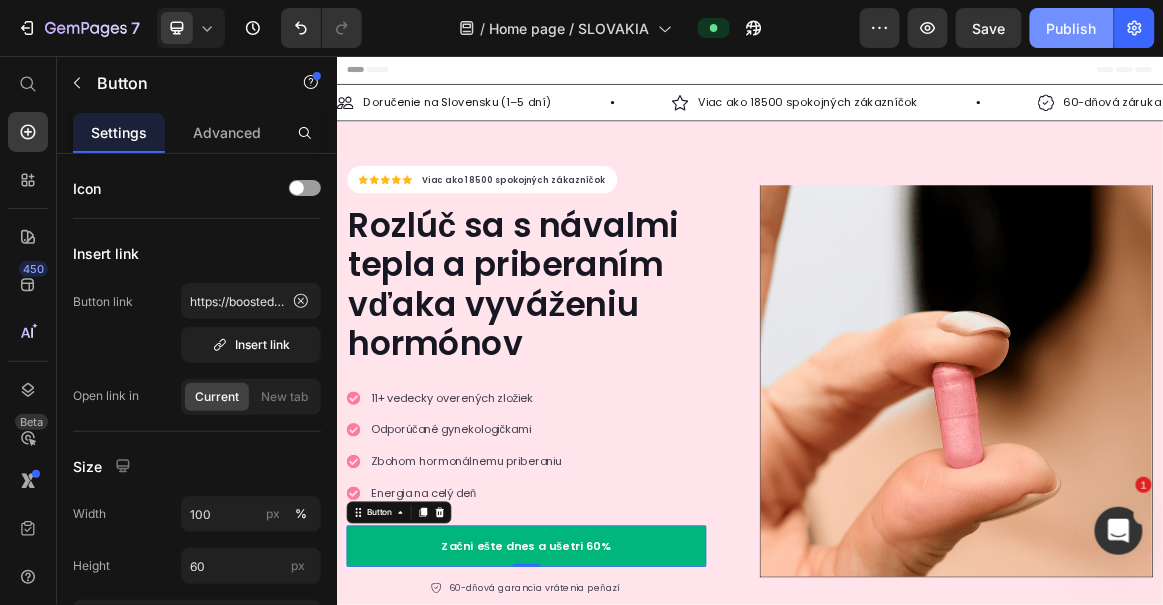 click on "Publish" at bounding box center [1072, 28] 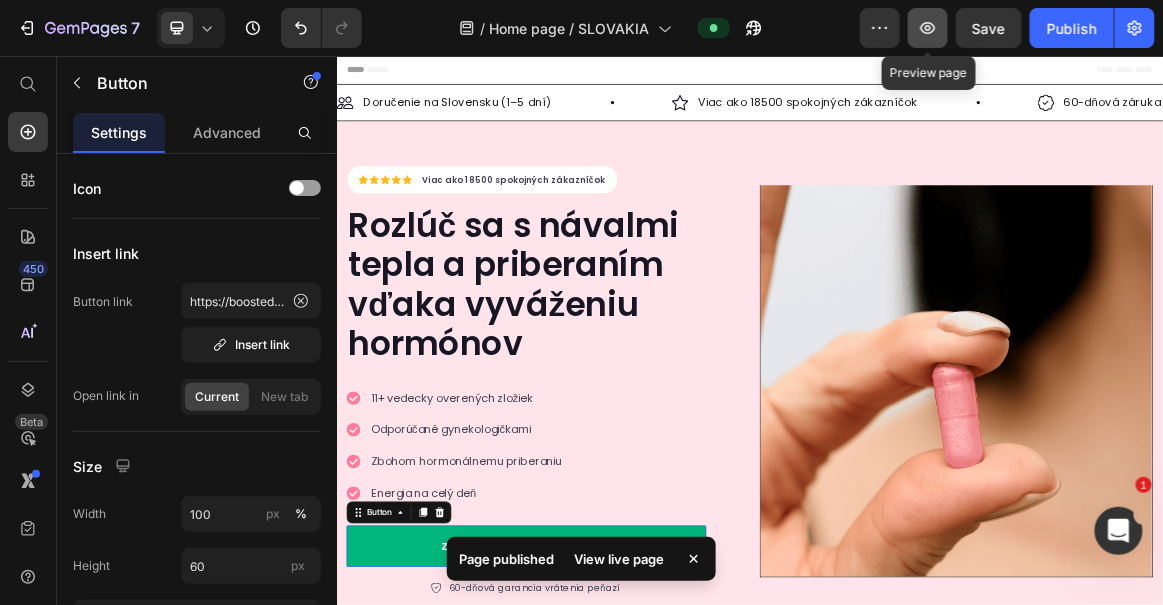 click 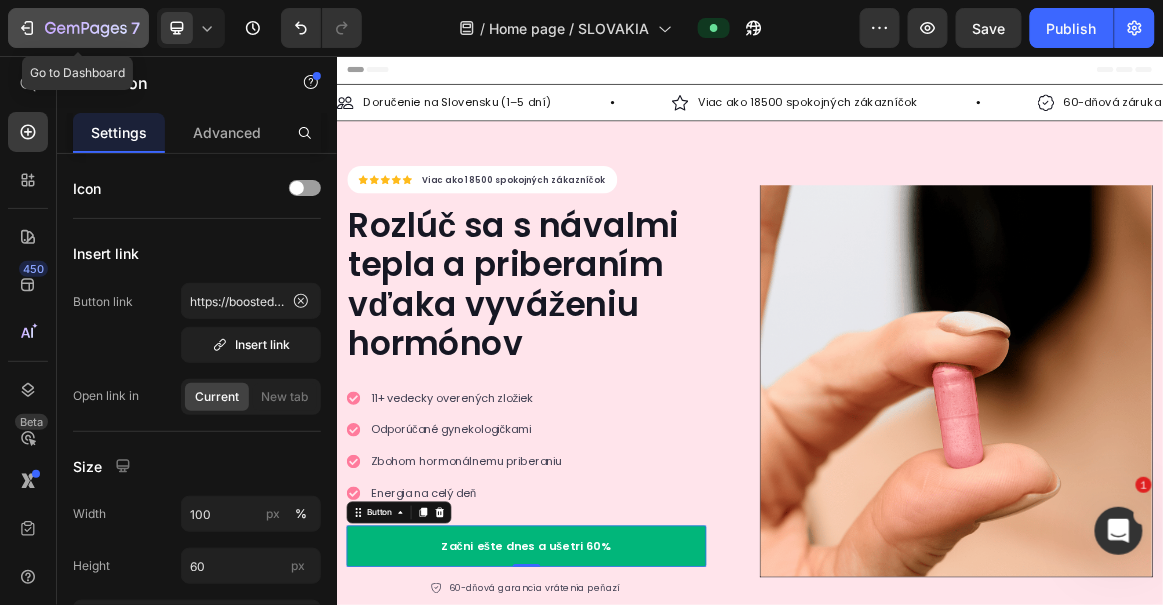 click 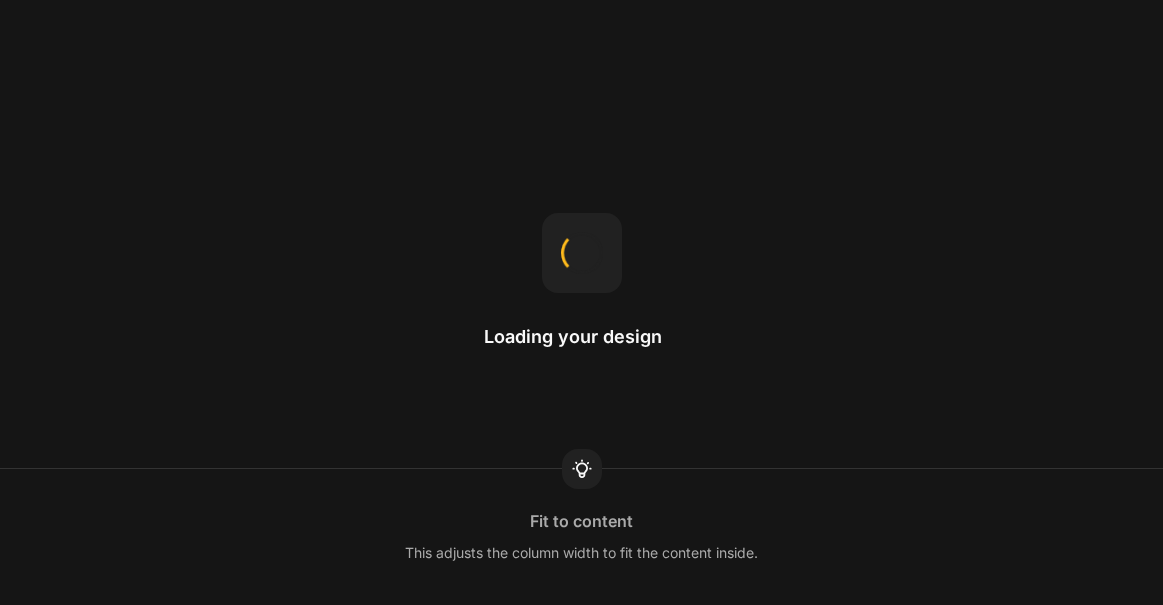 scroll, scrollTop: 0, scrollLeft: 0, axis: both 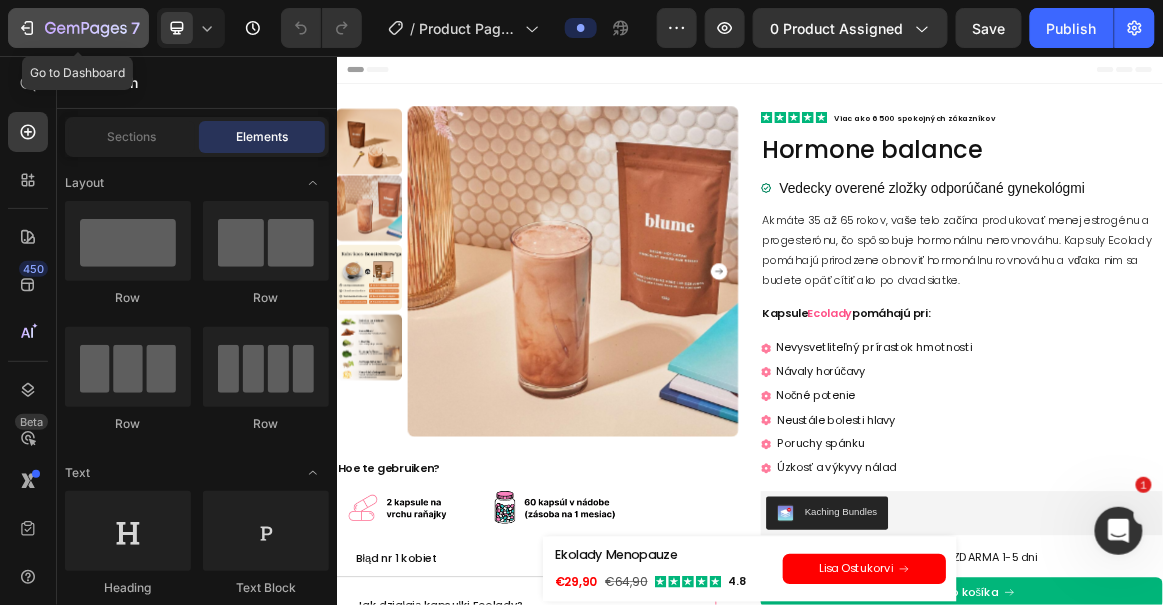 click 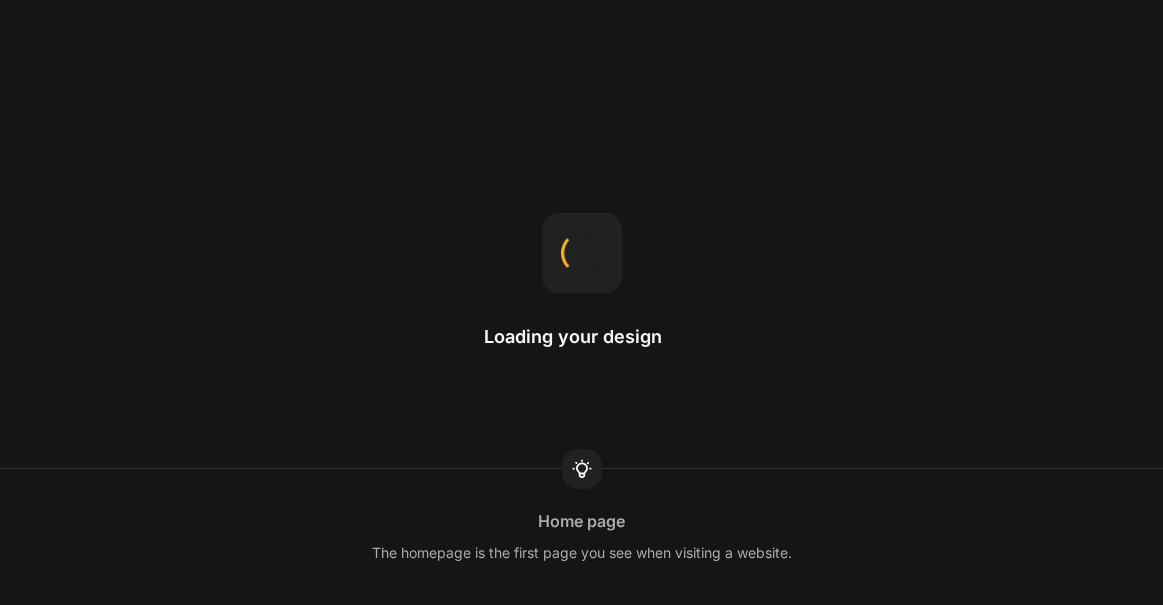 scroll, scrollTop: 0, scrollLeft: 0, axis: both 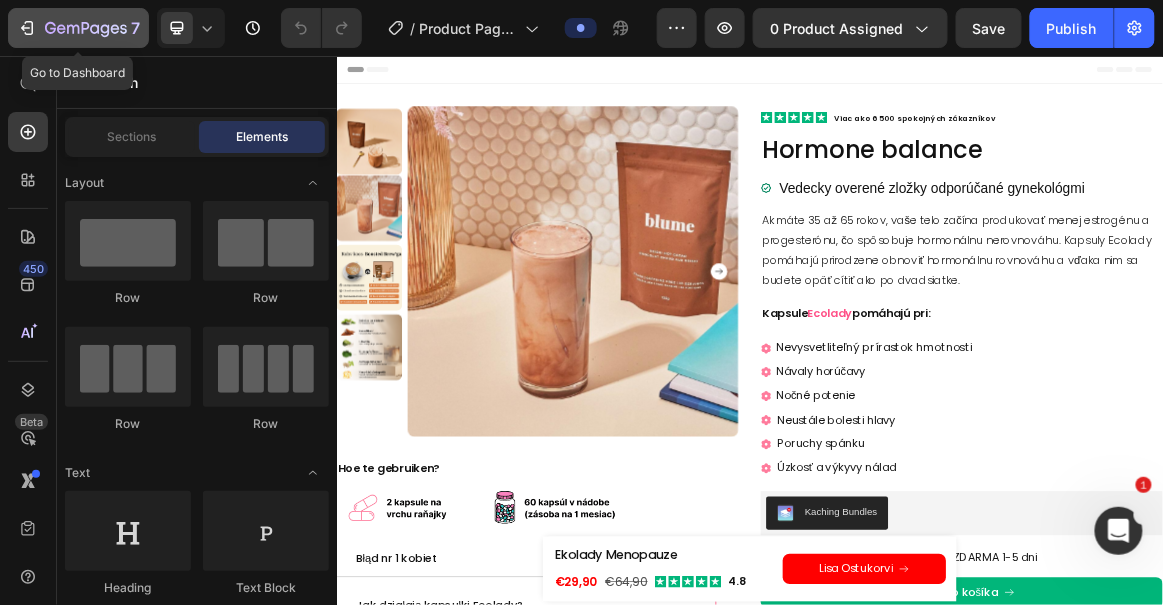 click 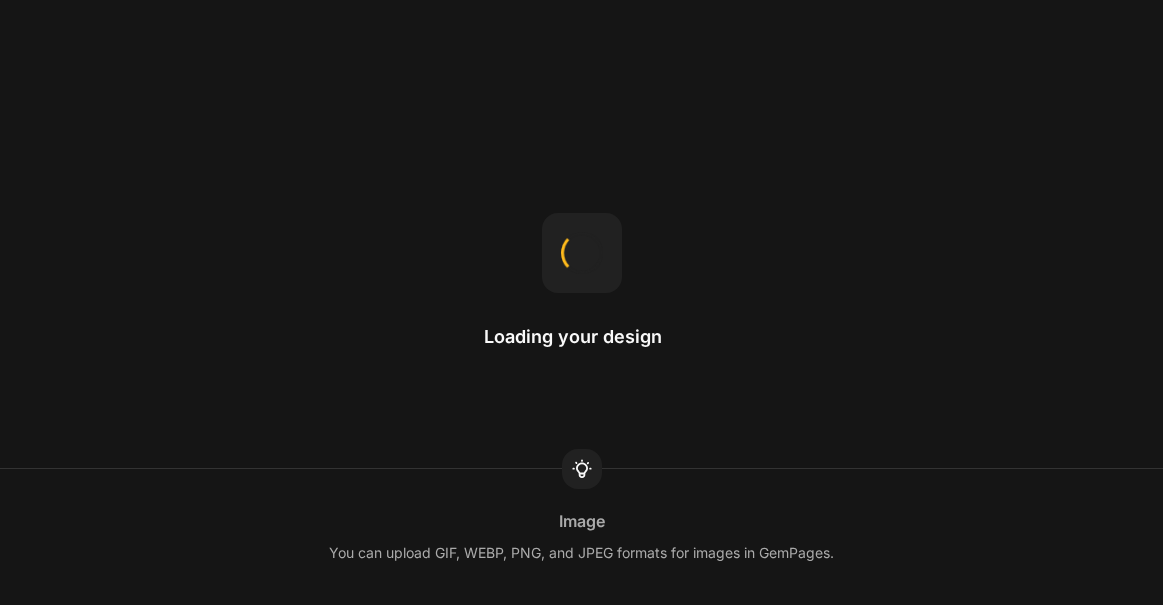 scroll, scrollTop: 0, scrollLeft: 0, axis: both 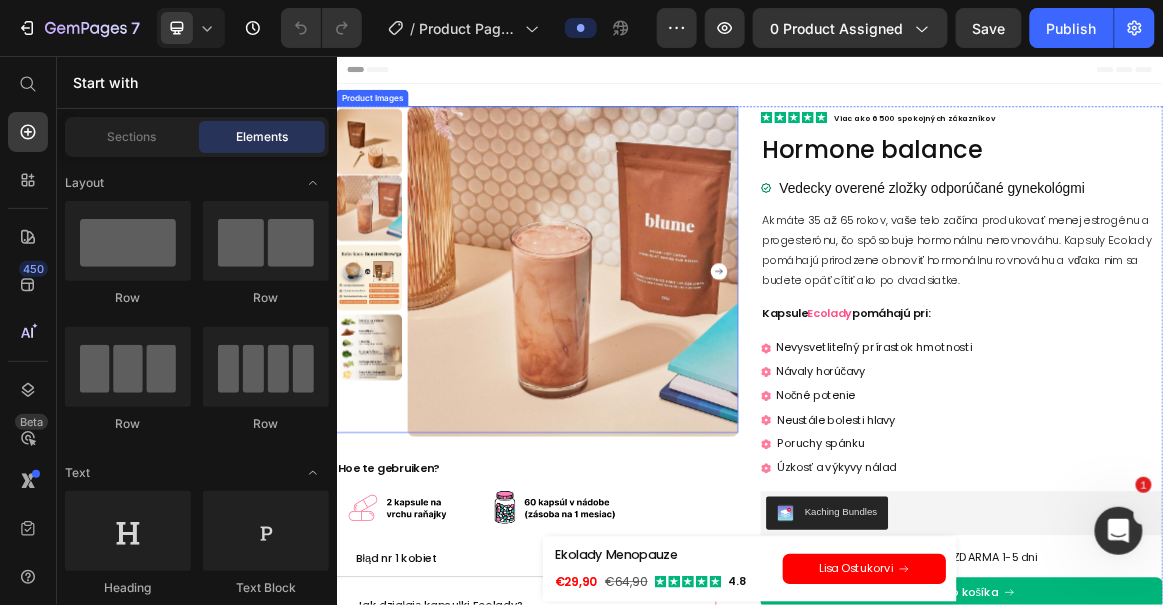click at bounding box center (680, 368) 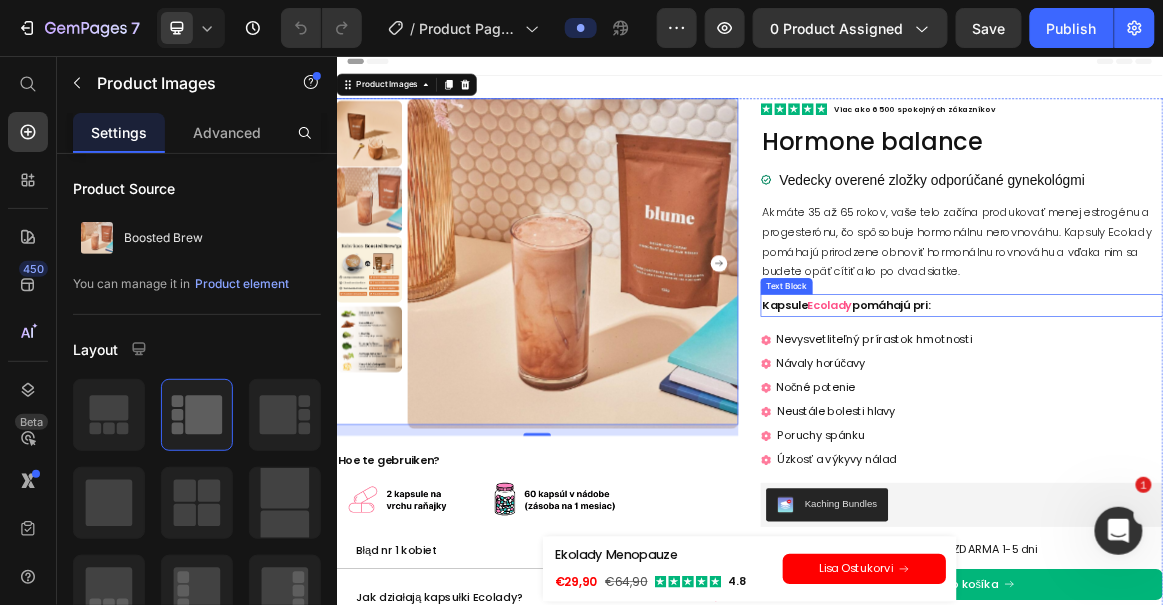scroll, scrollTop: 0, scrollLeft: 0, axis: both 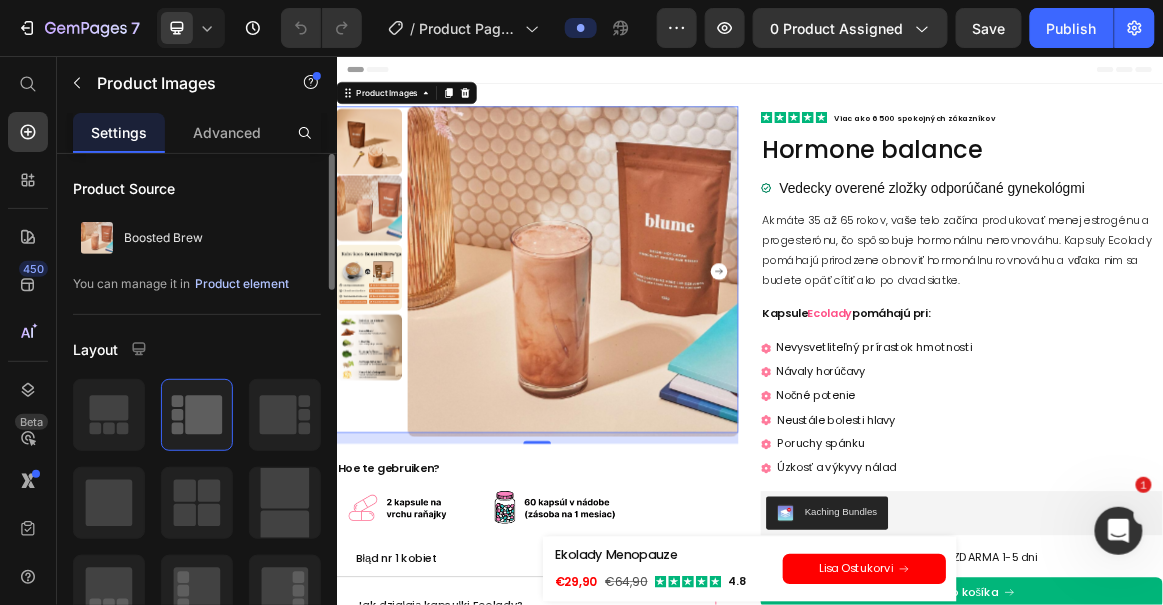 click on "Product element" at bounding box center [242, 284] 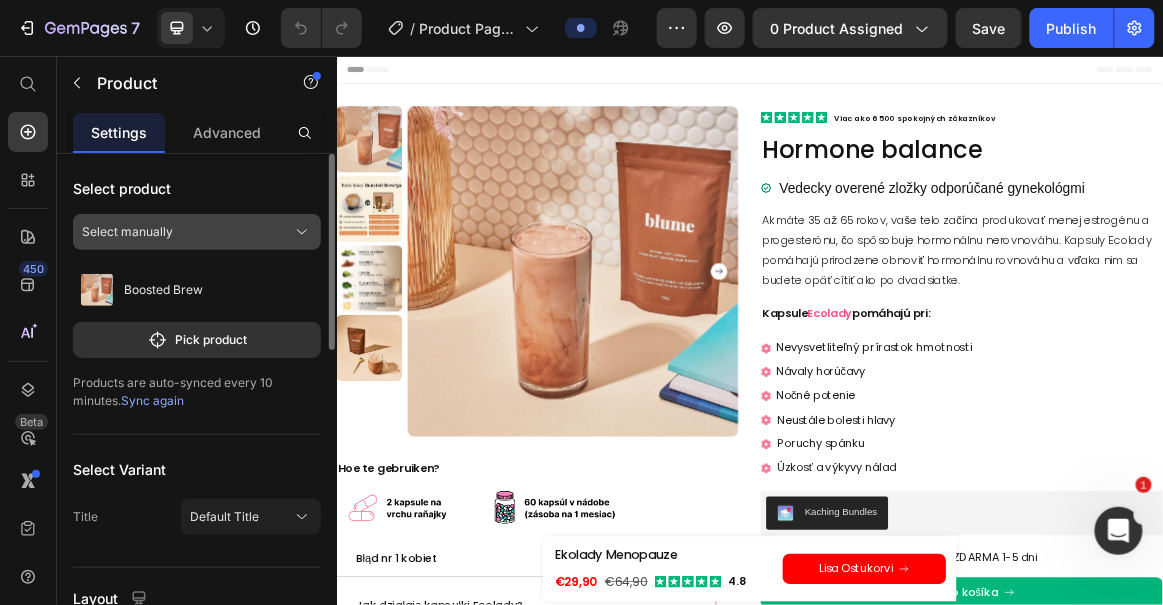 click on "Select manually" 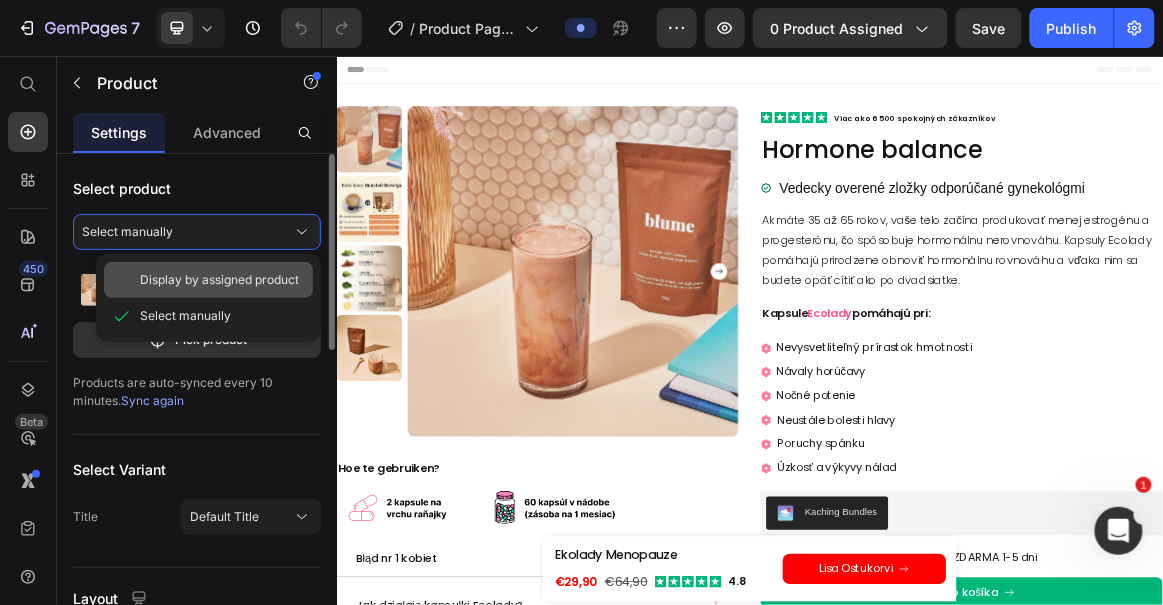 click on "Display by assigned product" 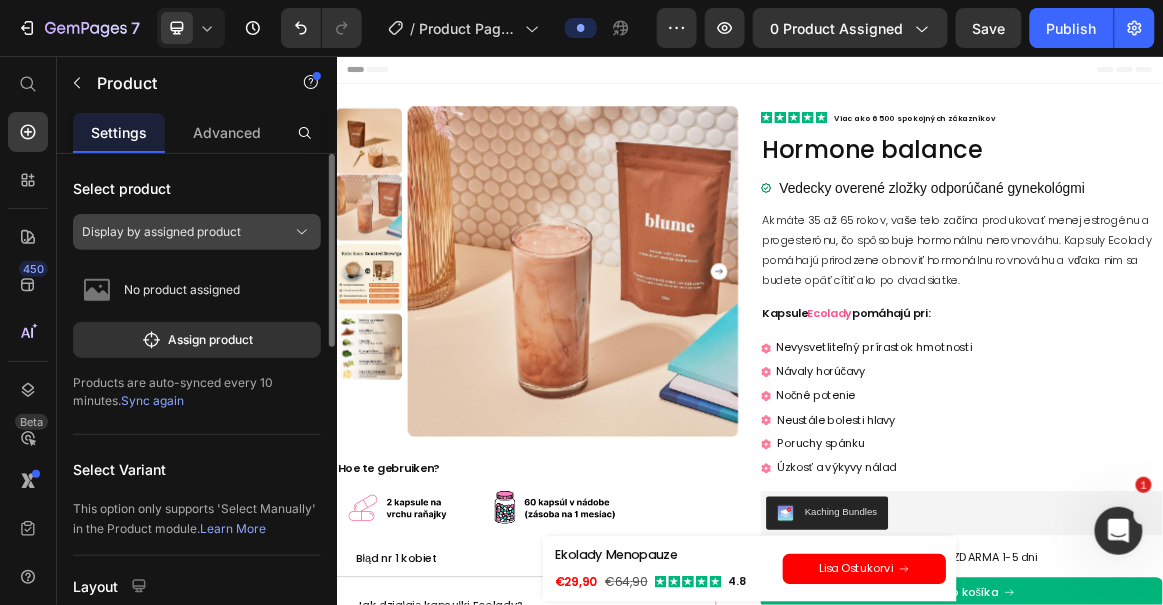 click on "Display by assigned product" 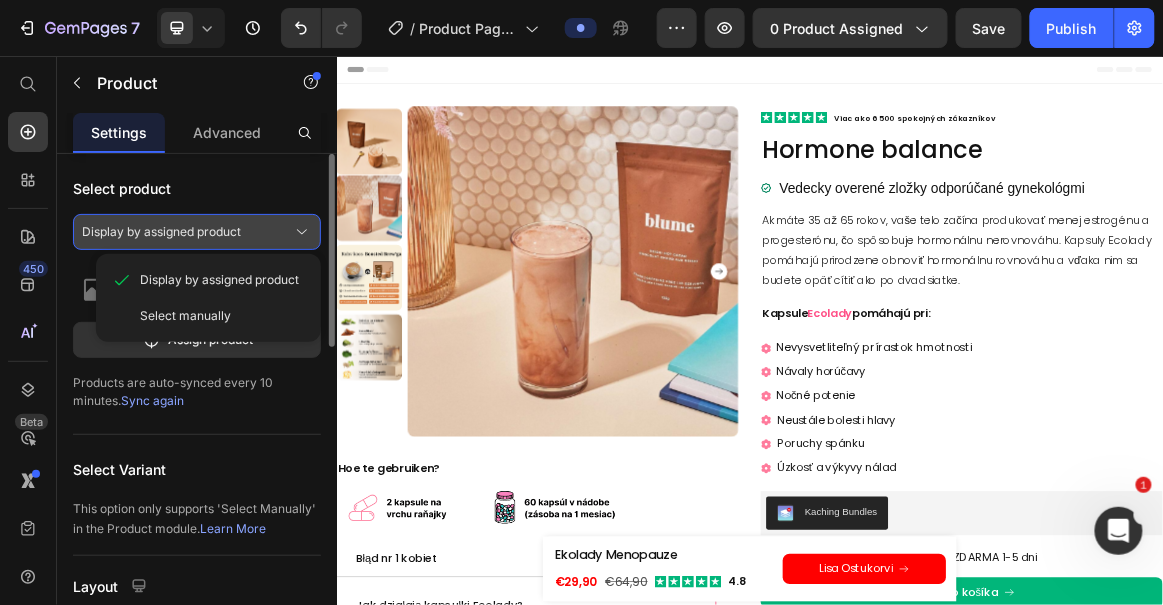 click on "Display by assigned product" at bounding box center [161, 232] 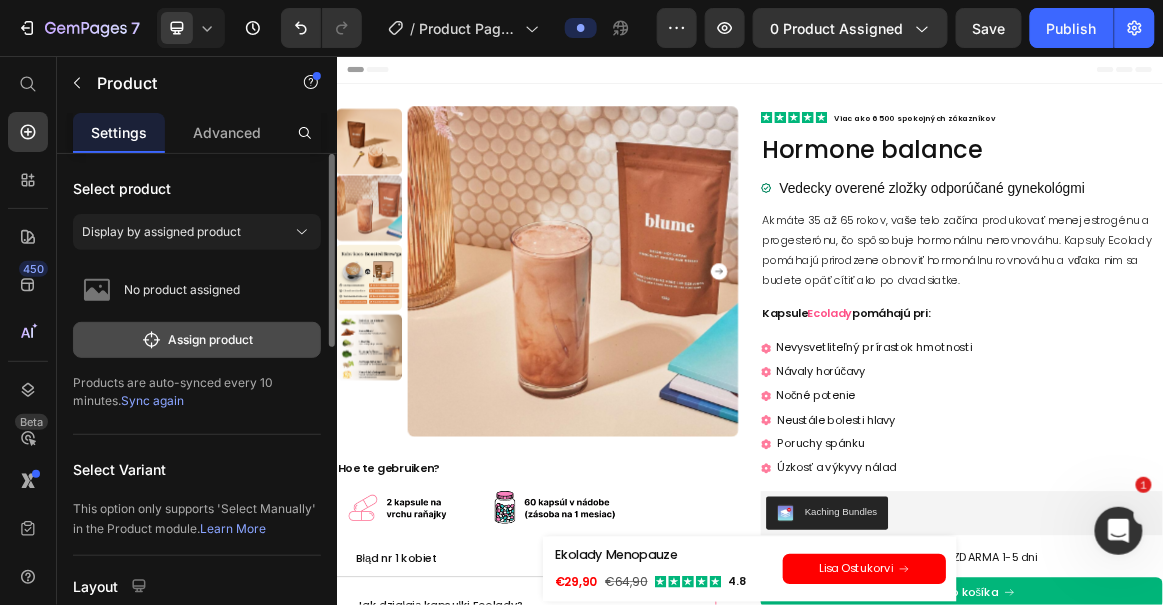click on "Assign product" at bounding box center [197, 340] 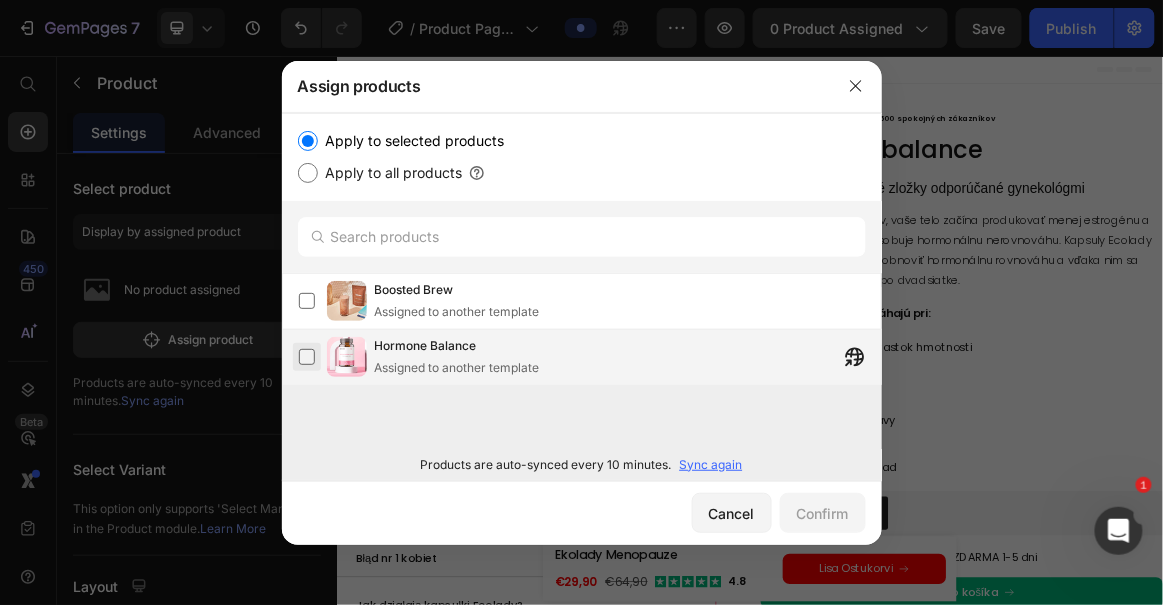 click at bounding box center (307, 357) 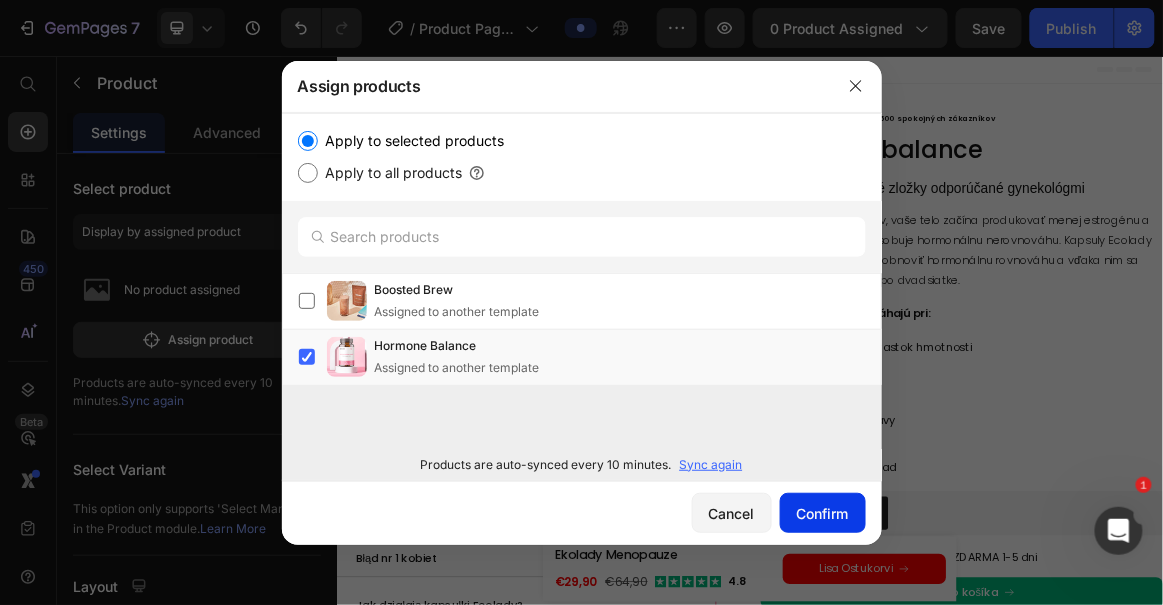 click on "Confirm" at bounding box center [823, 513] 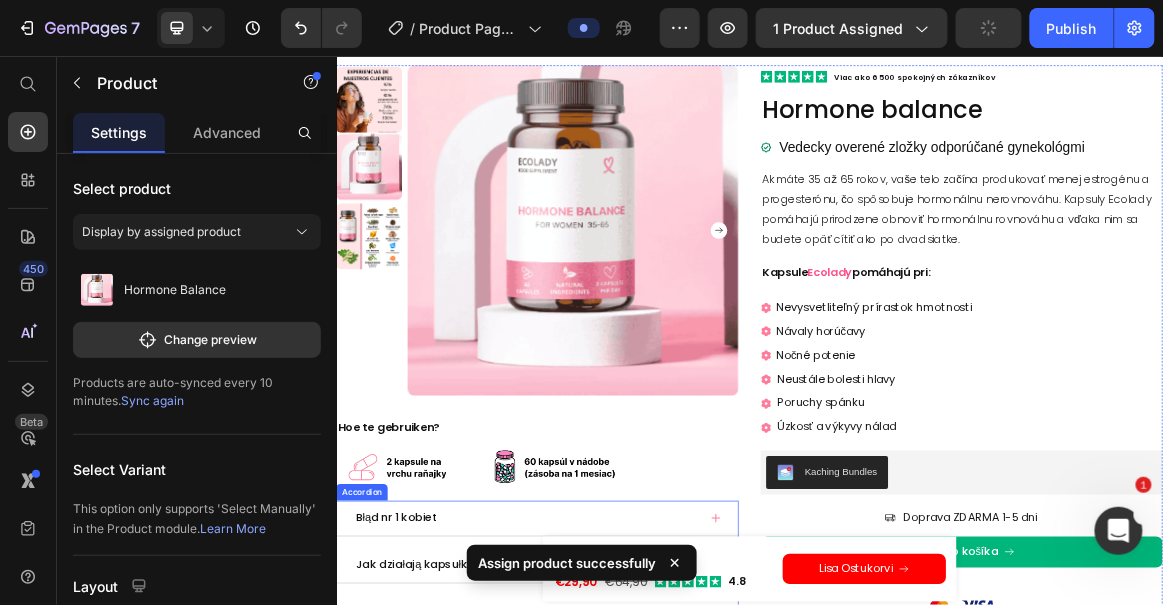 scroll, scrollTop: 0, scrollLeft: 0, axis: both 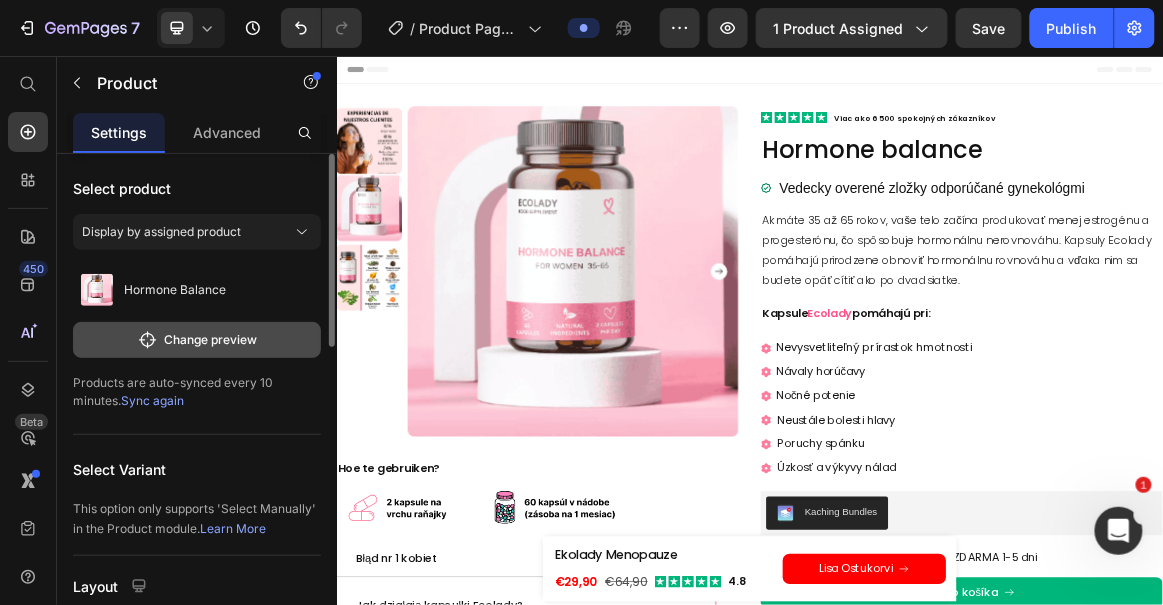 click on "Change preview" at bounding box center (197, 340) 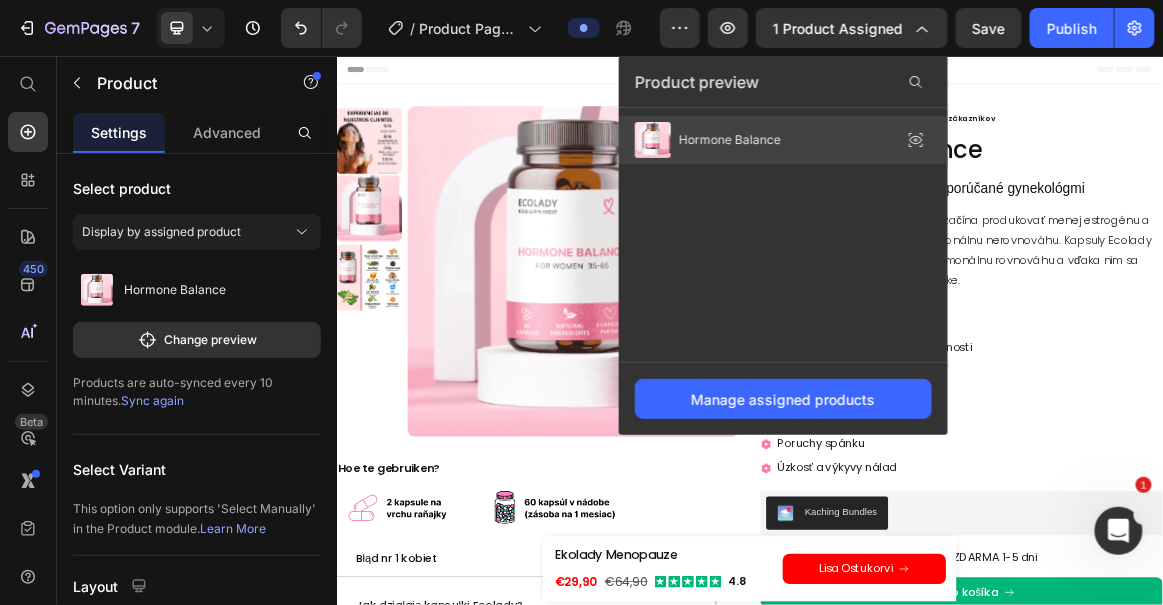click on "Hormone Balance" at bounding box center (730, 140) 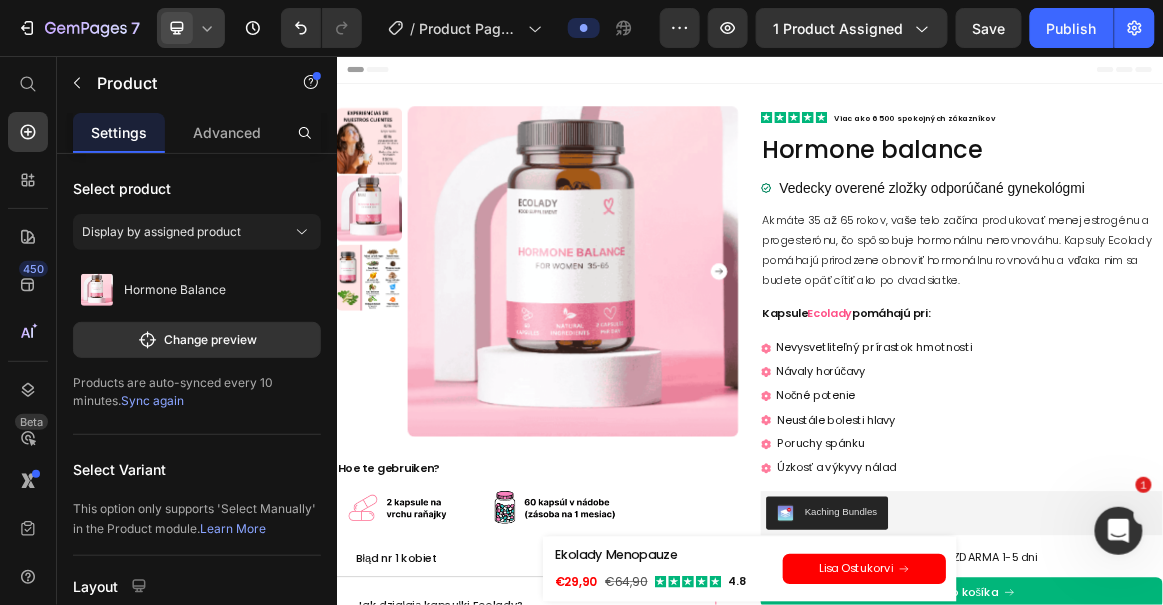 click 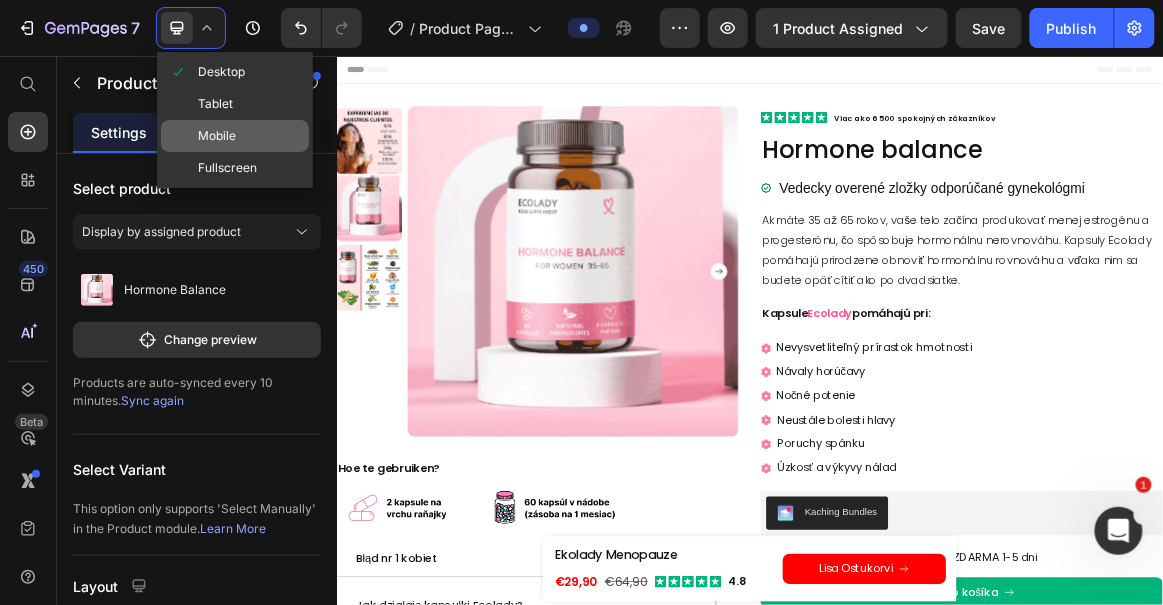 click on "Mobile" at bounding box center [217, 136] 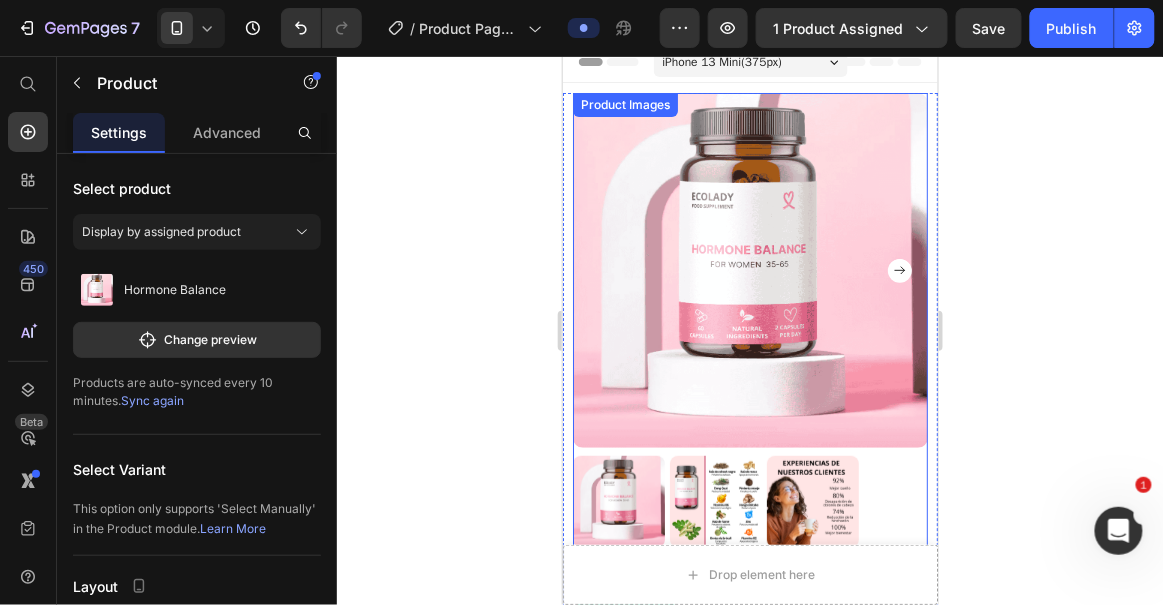 scroll, scrollTop: 0, scrollLeft: 0, axis: both 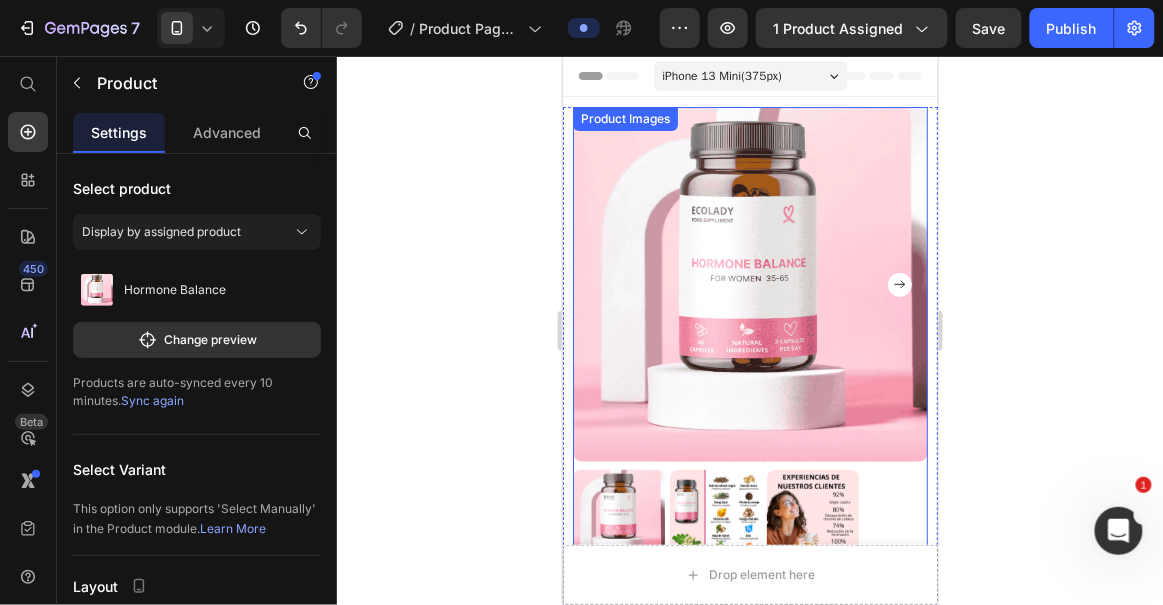 click at bounding box center (715, 515) 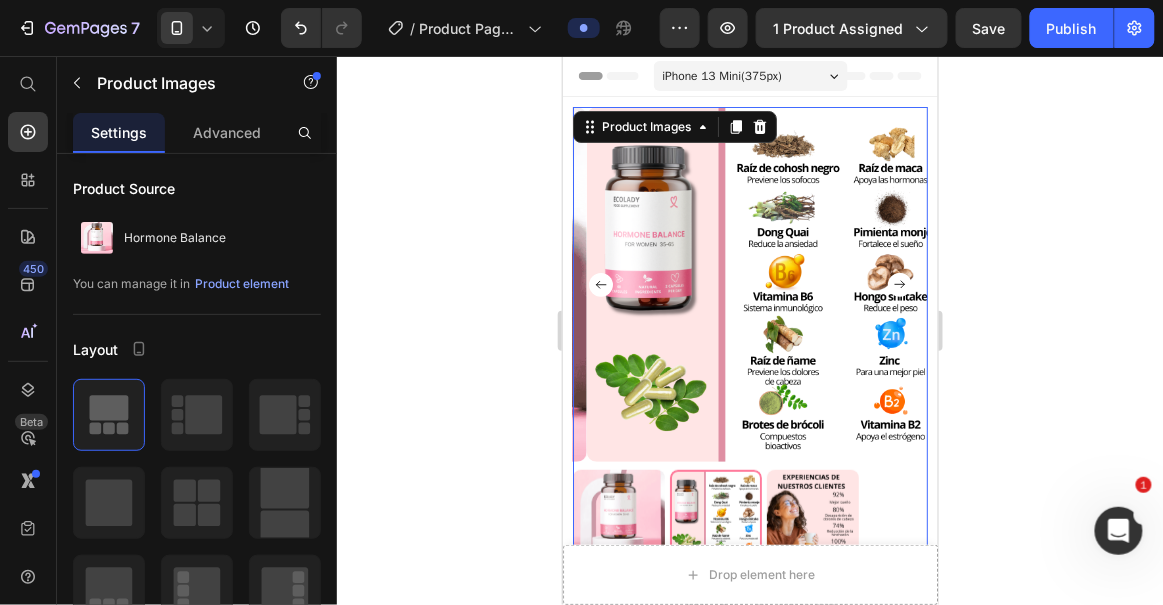 click at bounding box center [812, 515] 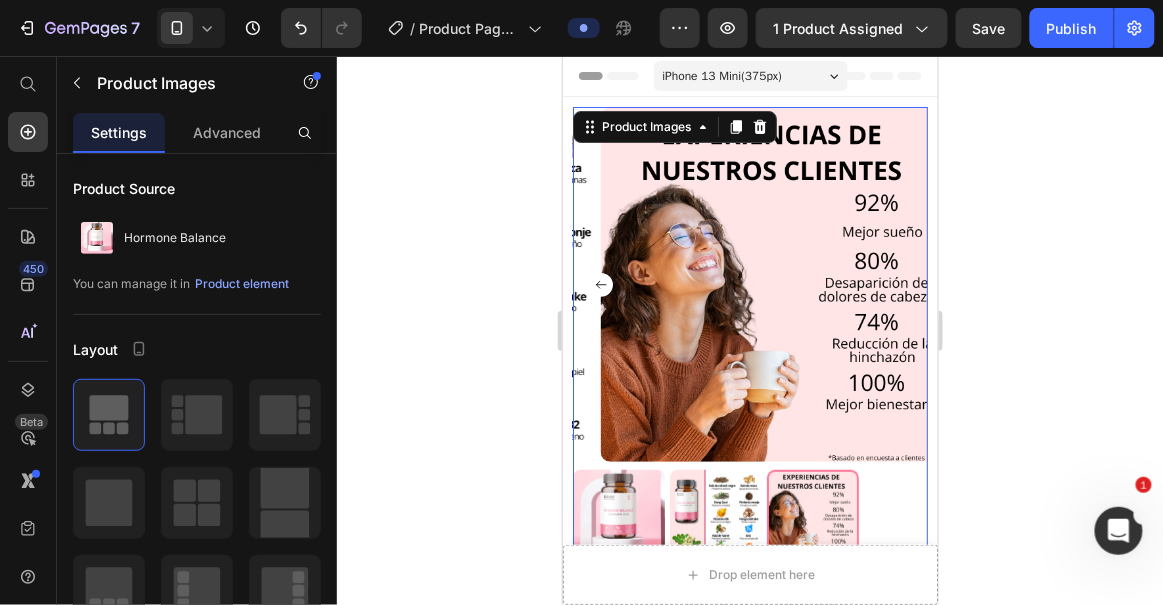 click at bounding box center [618, 515] 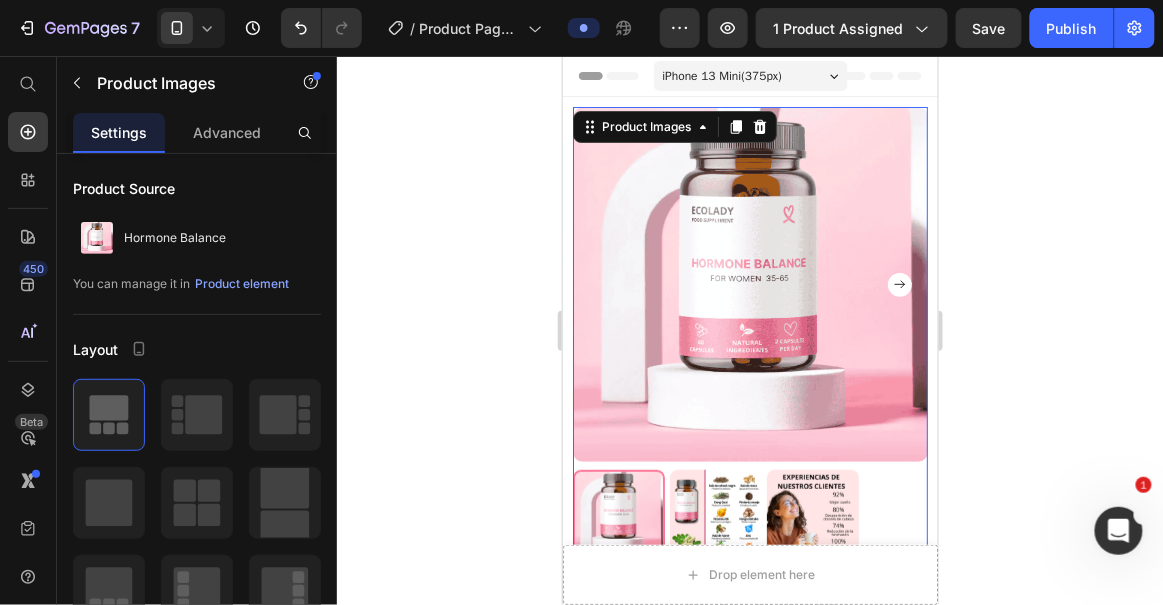 click at bounding box center (715, 515) 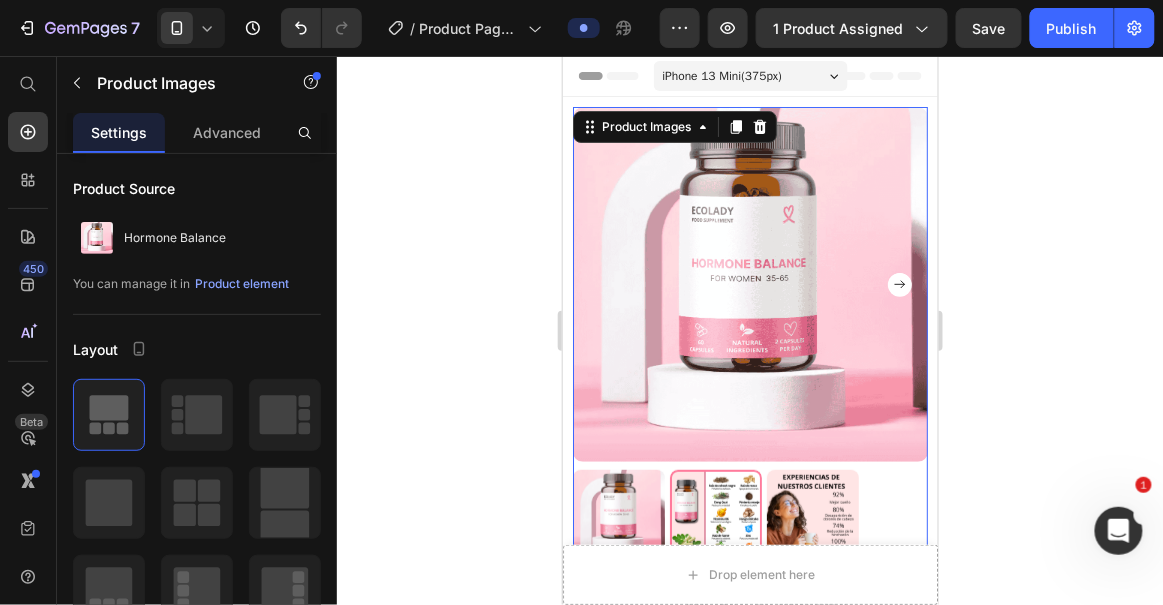 click at bounding box center [812, 515] 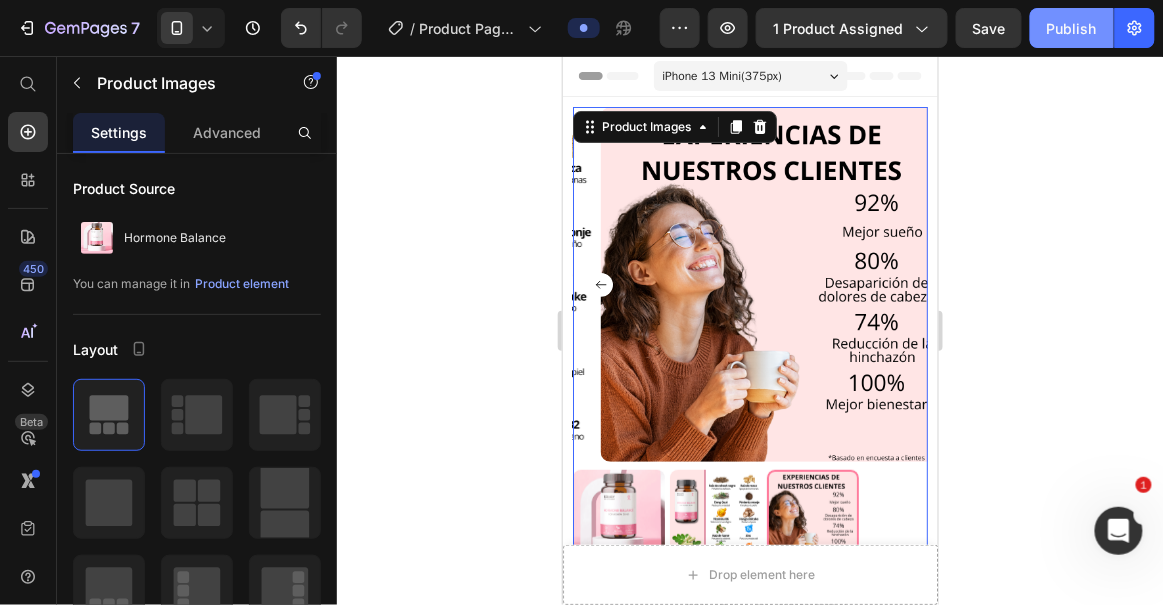 click on "Publish" 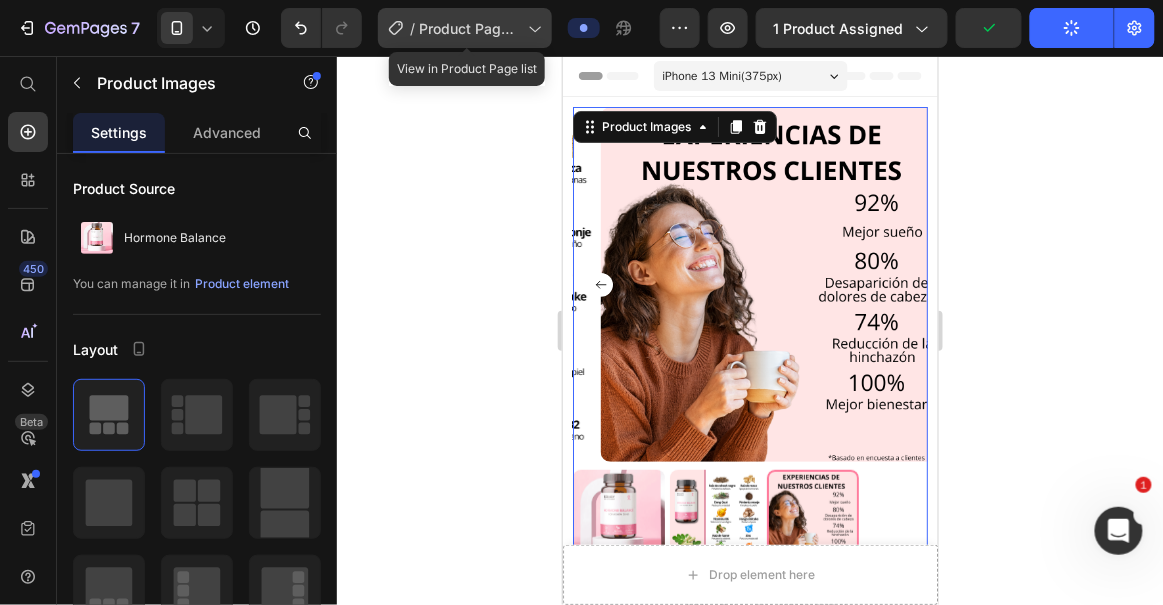 click 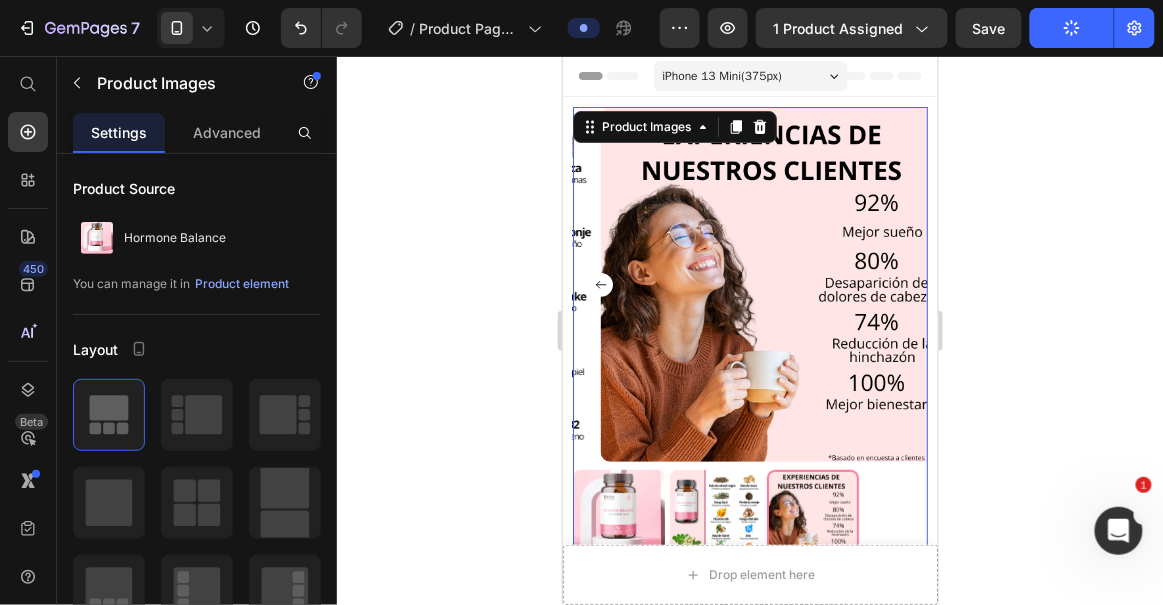 click 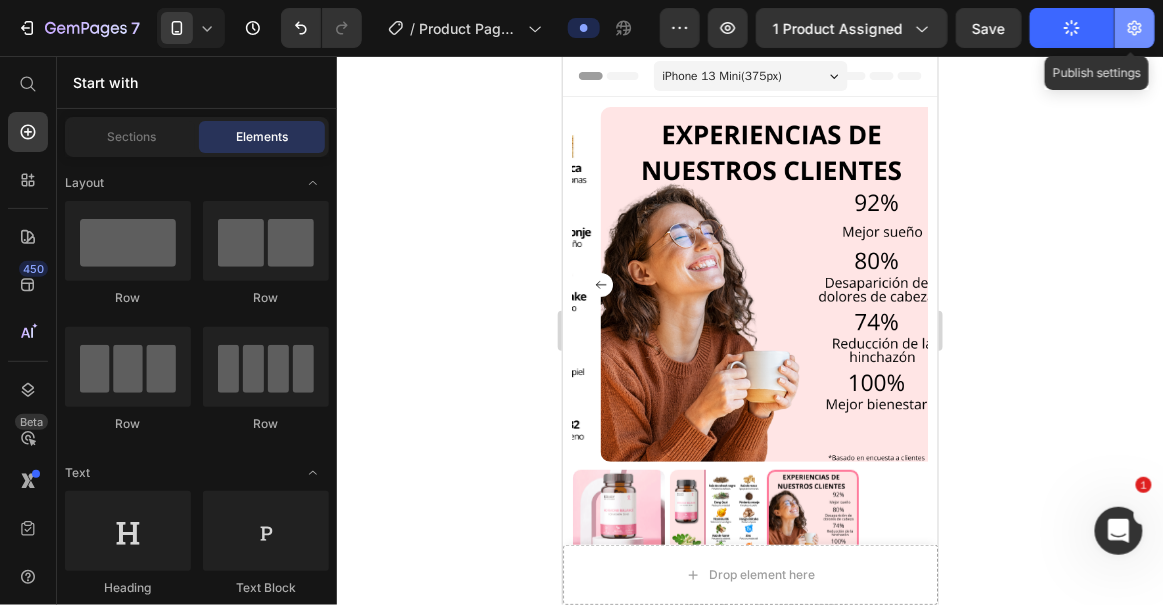 click 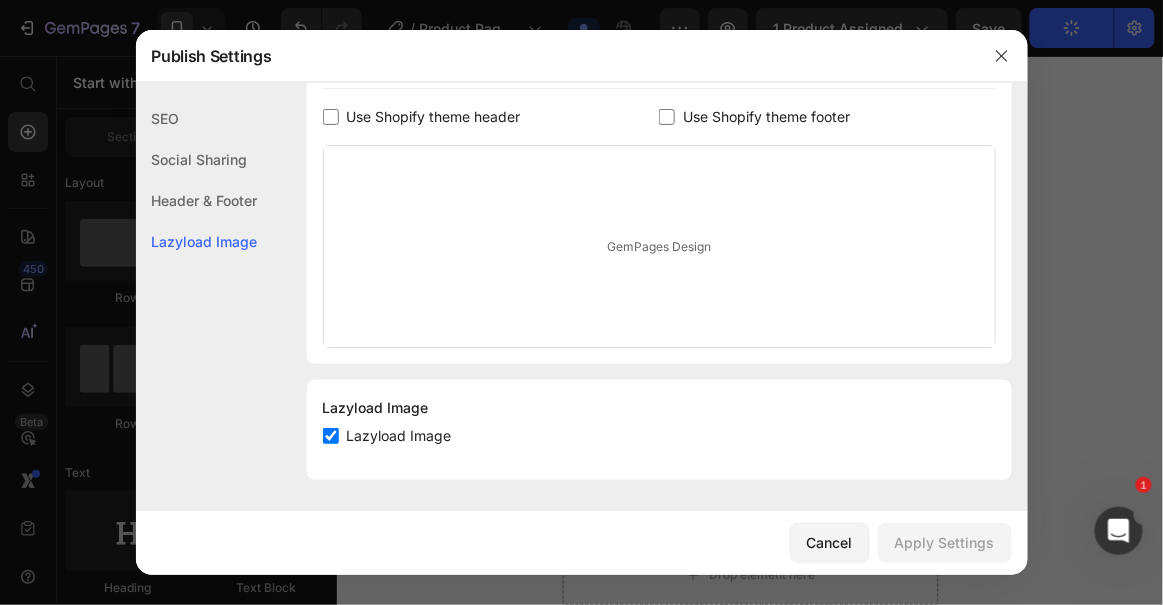 scroll, scrollTop: 0, scrollLeft: 0, axis: both 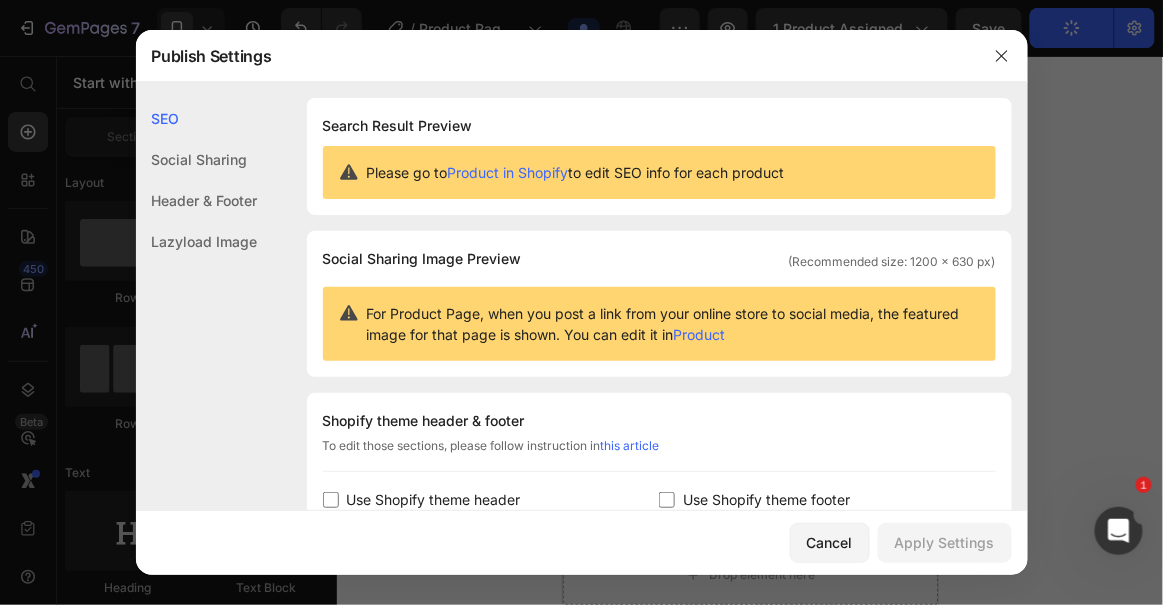click at bounding box center [581, 302] 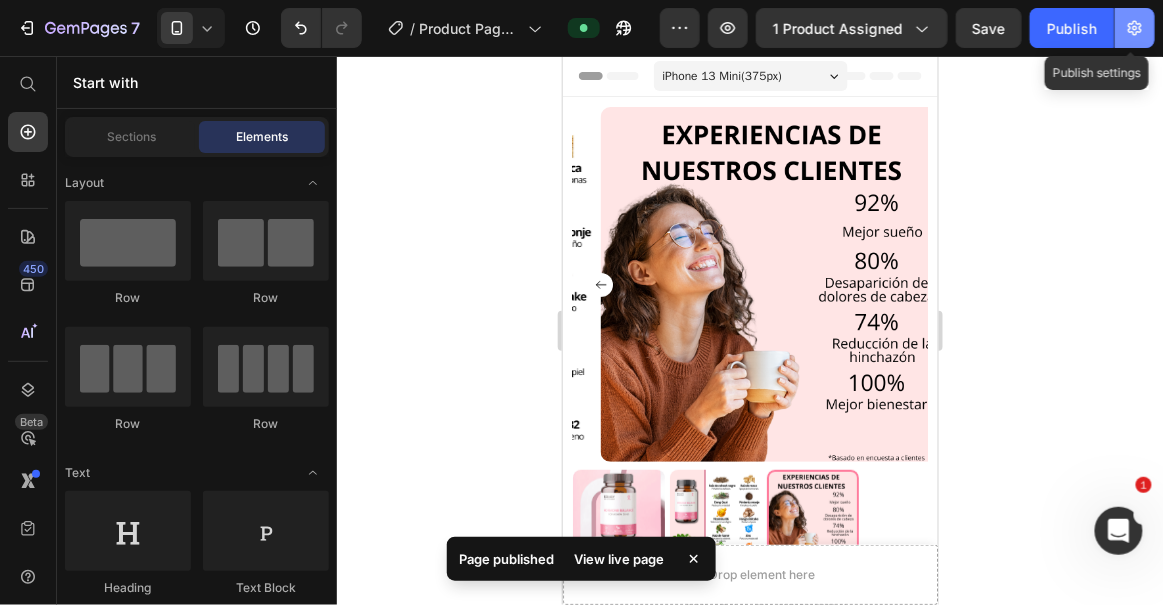 click 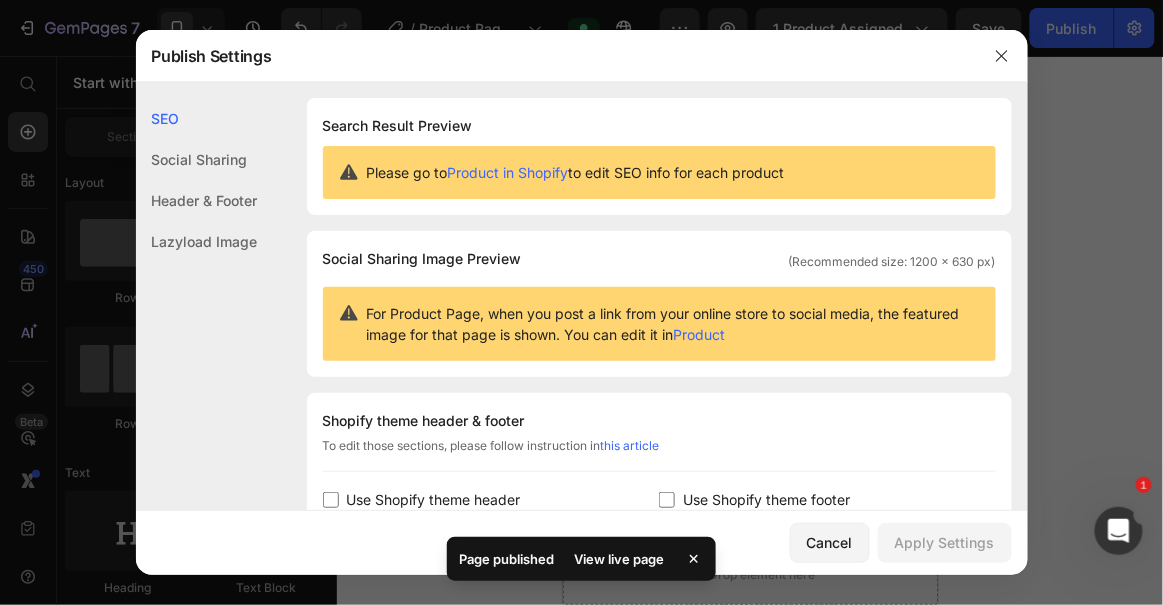 click at bounding box center [581, 302] 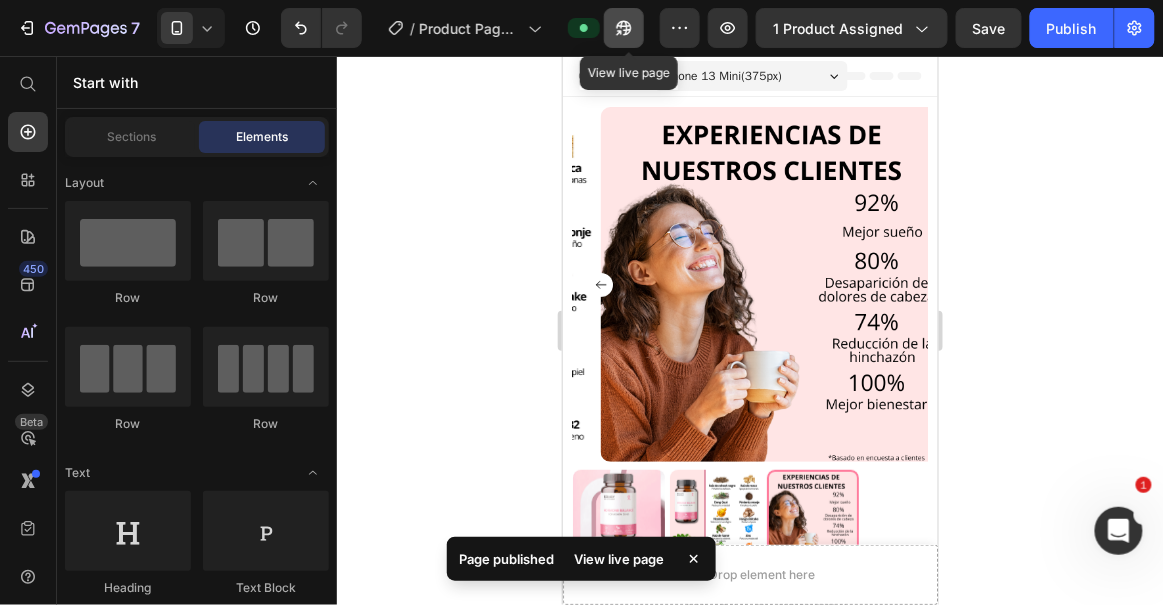 click 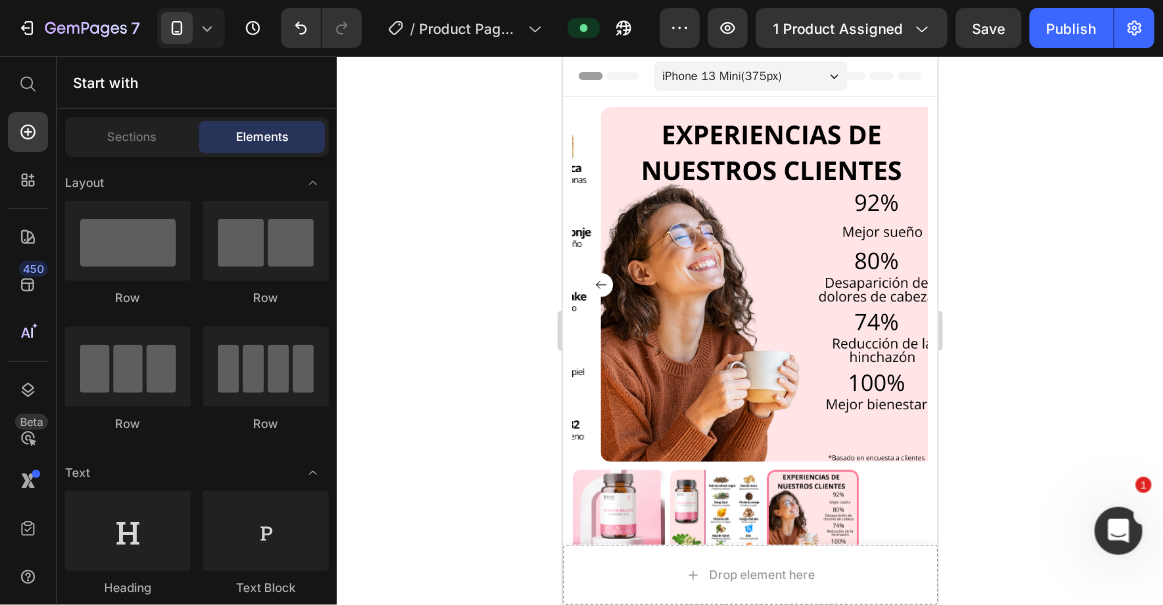 drag, startPoint x: 93, startPoint y: 31, endPoint x: 404, endPoint y: 128, distance: 325.776 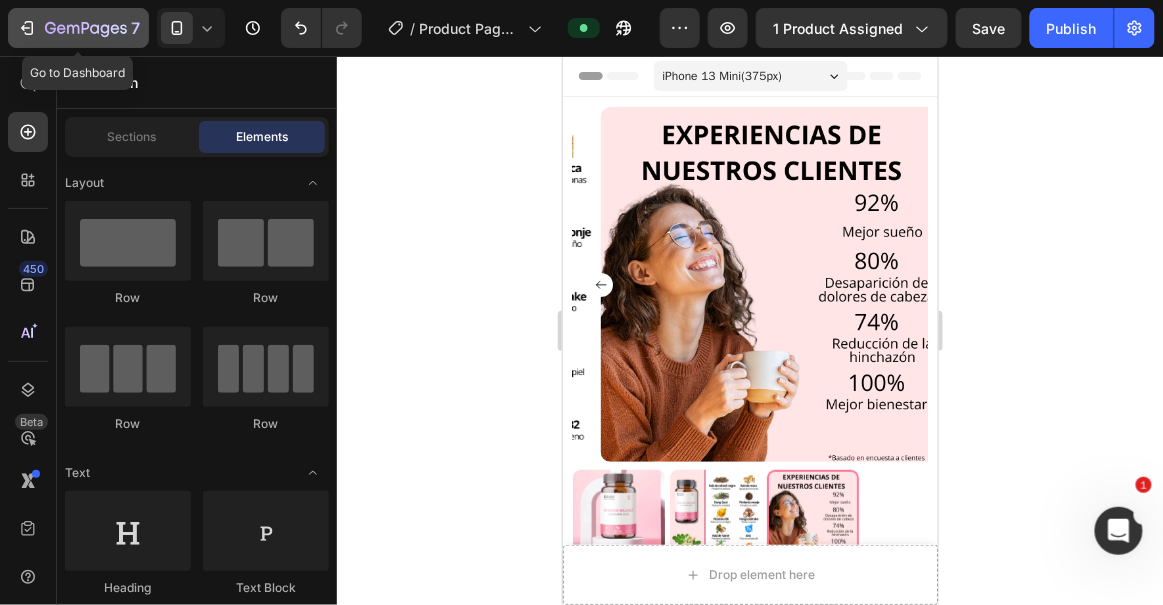 click 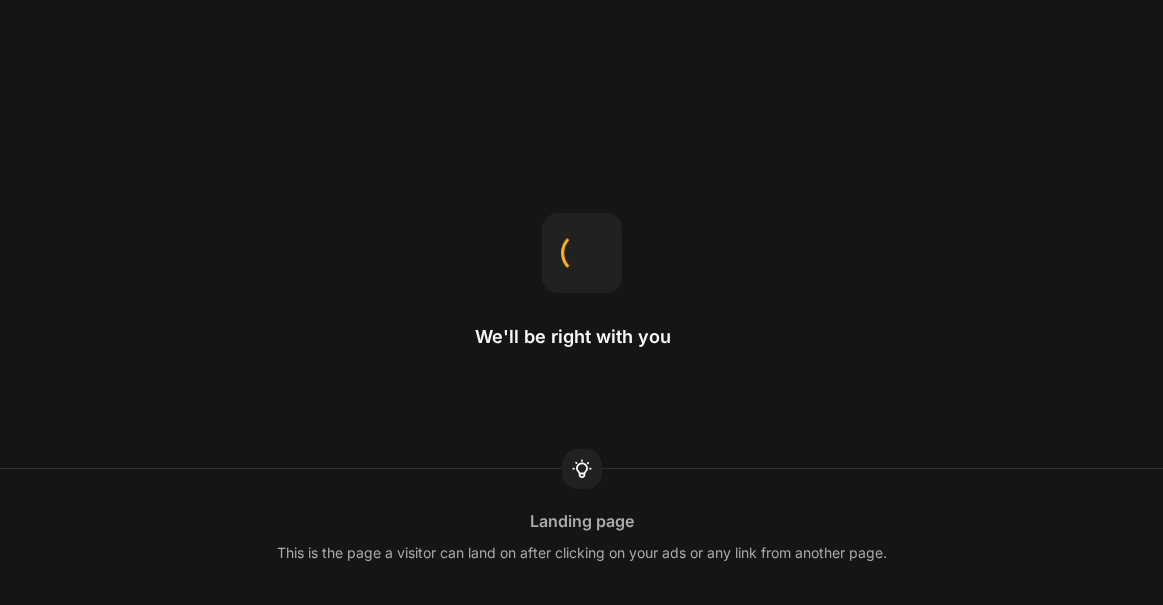 scroll, scrollTop: 0, scrollLeft: 0, axis: both 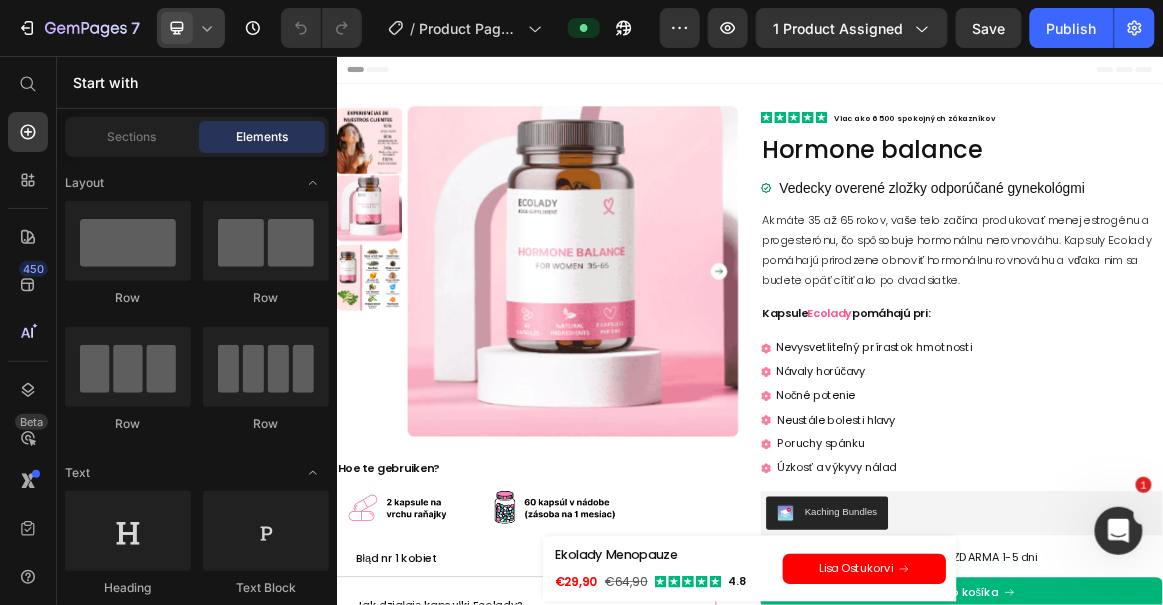 click at bounding box center (177, 28) 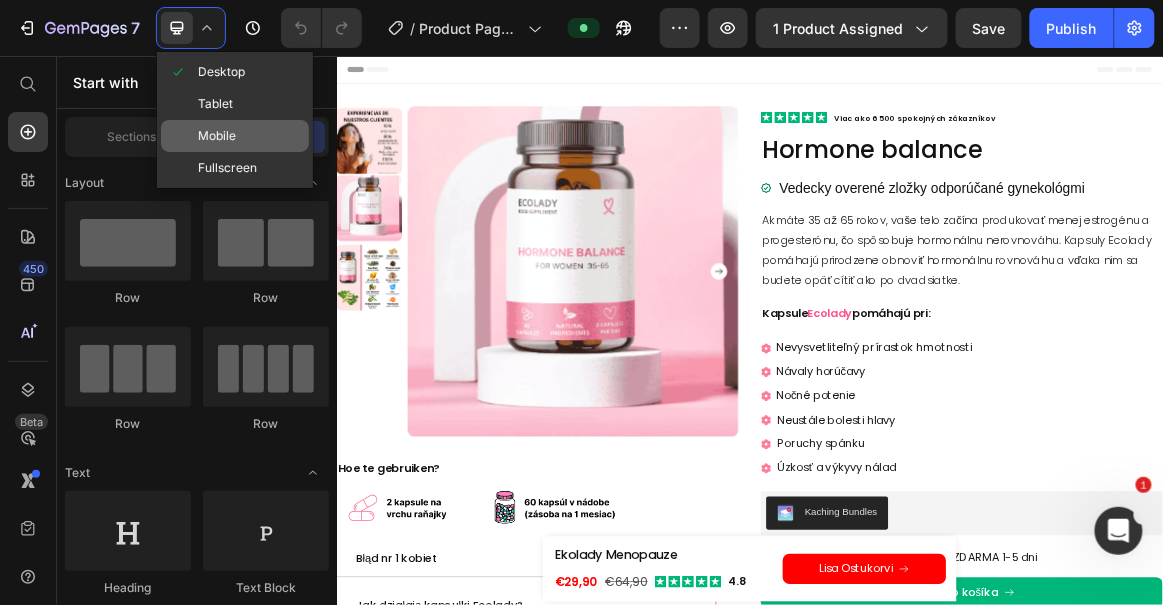 click on "Mobile" 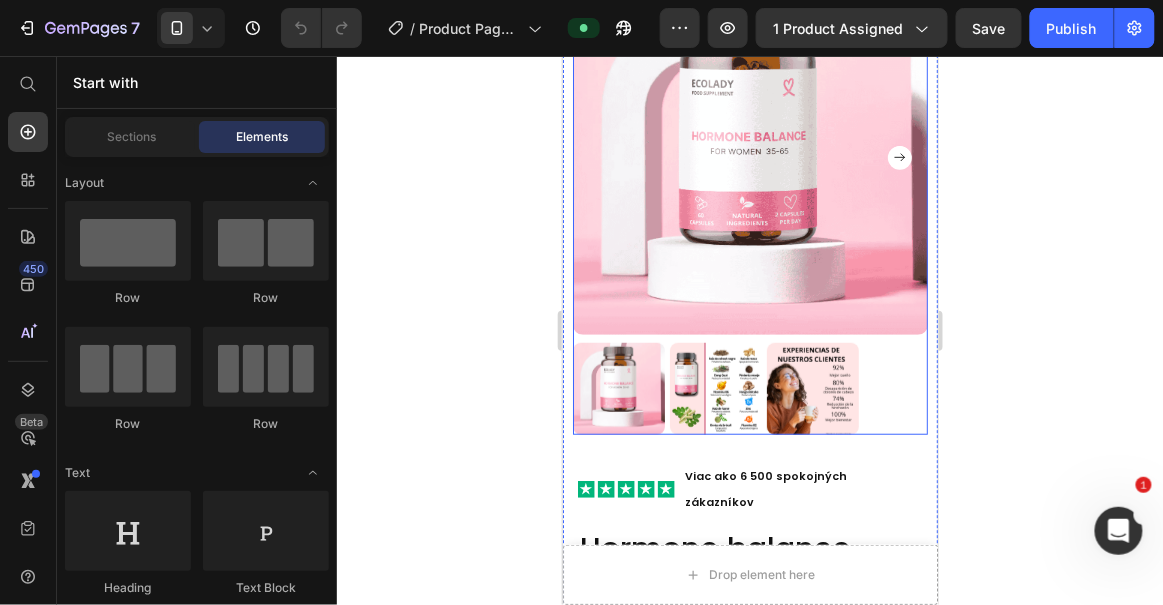 scroll, scrollTop: 0, scrollLeft: 0, axis: both 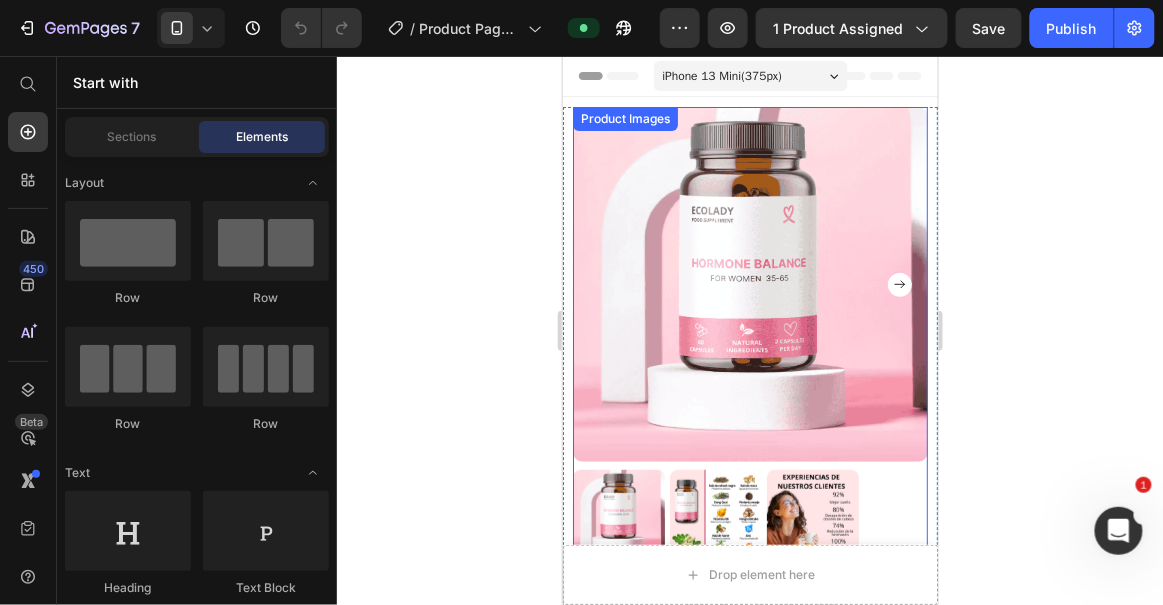 click at bounding box center [749, 283] 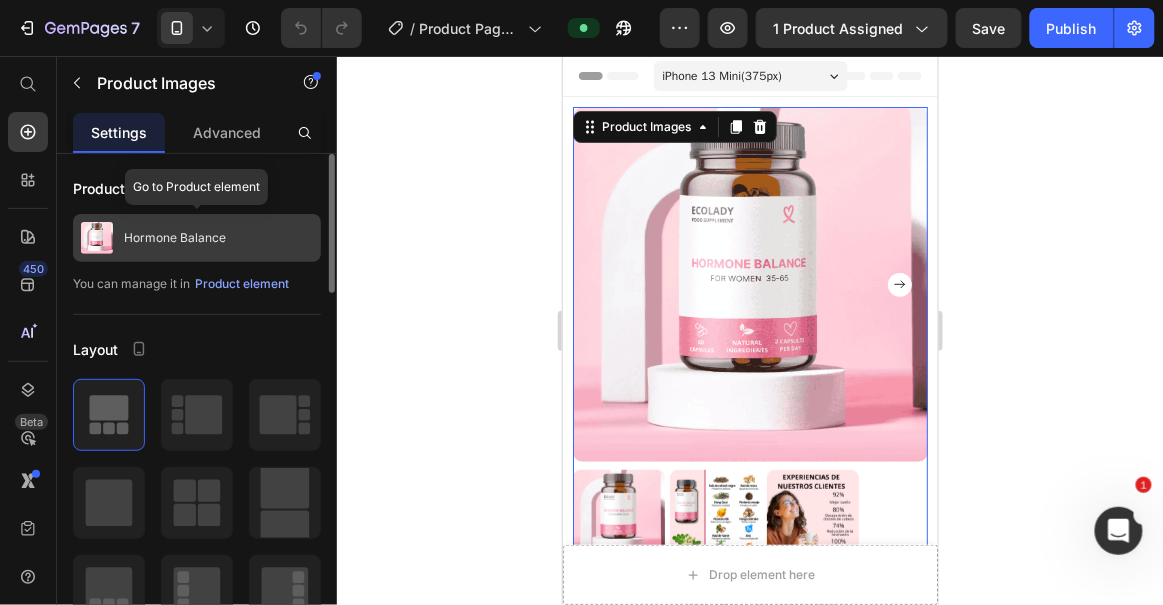 click on "Hormone Balance" at bounding box center (175, 238) 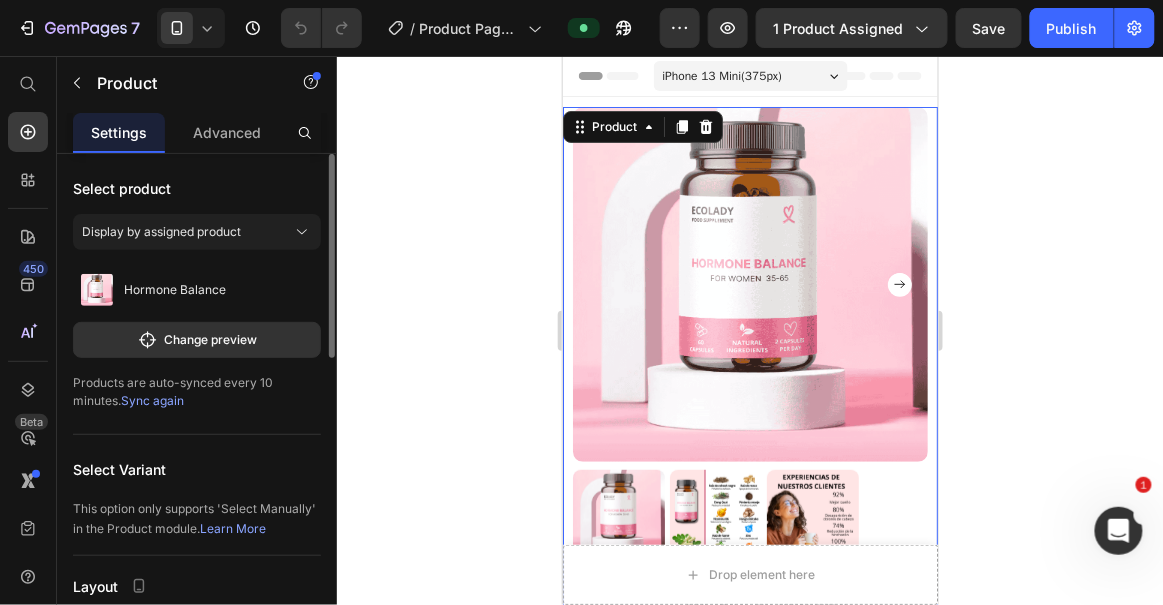 click on "Sync again" at bounding box center [152, 400] 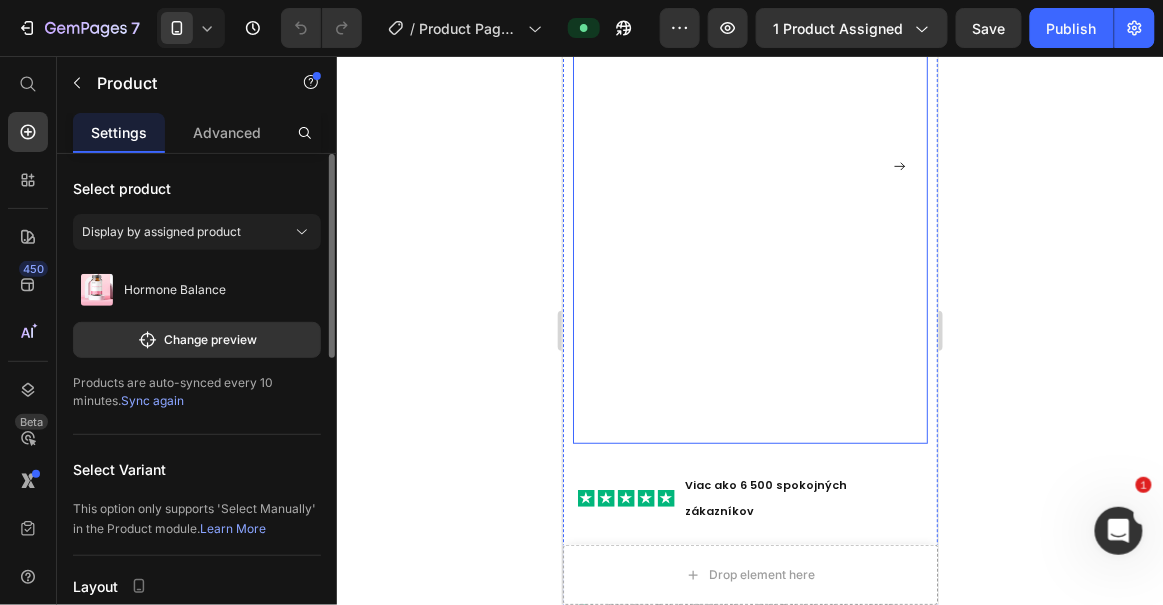 scroll, scrollTop: 0, scrollLeft: 0, axis: both 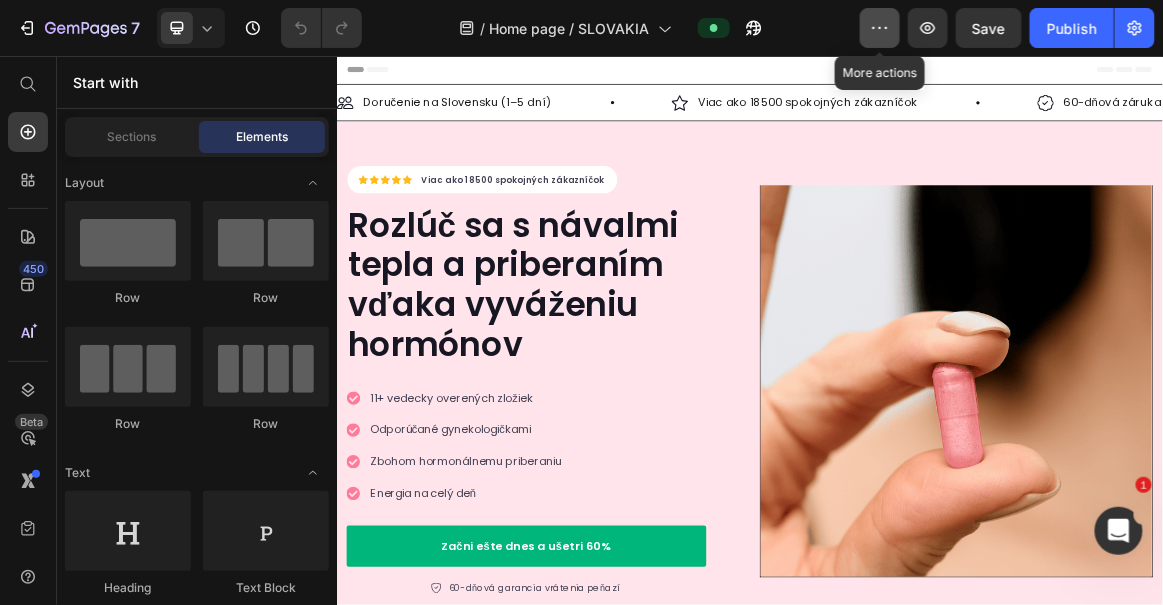 click 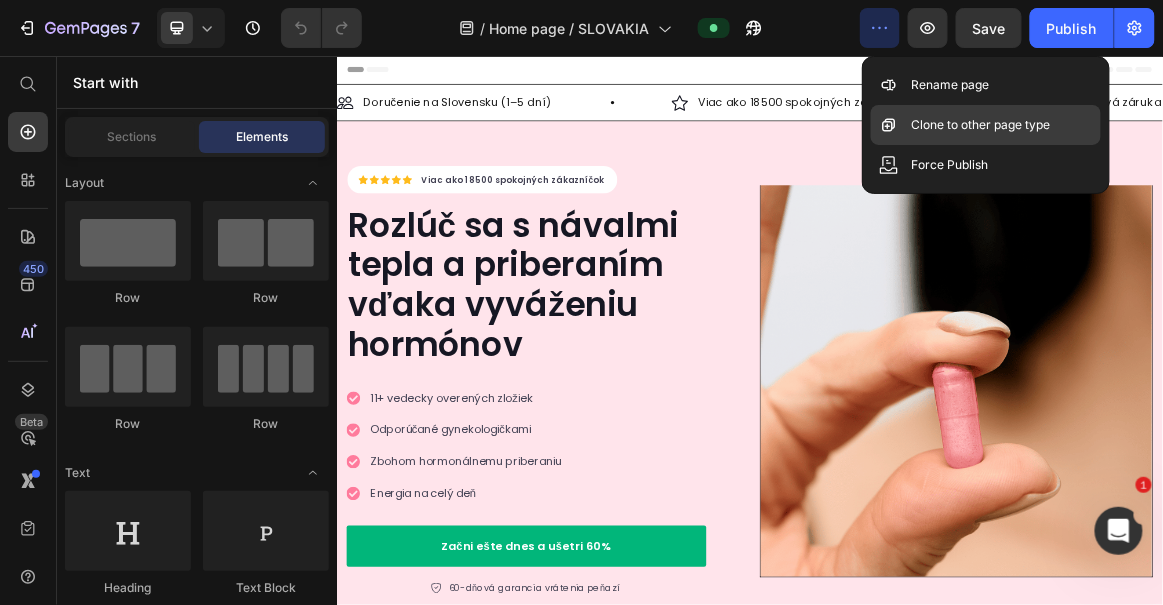click on "Clone to other page type" 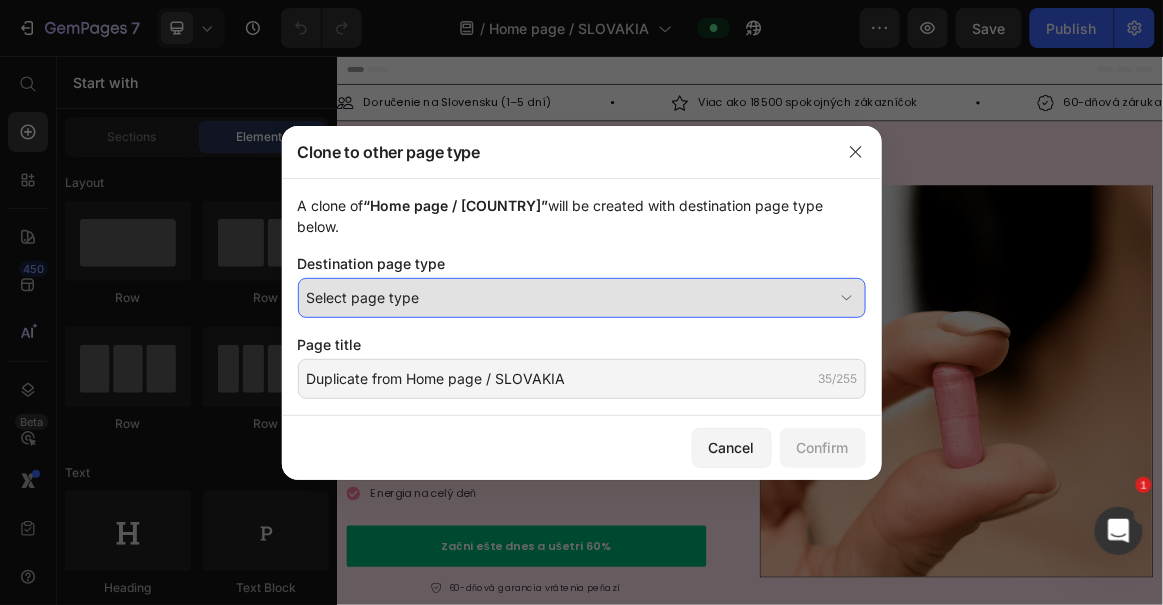 click on "Select page type" at bounding box center (570, 297) 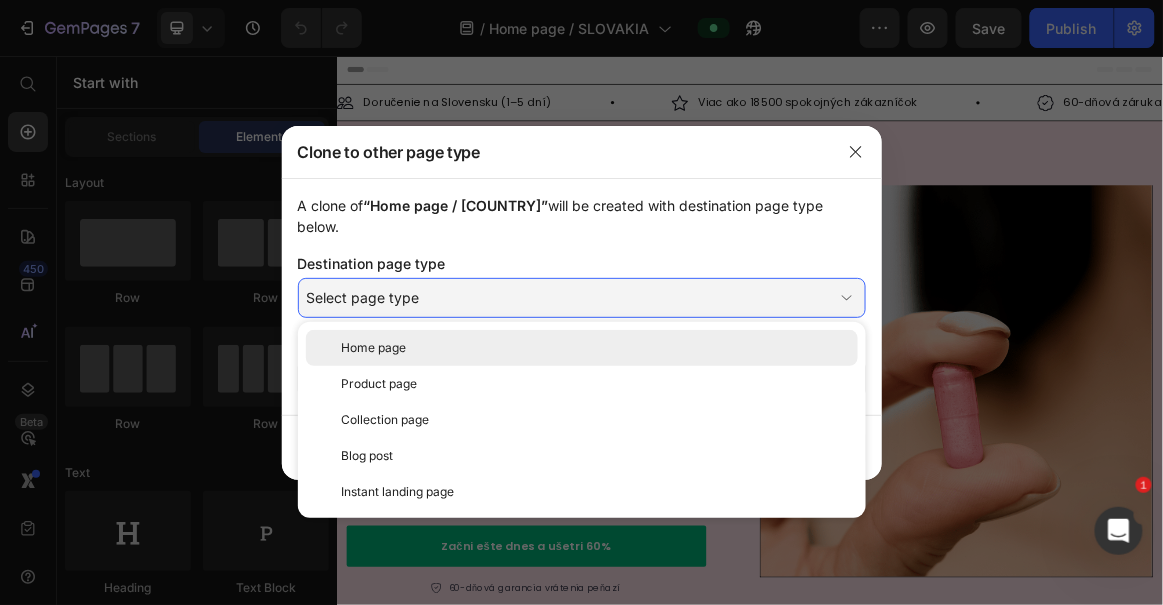 click on "Home page" 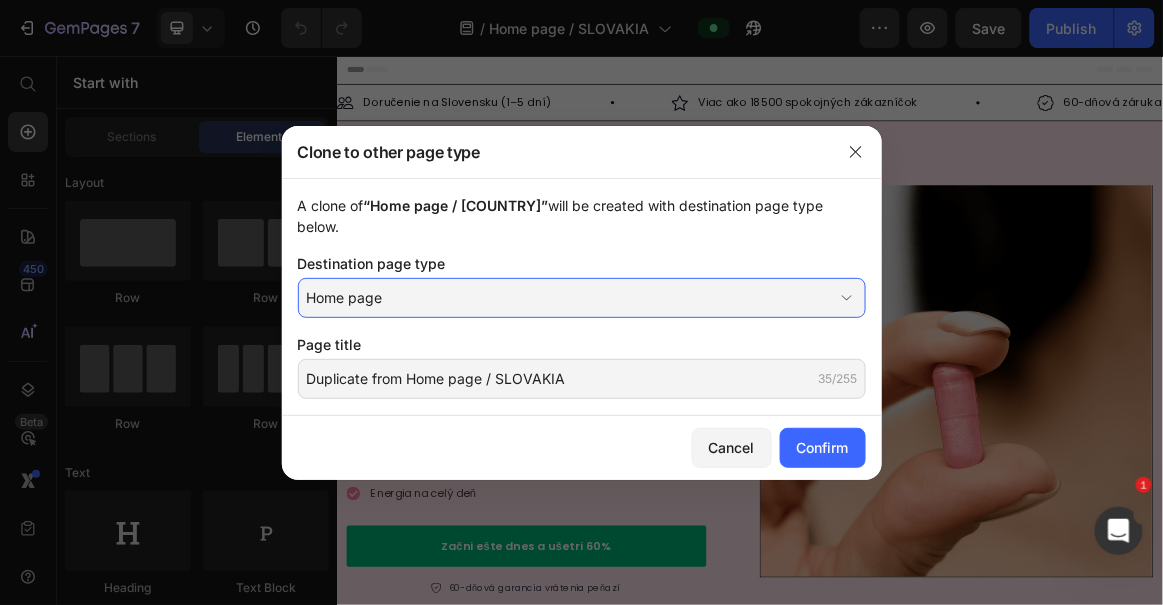 click on "Page title" 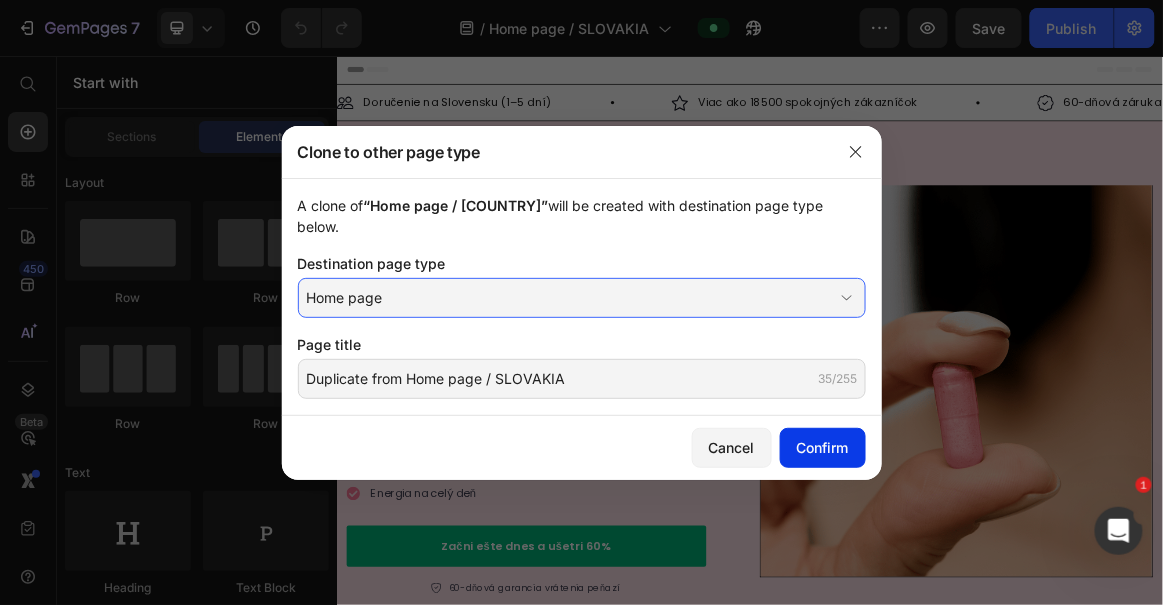 click on "Confirm" at bounding box center [823, 447] 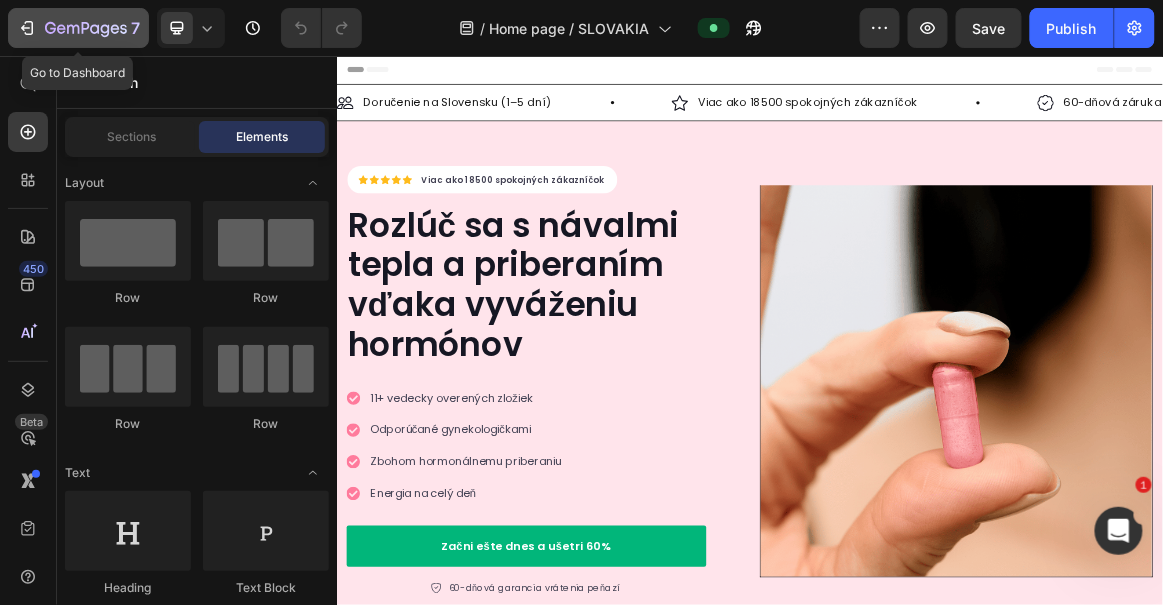 click 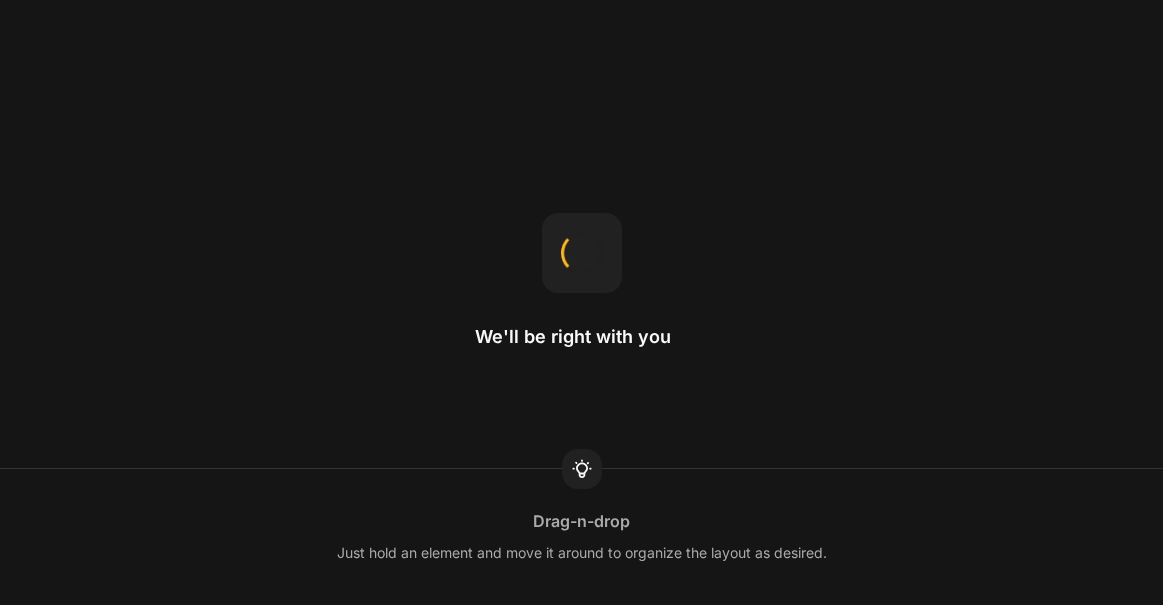 scroll, scrollTop: 0, scrollLeft: 0, axis: both 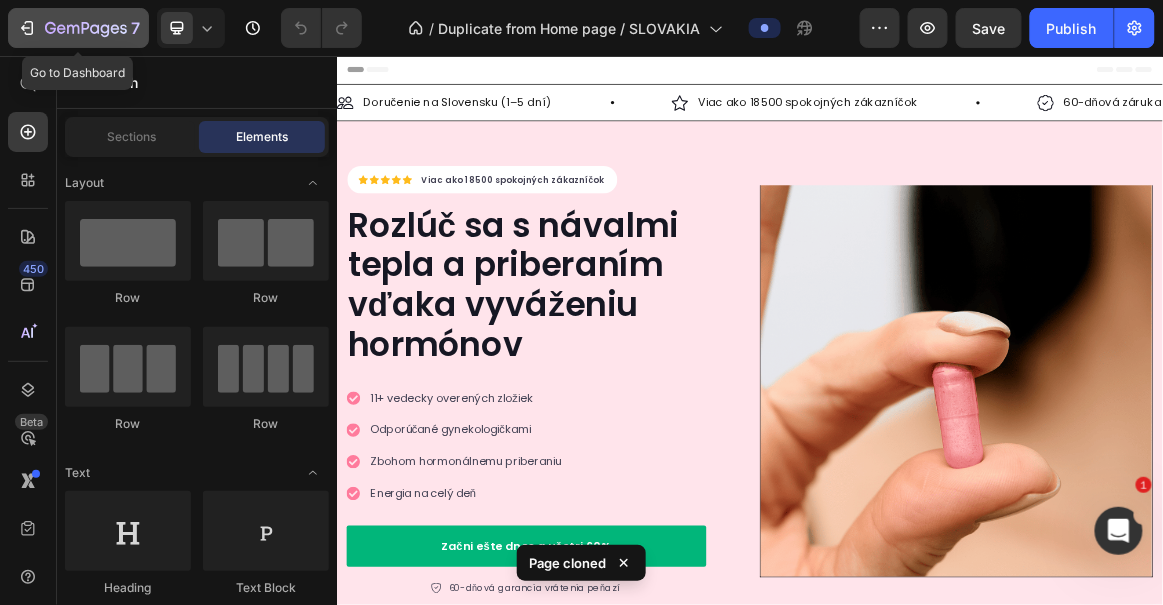 click 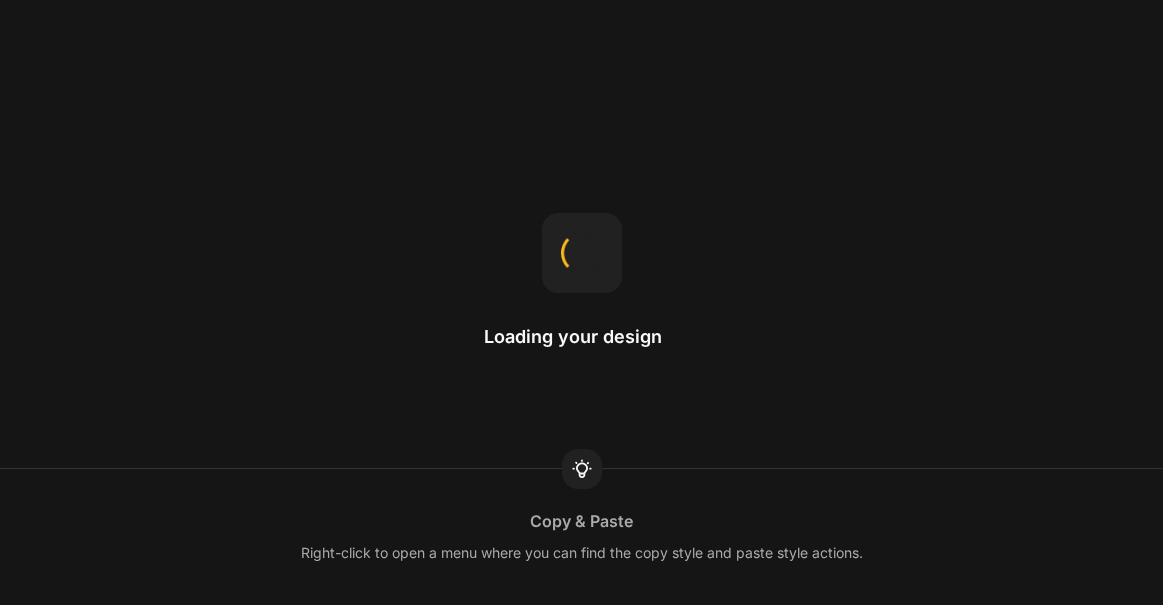 scroll, scrollTop: 0, scrollLeft: 0, axis: both 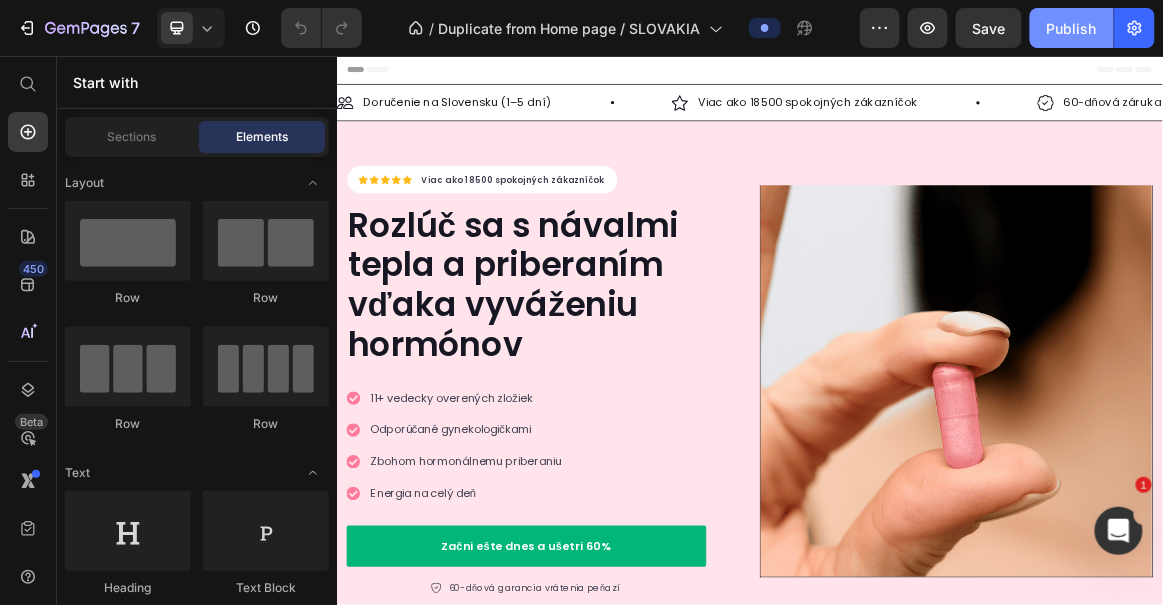 click on "Publish" at bounding box center (1072, 28) 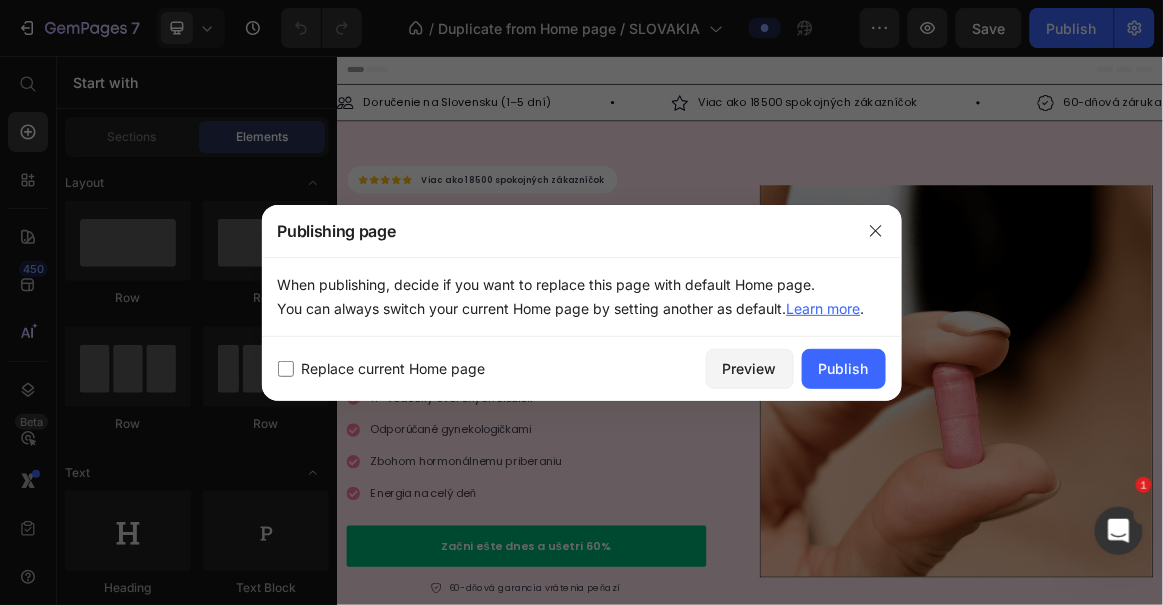 click at bounding box center (286, 369) 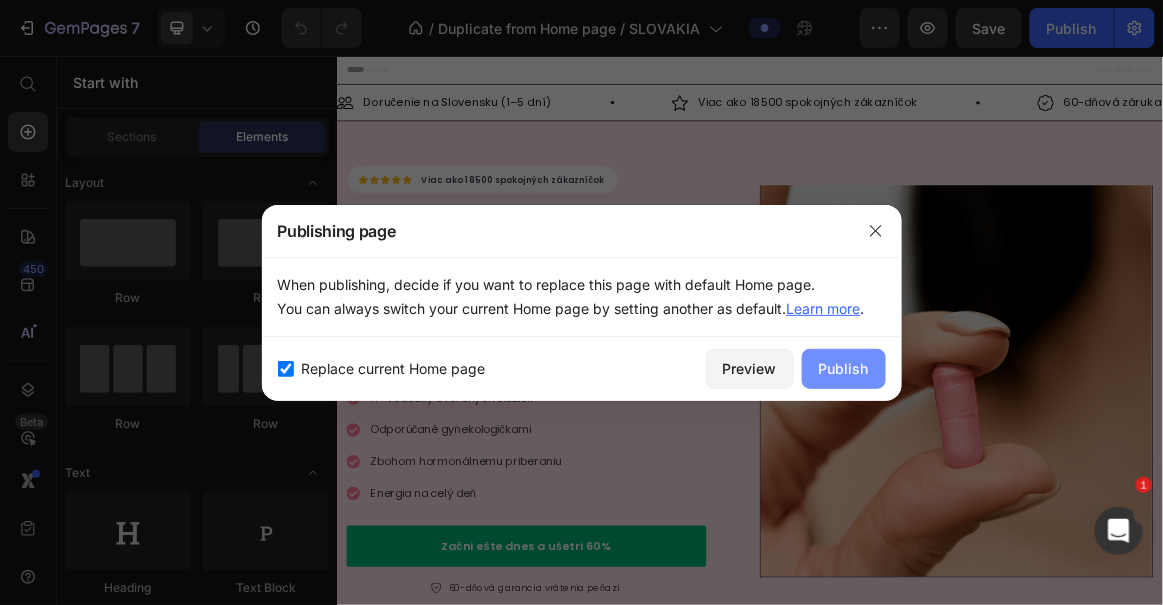 click on "Publish" at bounding box center (844, 368) 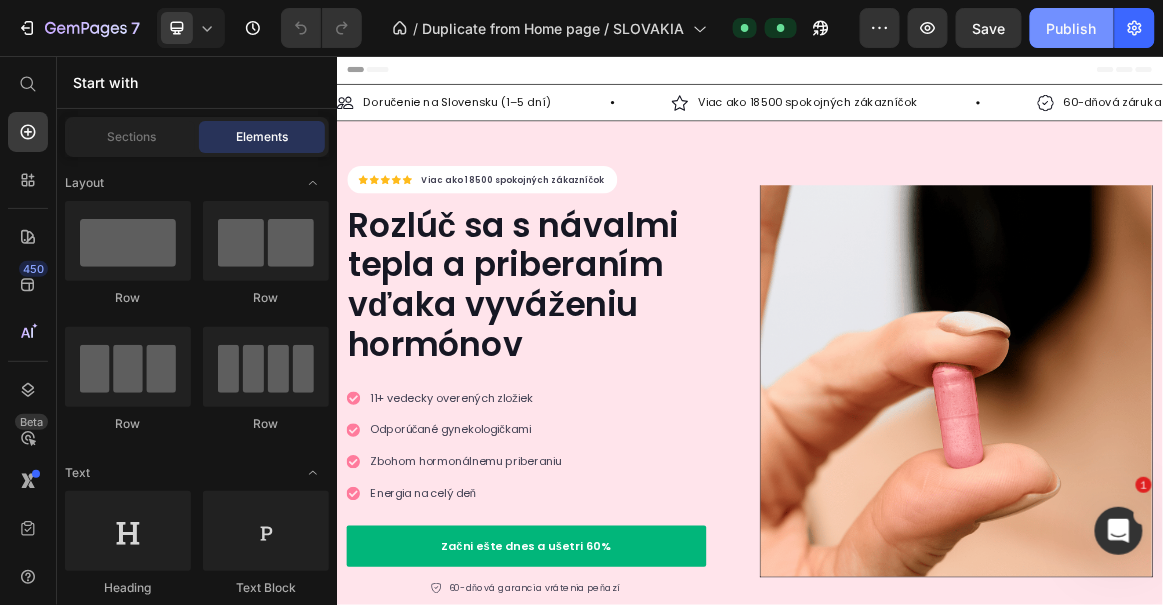 click on "Publish" at bounding box center (1072, 28) 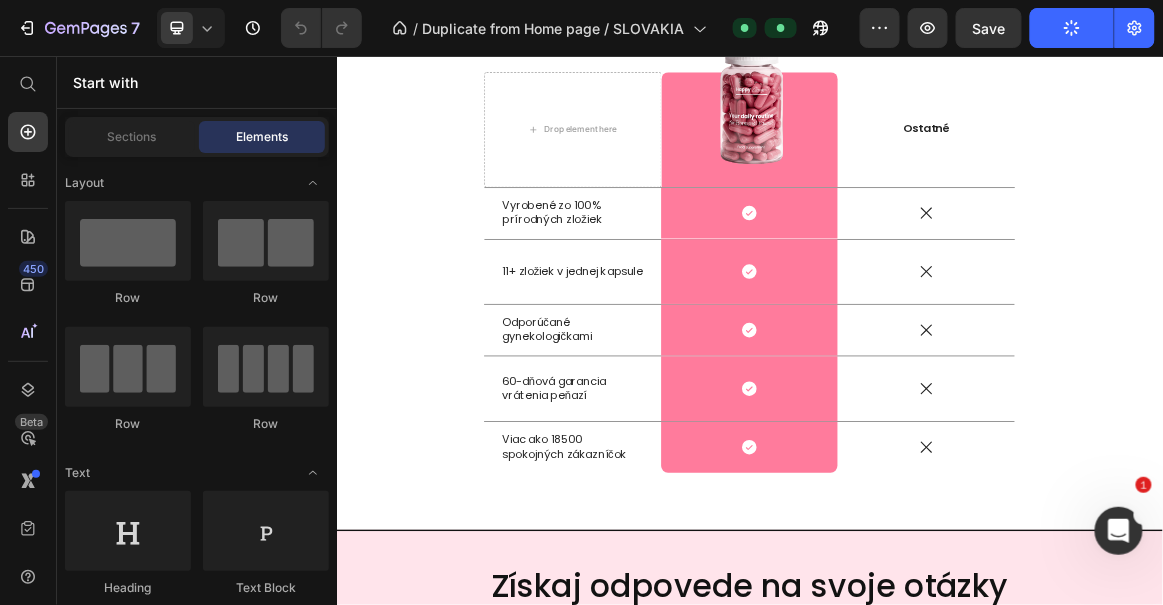 scroll, scrollTop: 1143, scrollLeft: 0, axis: vertical 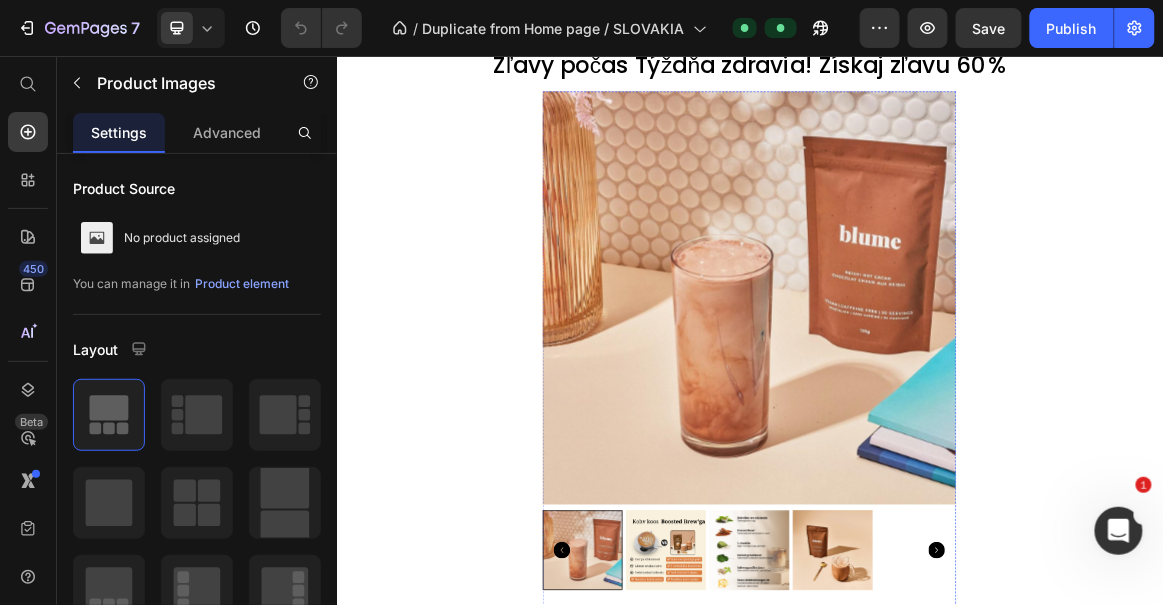 click at bounding box center [936, 407] 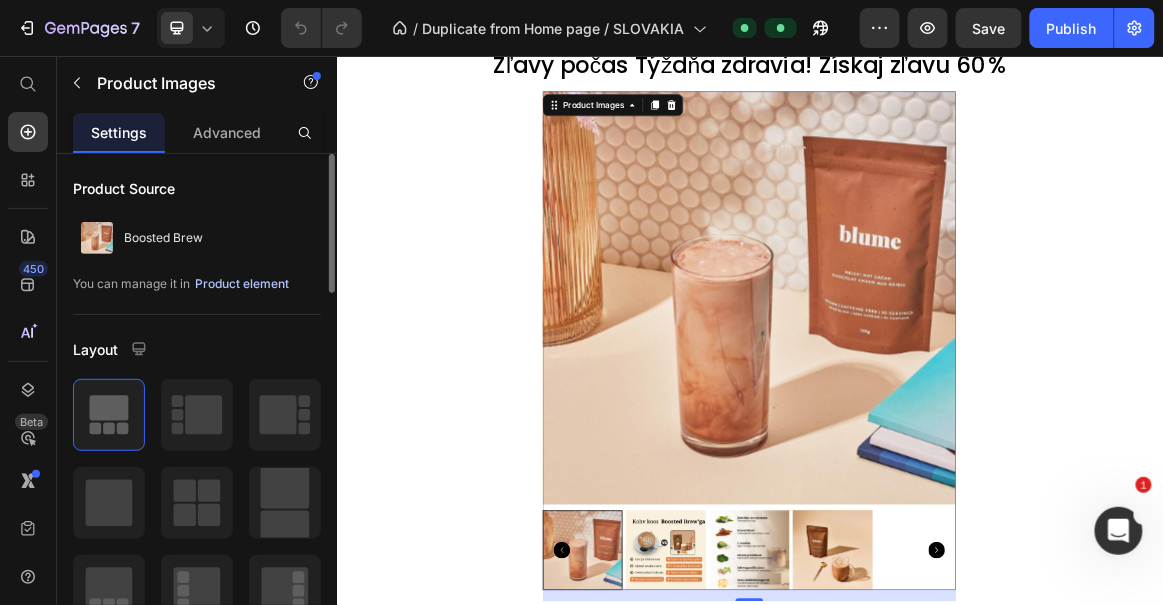 click on "Product element" at bounding box center (242, 284) 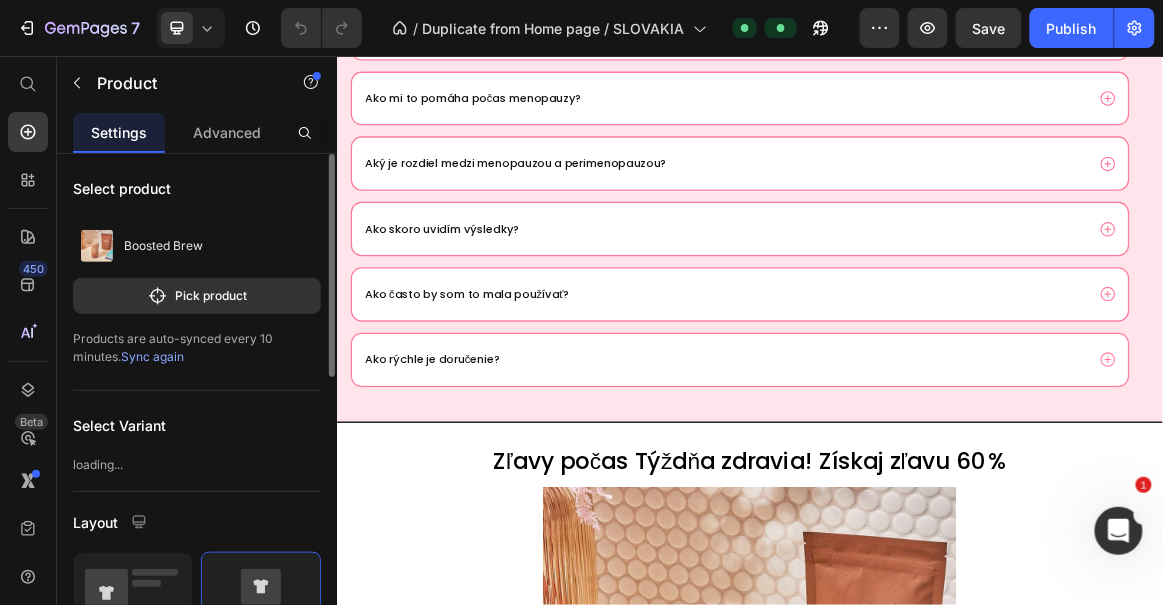 scroll, scrollTop: 2723, scrollLeft: 0, axis: vertical 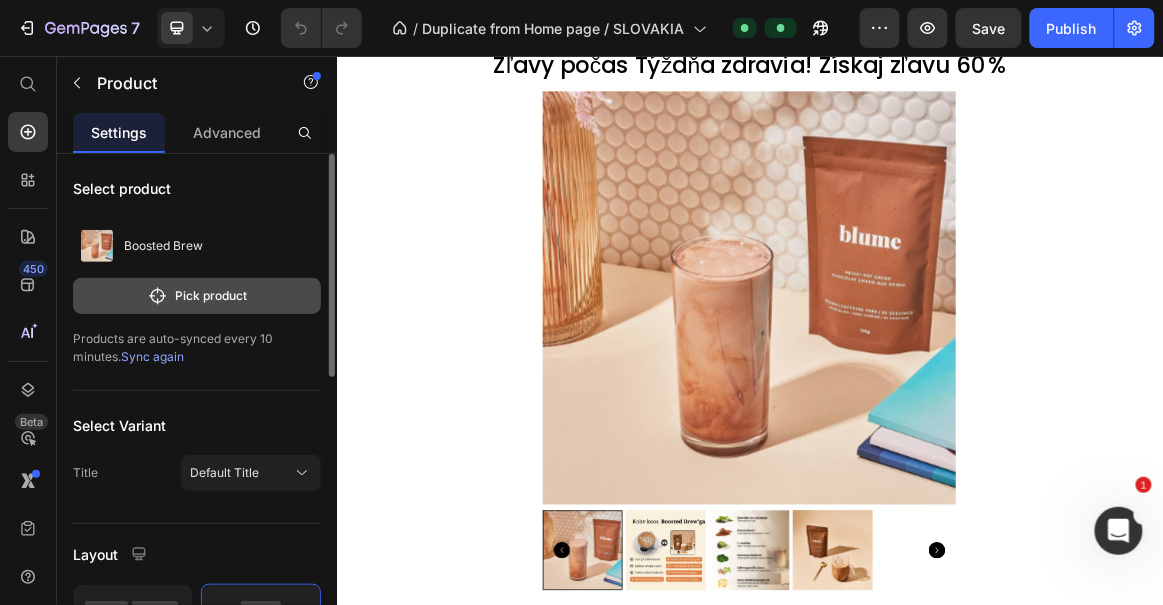 click on "Pick product" at bounding box center (197, 296) 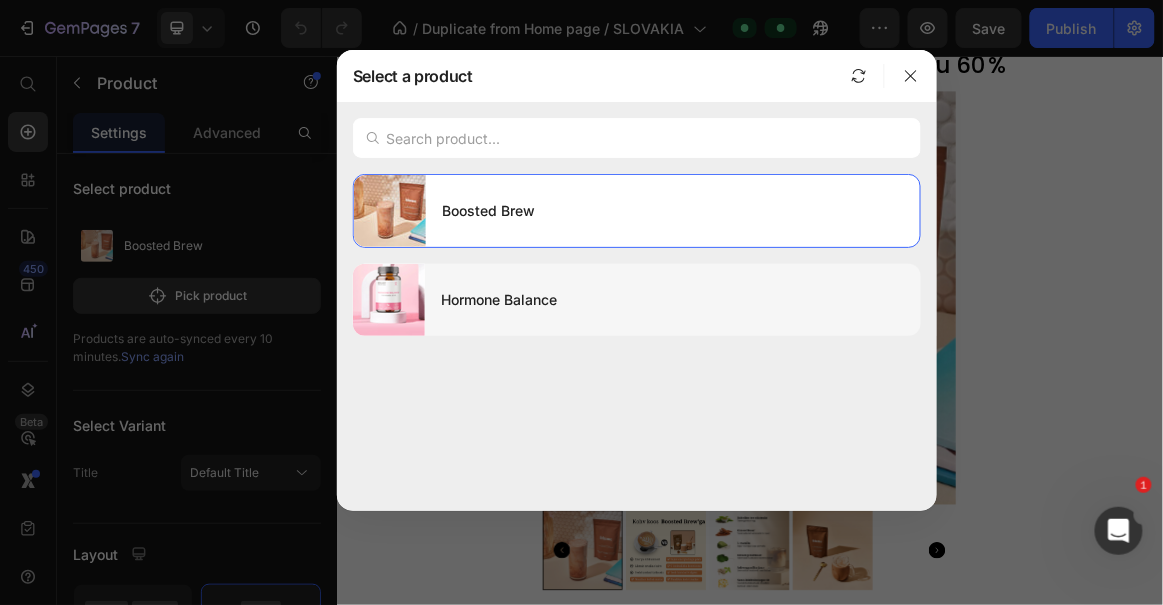 click on "Hormone Balance" at bounding box center (673, 300) 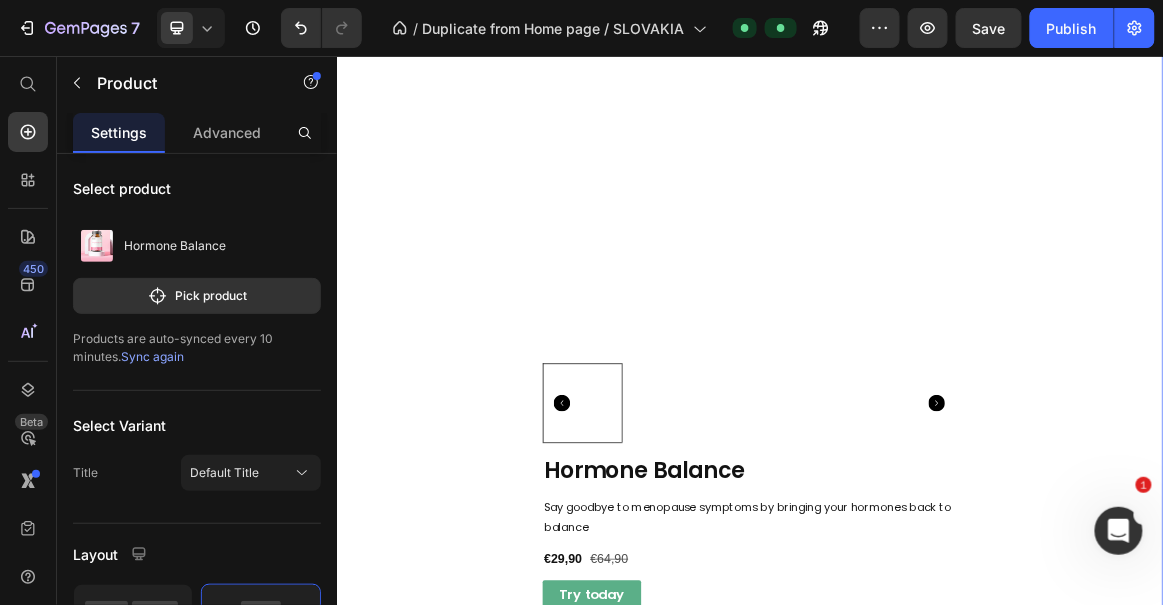 scroll, scrollTop: 2937, scrollLeft: 0, axis: vertical 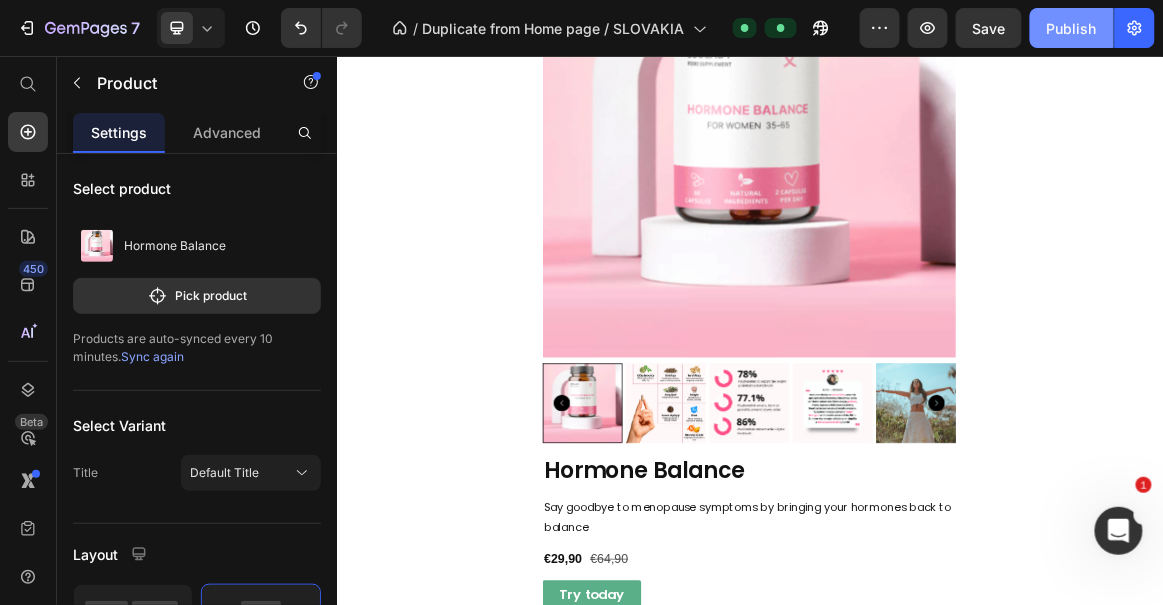 click on "Publish" at bounding box center [1072, 28] 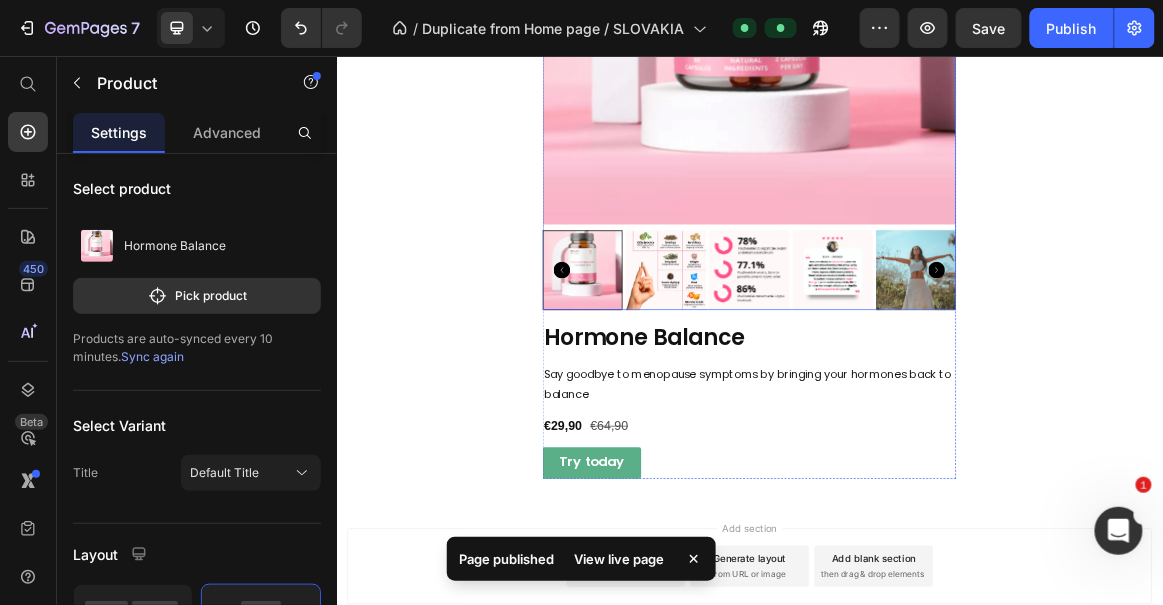 scroll, scrollTop: 3123, scrollLeft: 0, axis: vertical 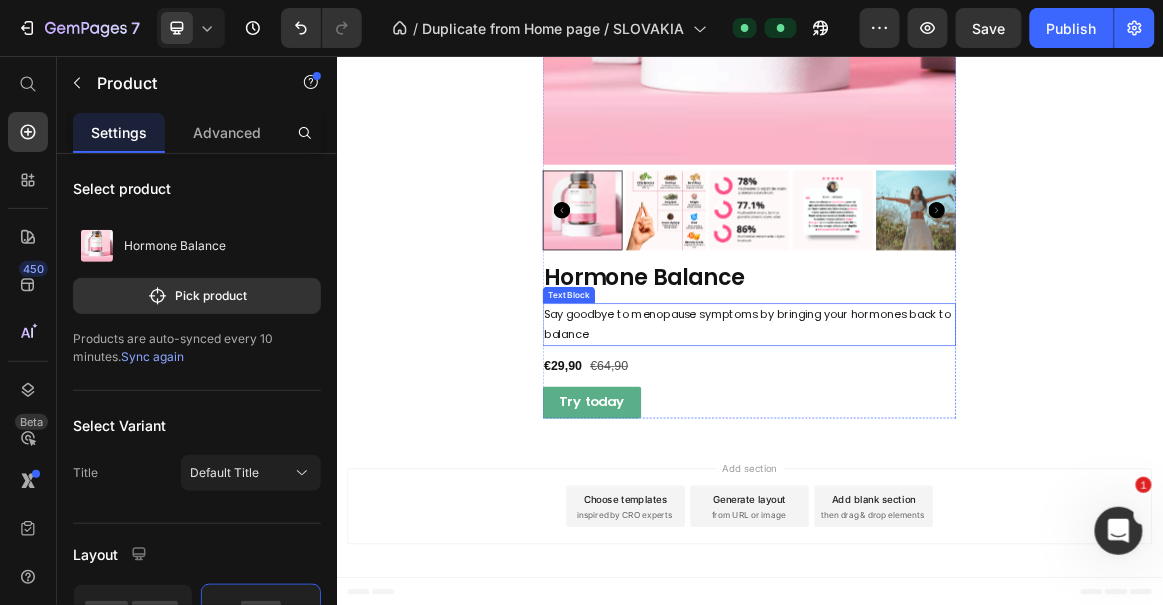 click on "Say goodbye to menopause symptoms by bringing your hormones back to balance" at bounding box center (936, 446) 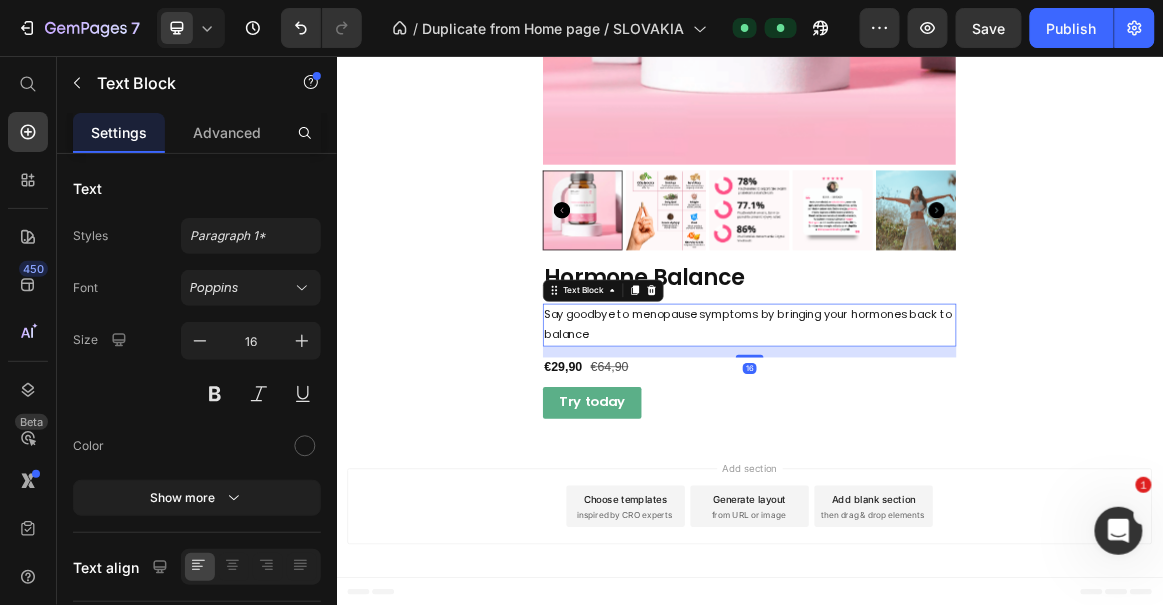 click on "Say goodbye to menopause symptoms by bringing your hormones back to balance" at bounding box center [936, 446] 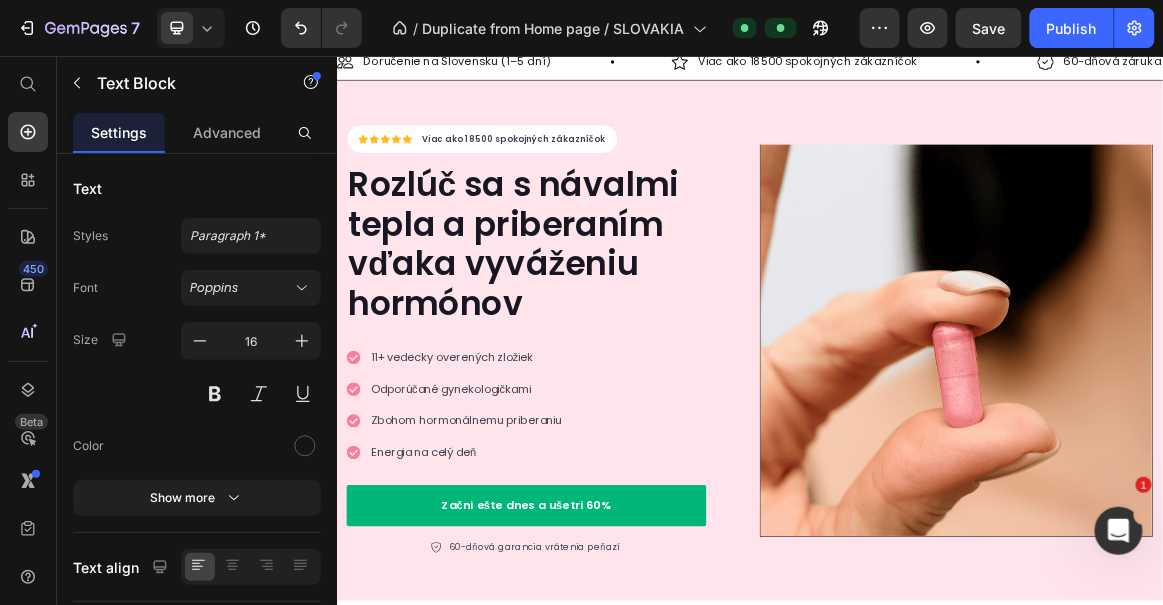 scroll, scrollTop: 0, scrollLeft: 0, axis: both 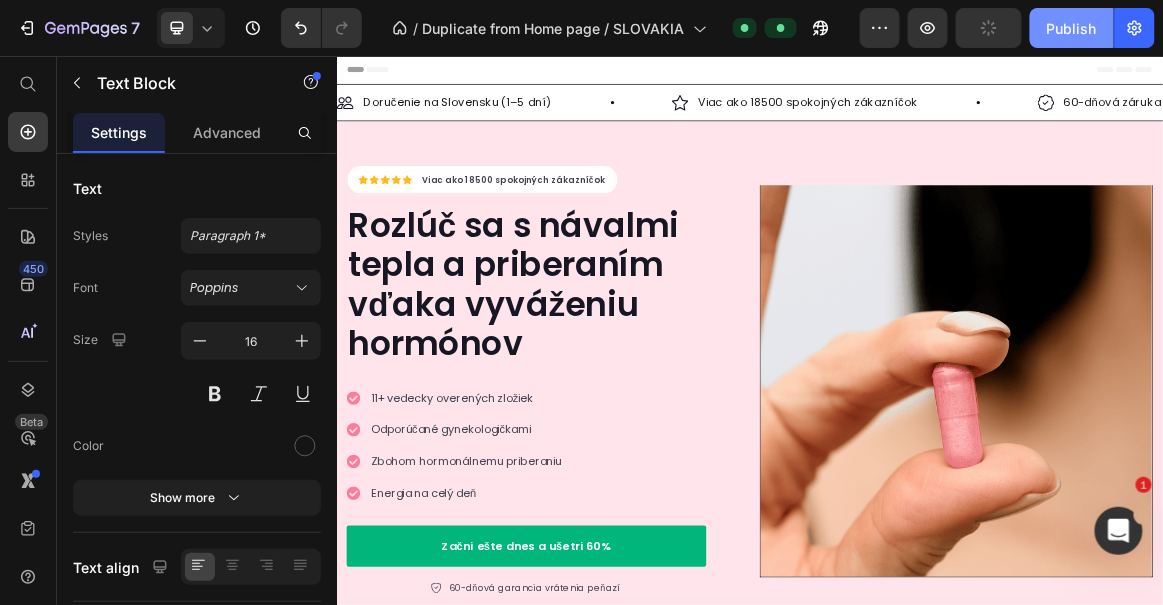 click on "Publish" at bounding box center (1072, 28) 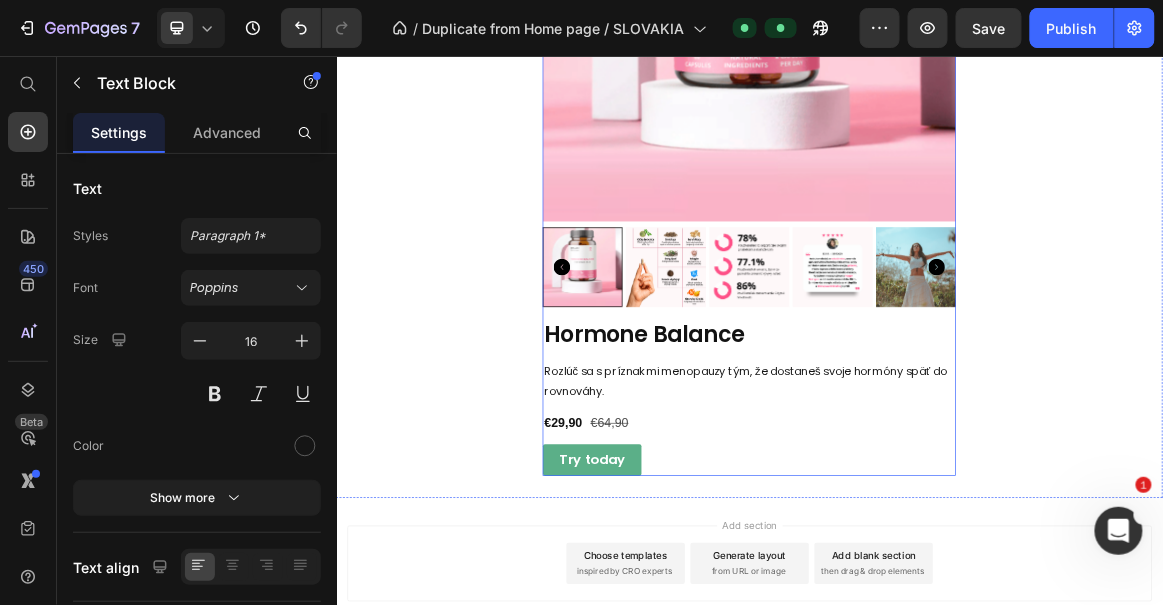 scroll, scrollTop: 3137, scrollLeft: 0, axis: vertical 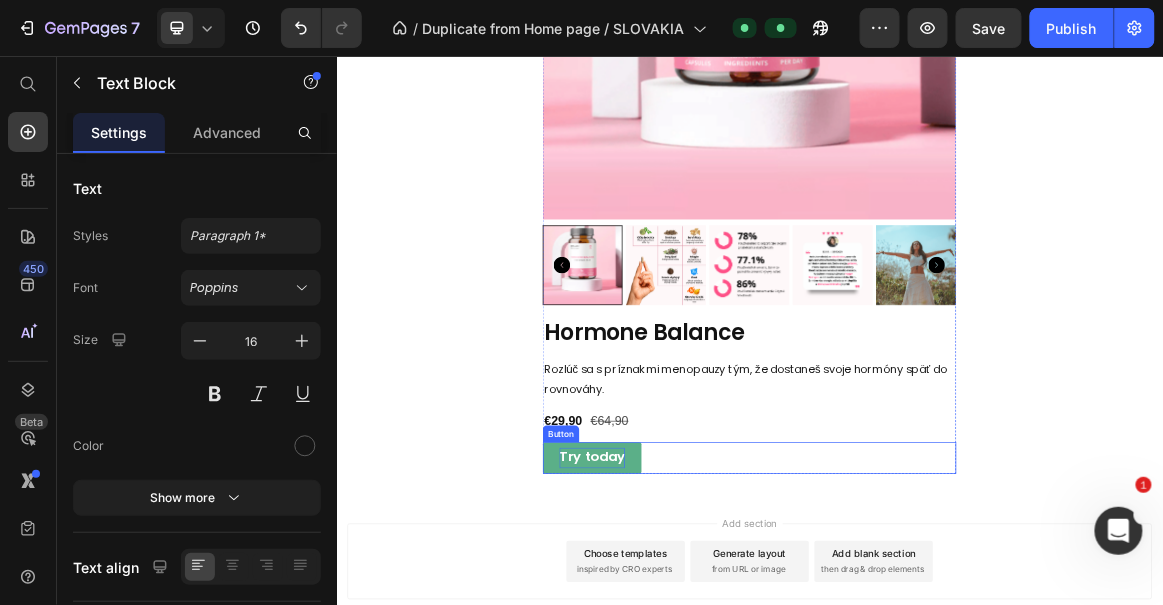 click on "Try today" at bounding box center (707, 637) 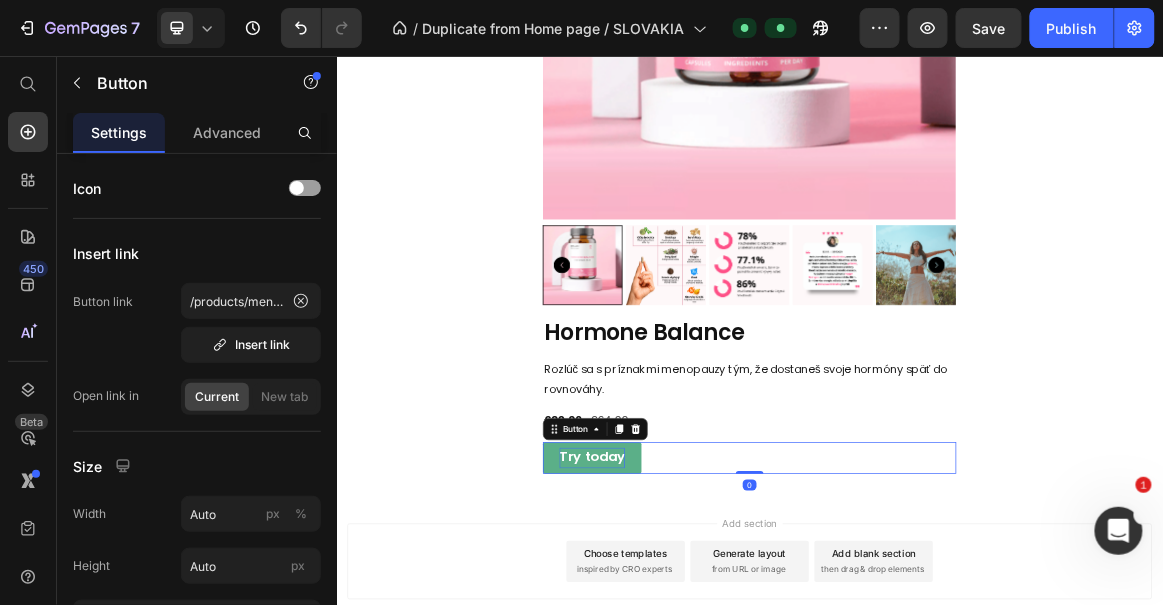 click on "Try today" at bounding box center (707, 637) 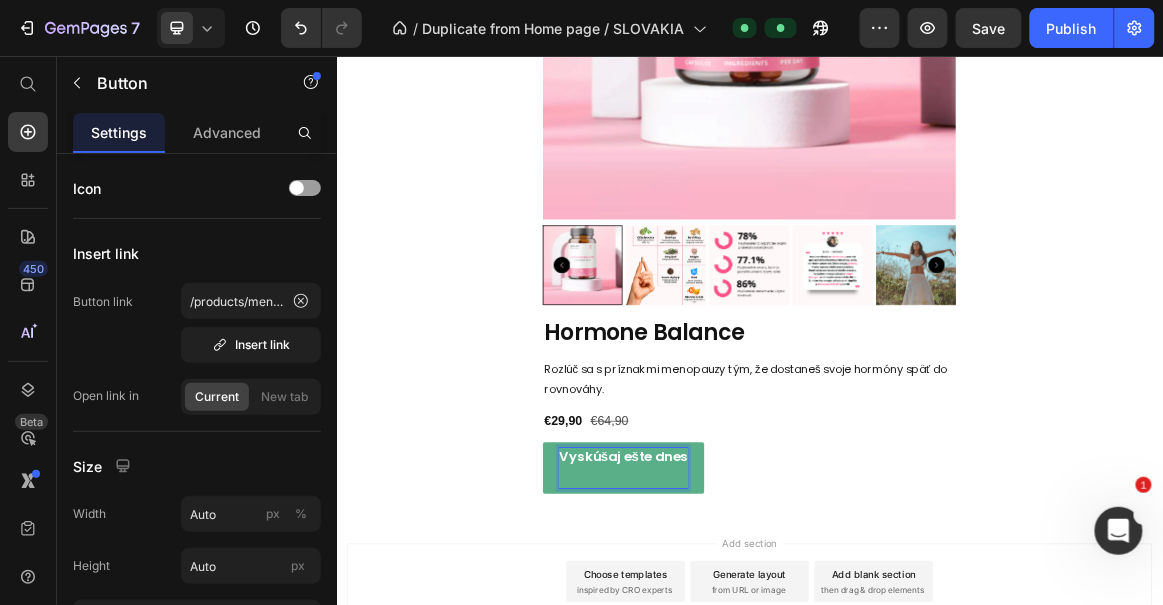 scroll, scrollTop: 116, scrollLeft: 0, axis: vertical 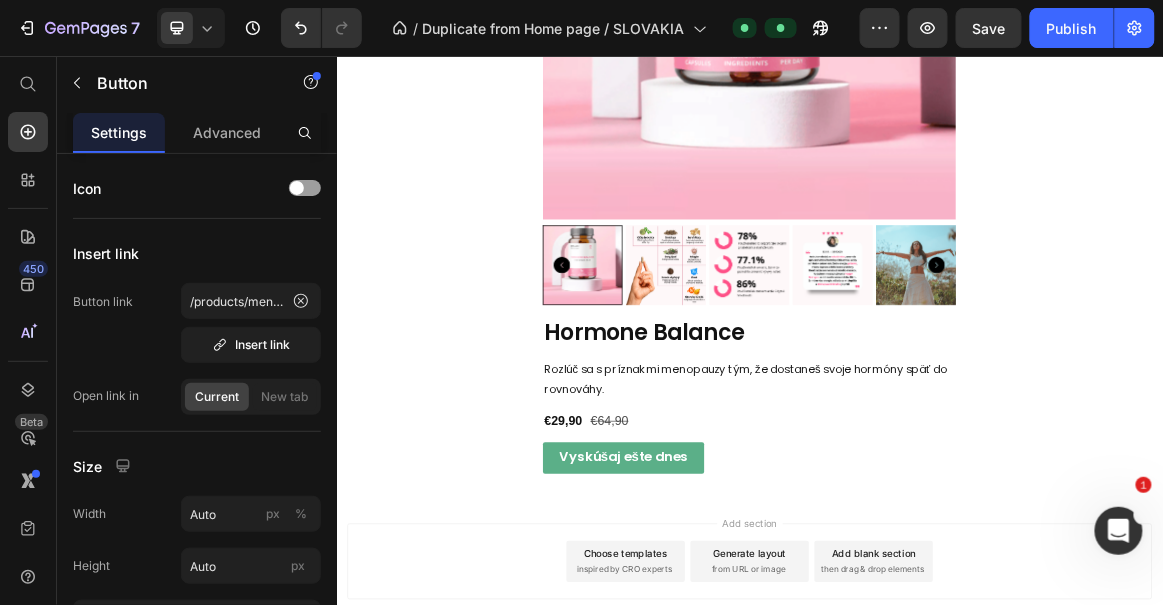 click on "Vyskúšaj ešte dnes Button   0" at bounding box center (936, 639) 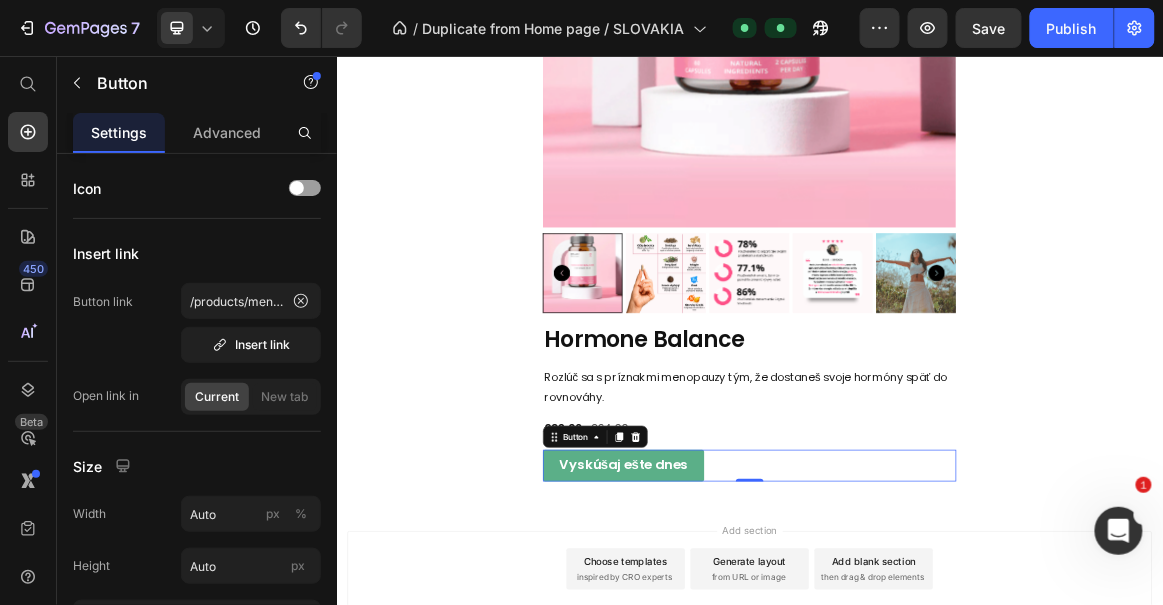 scroll, scrollTop: 3115, scrollLeft: 0, axis: vertical 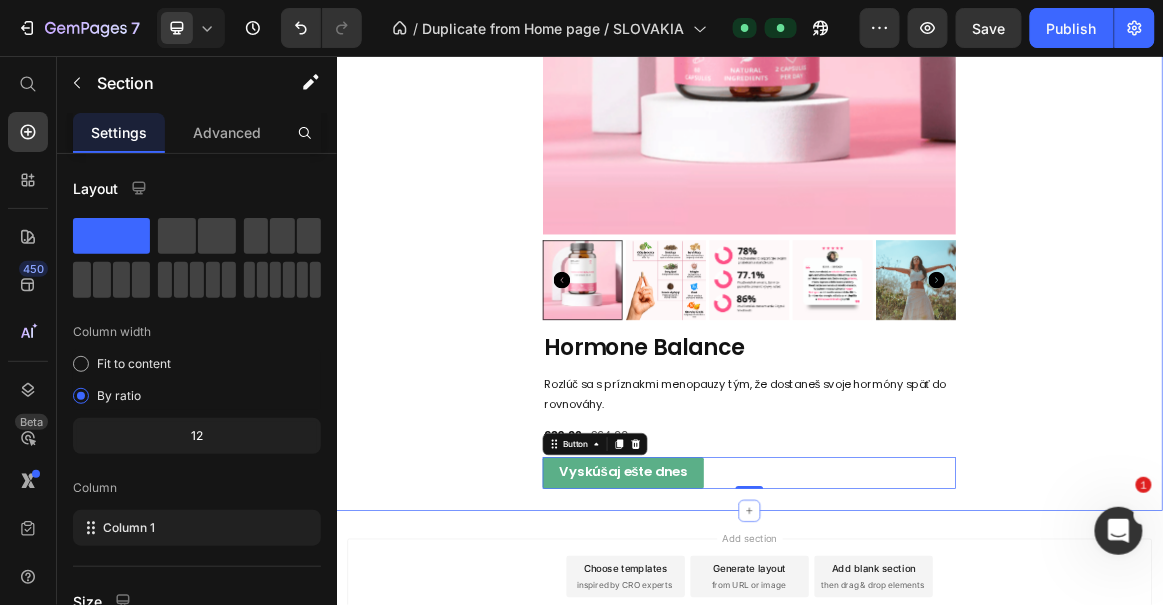 click on "Zľavy počas Týždňa zdravia! Získaj zľavu 60 % Heading
Product Images Hormone Balance Product Title Rozlúč sa s príznakmi menopauzy tým, že dostaneš svoje hormóny späť do rovnováhy. Text Block €29,90 Product Price €64,90 Product Price Row Vyskúšaj ešte dnes Button   0 Product" at bounding box center [936, 169] 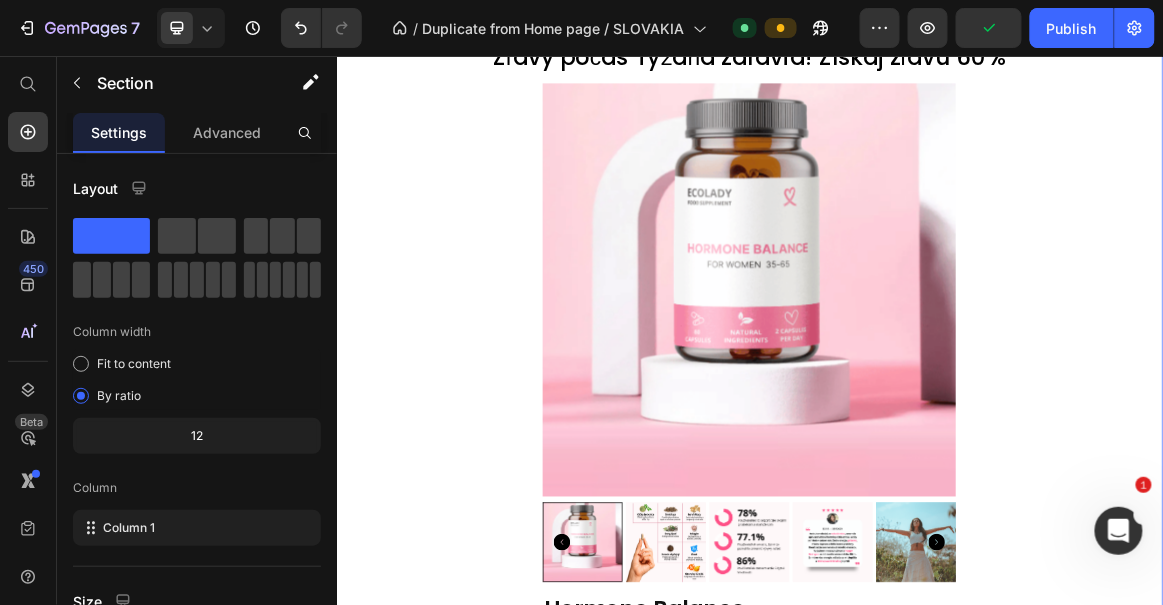 scroll, scrollTop: 2737, scrollLeft: 0, axis: vertical 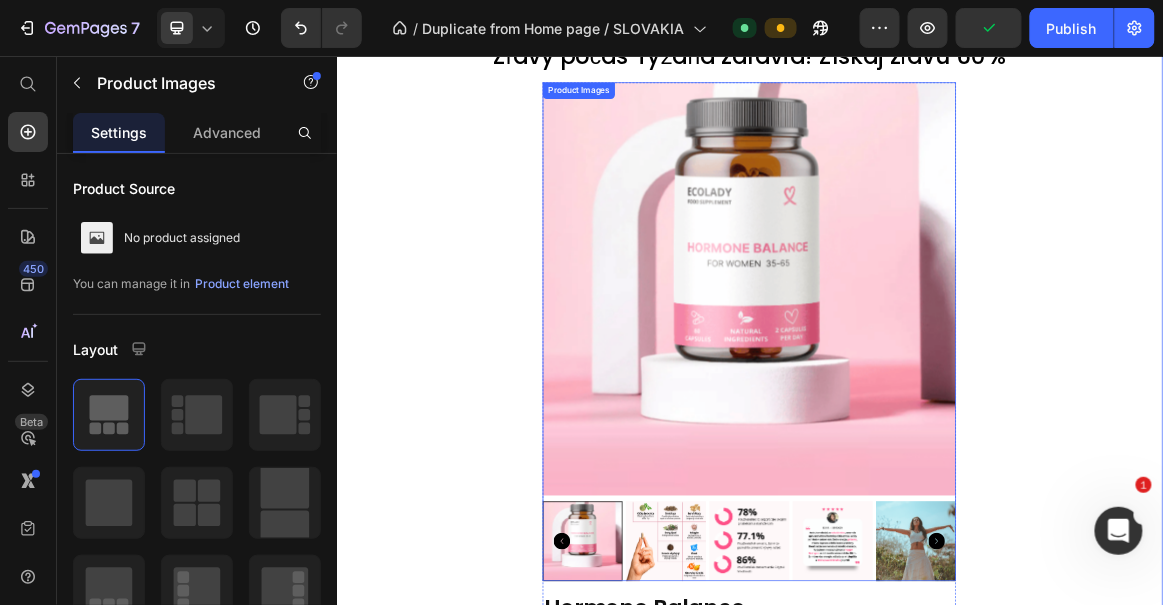 click at bounding box center (815, 759) 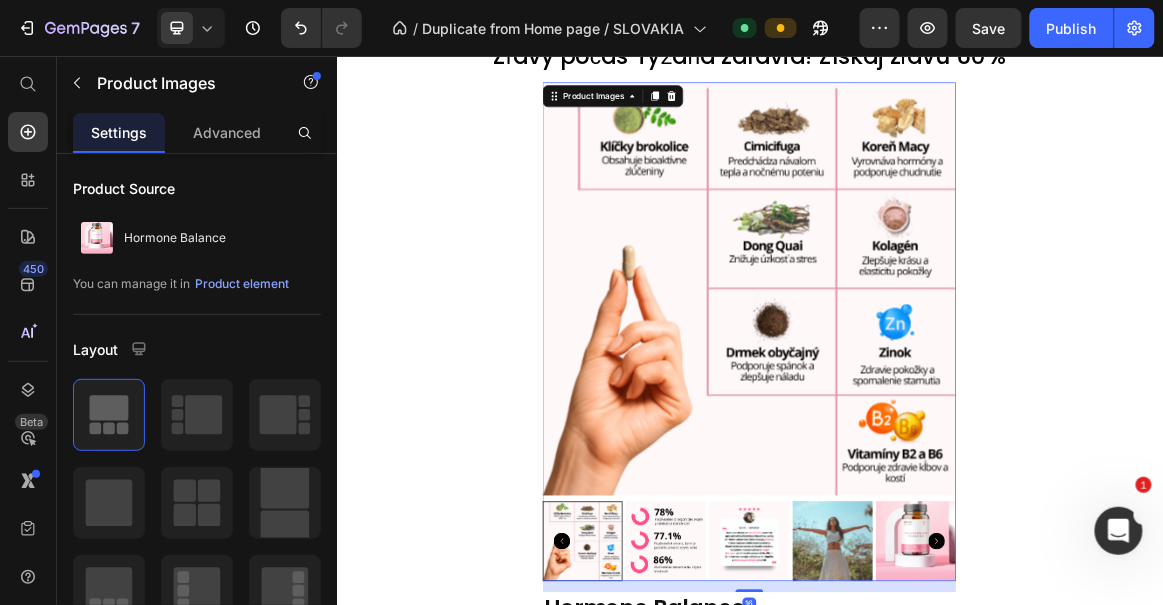 click at bounding box center [815, 759] 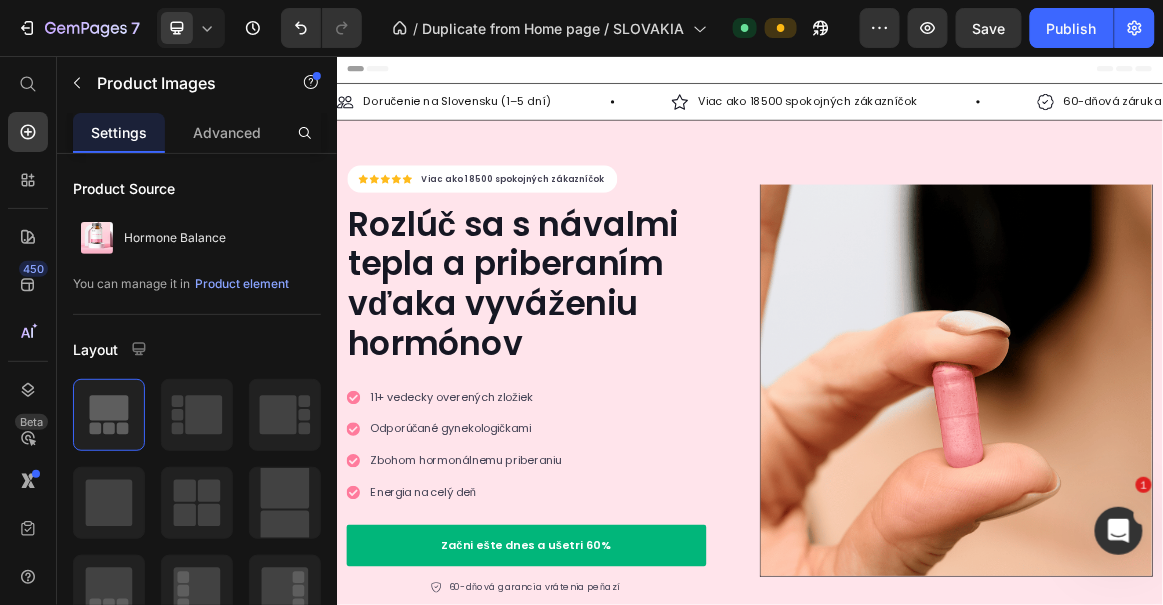 scroll, scrollTop: 0, scrollLeft: 0, axis: both 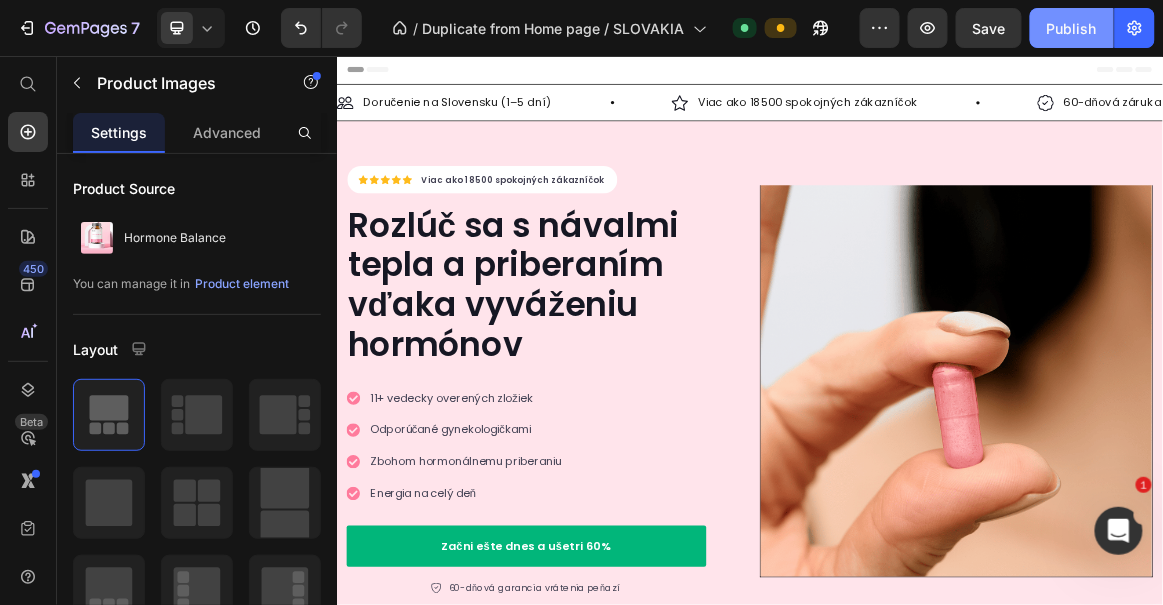 click on "Publish" at bounding box center (1072, 28) 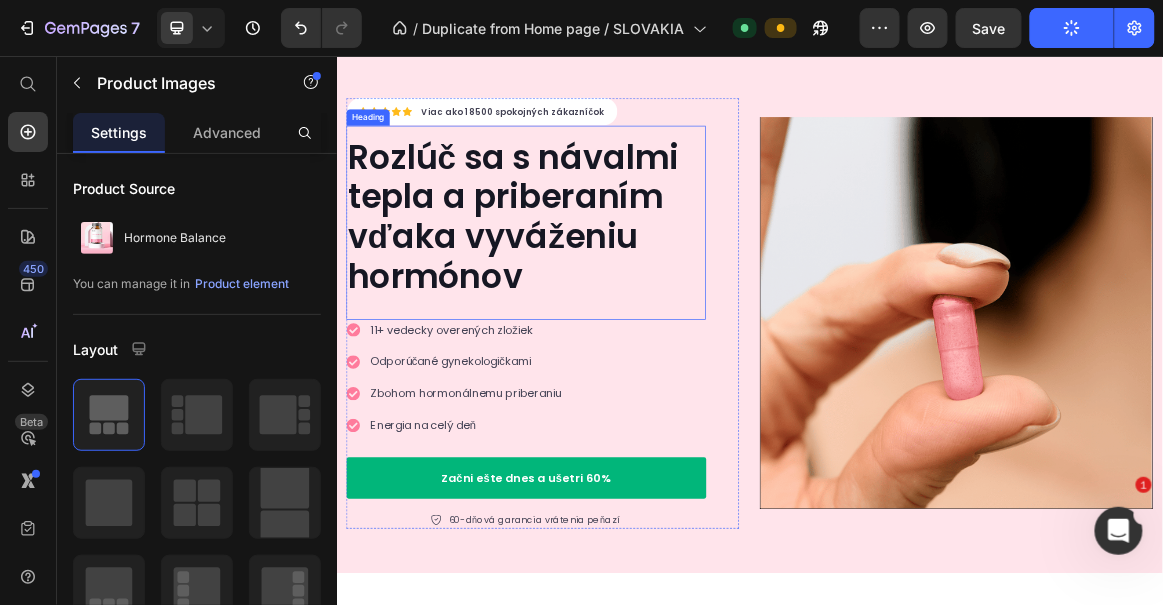 scroll, scrollTop: 0, scrollLeft: 0, axis: both 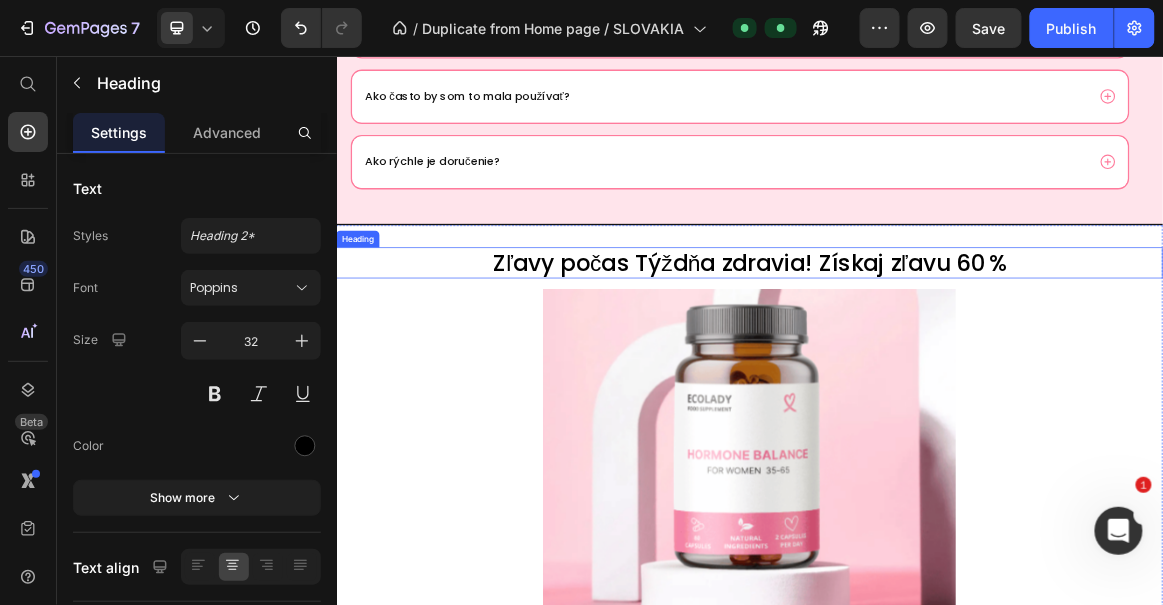 click on "Zľavy počas Týždňa zdravia! Získaj zľavu 60 %" at bounding box center [936, 355] 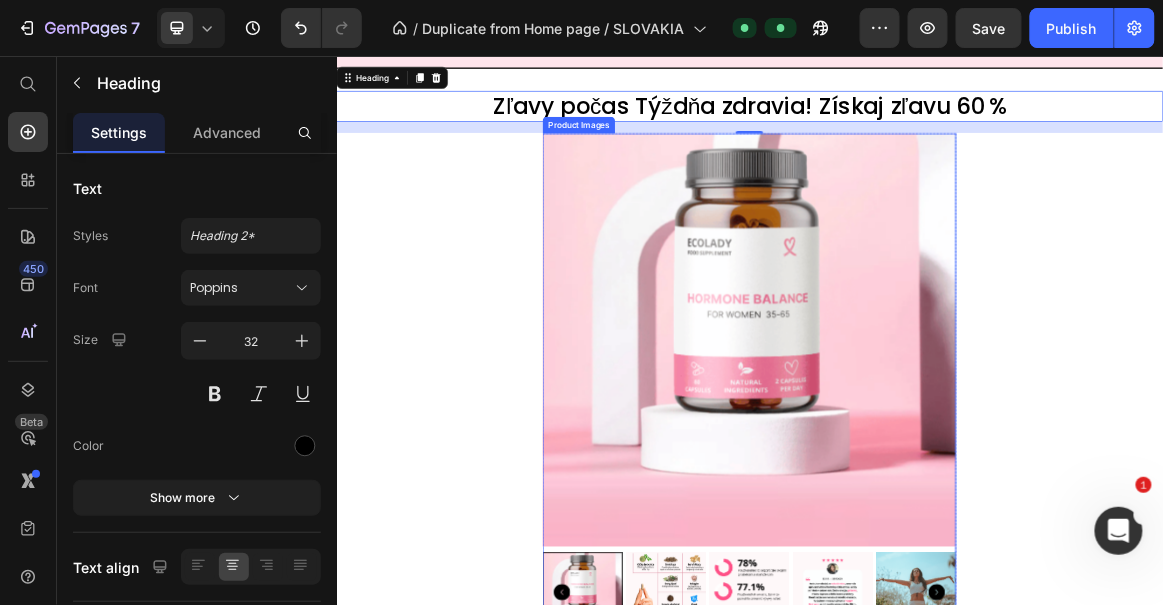 scroll, scrollTop: 2663, scrollLeft: 0, axis: vertical 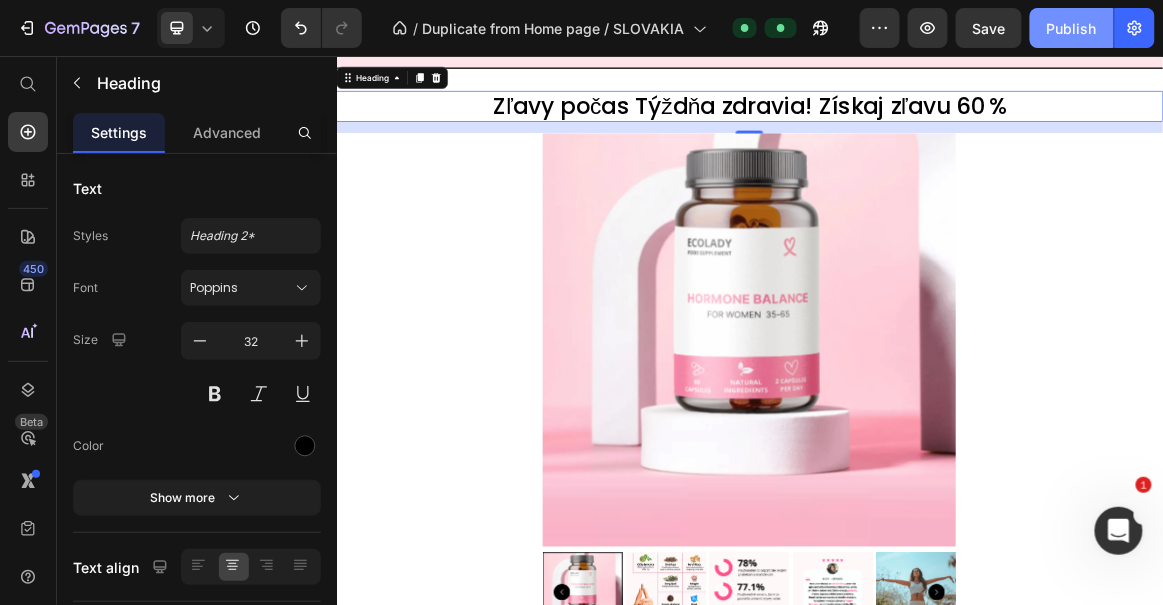 click on "Publish" at bounding box center [1072, 28] 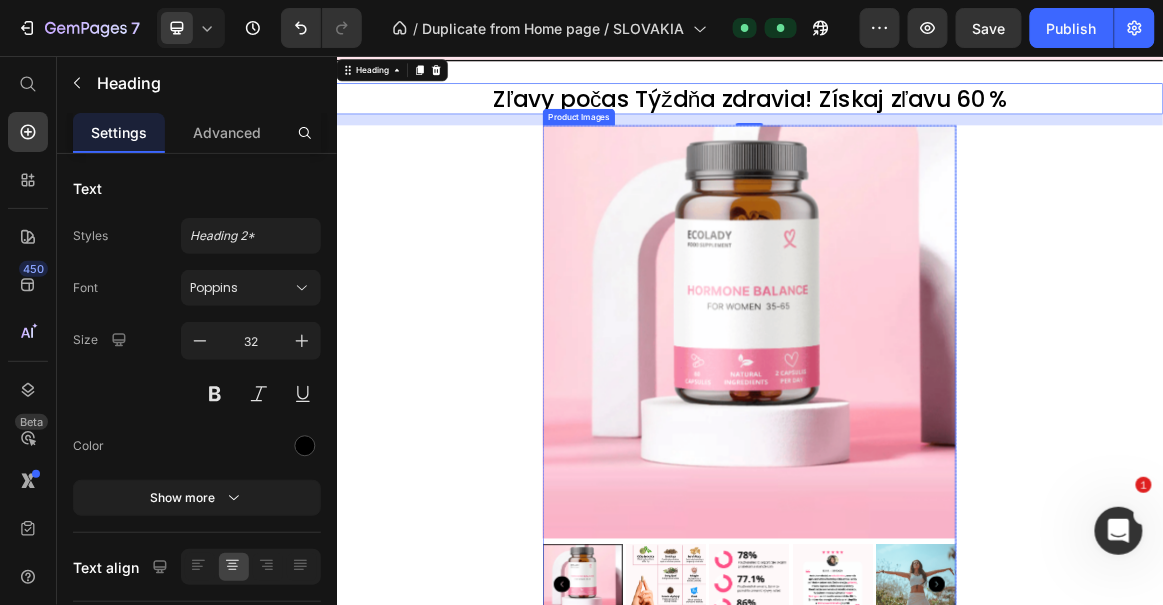 scroll, scrollTop: 2675, scrollLeft: 0, axis: vertical 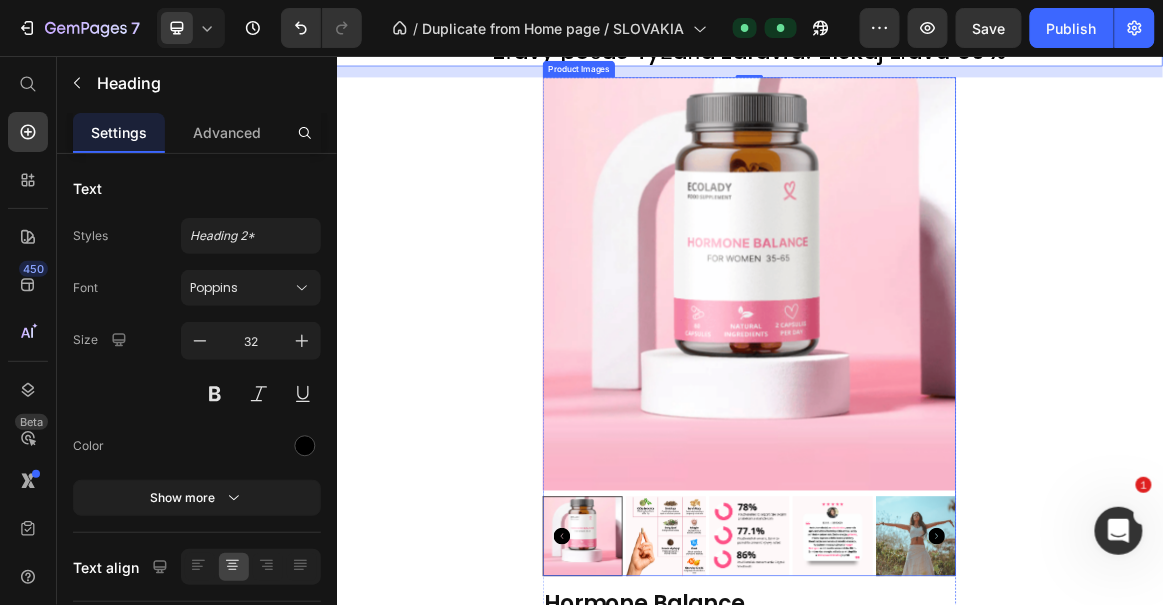 click at bounding box center (936, 386) 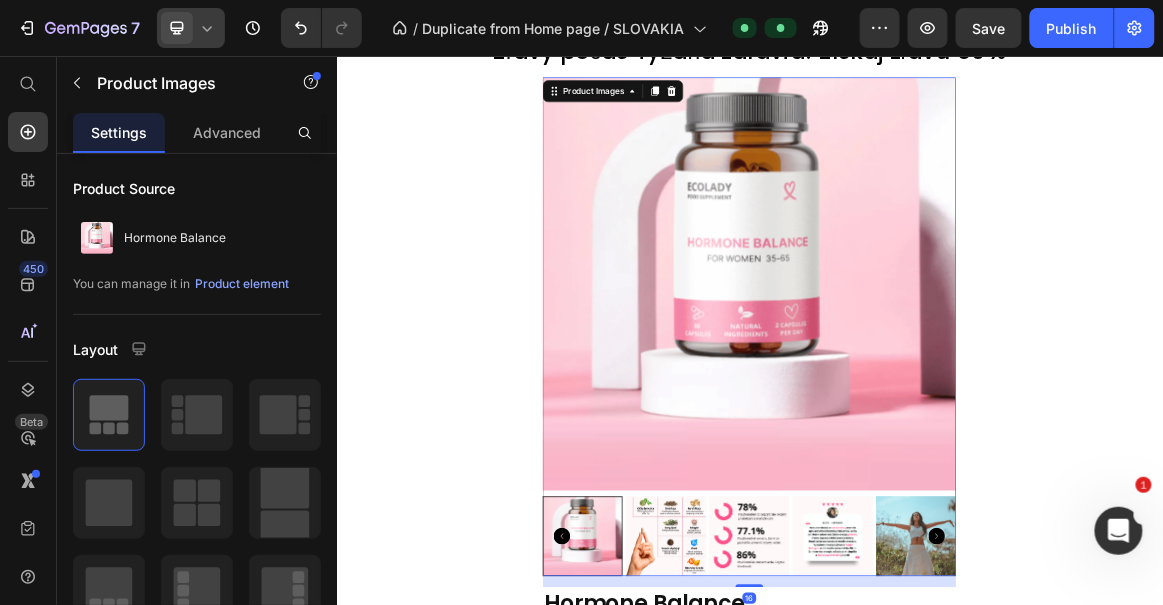 click 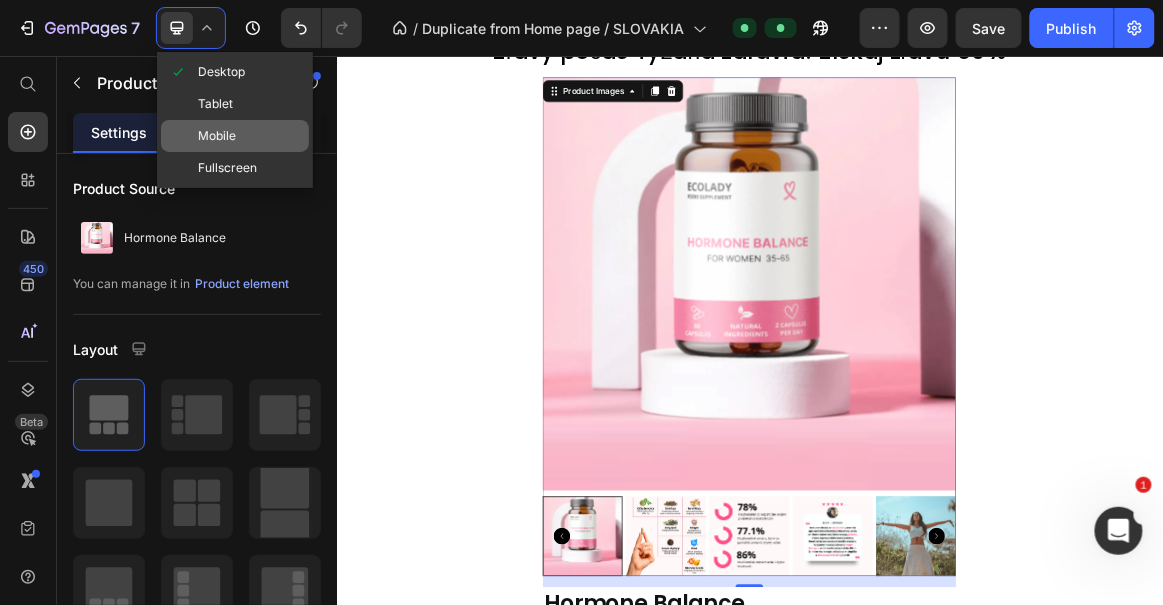 click on "Mobile" at bounding box center [217, 136] 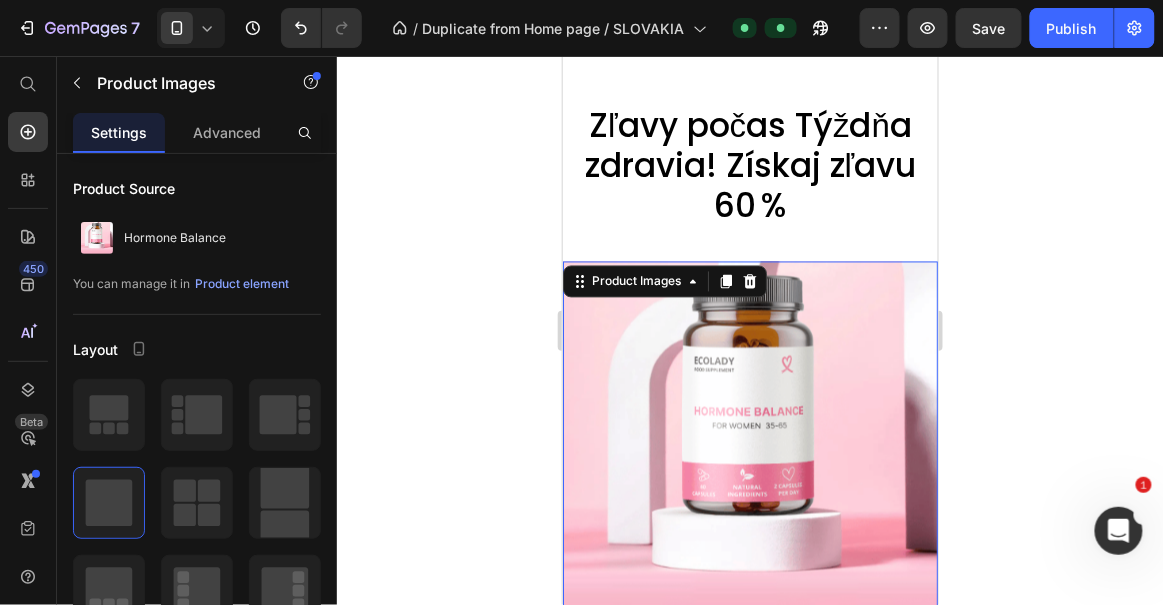 scroll, scrollTop: 2648, scrollLeft: 0, axis: vertical 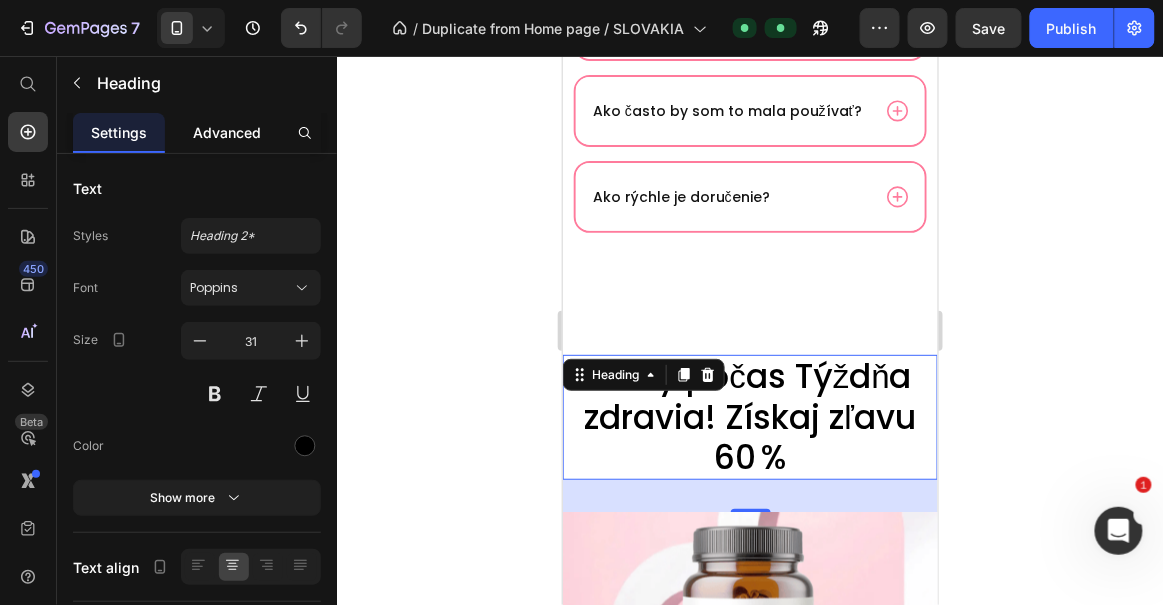 click on "Advanced" at bounding box center (227, 132) 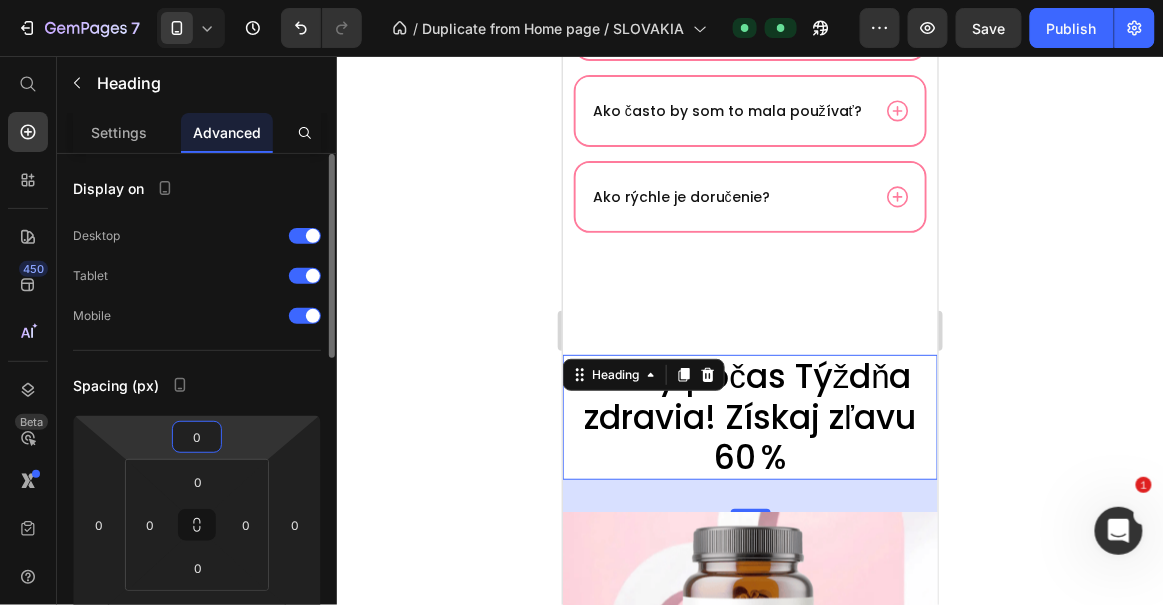 click on "0" at bounding box center (197, 437) 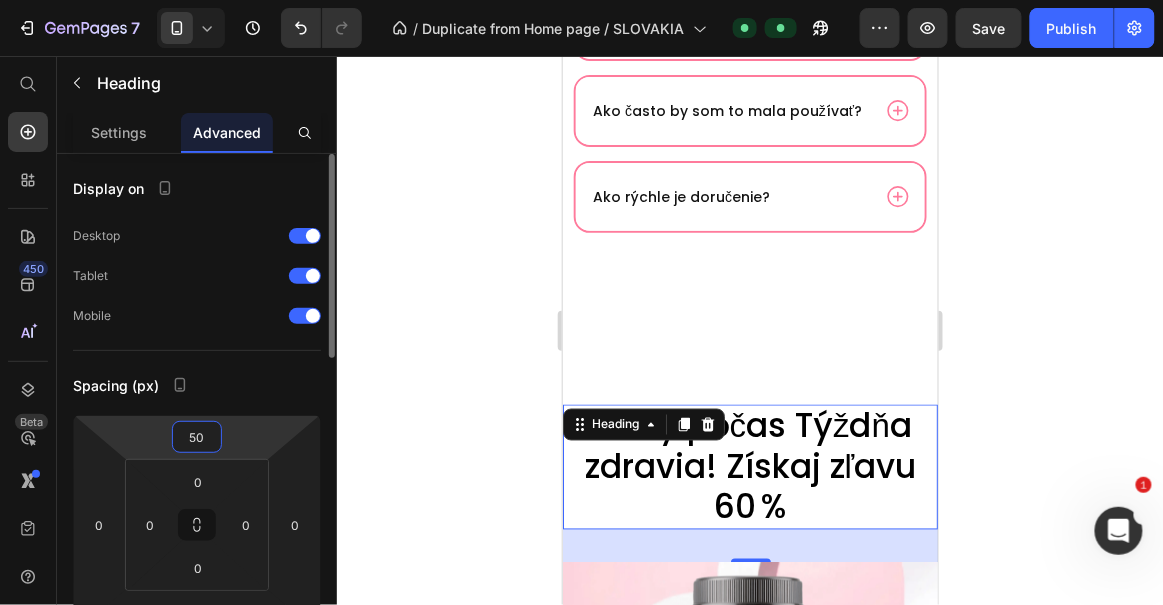 type on "5" 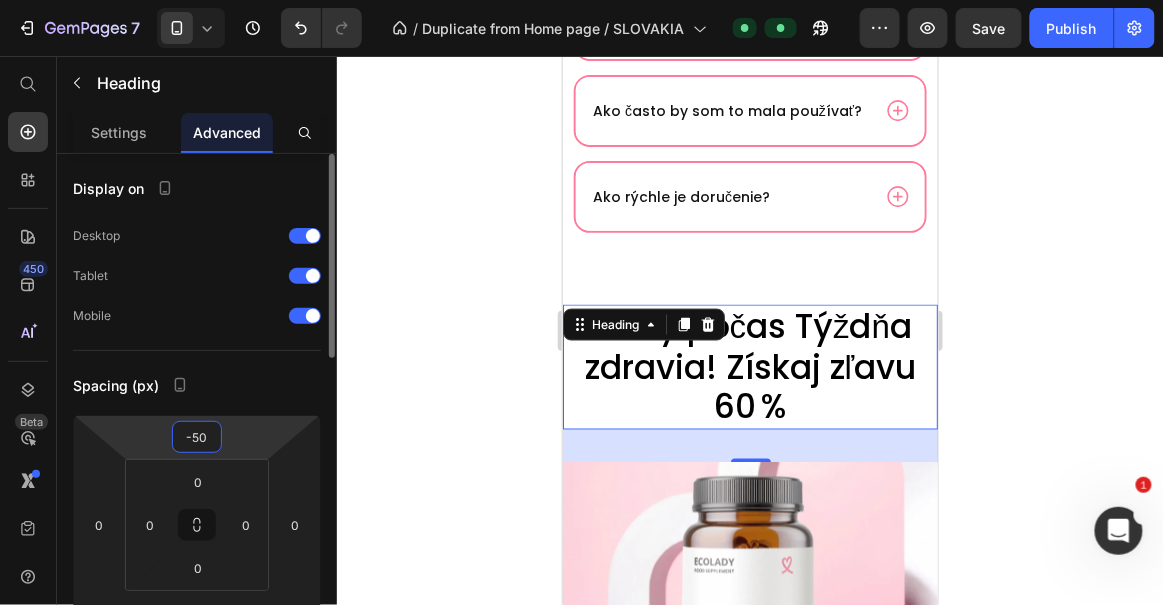 type on "-5" 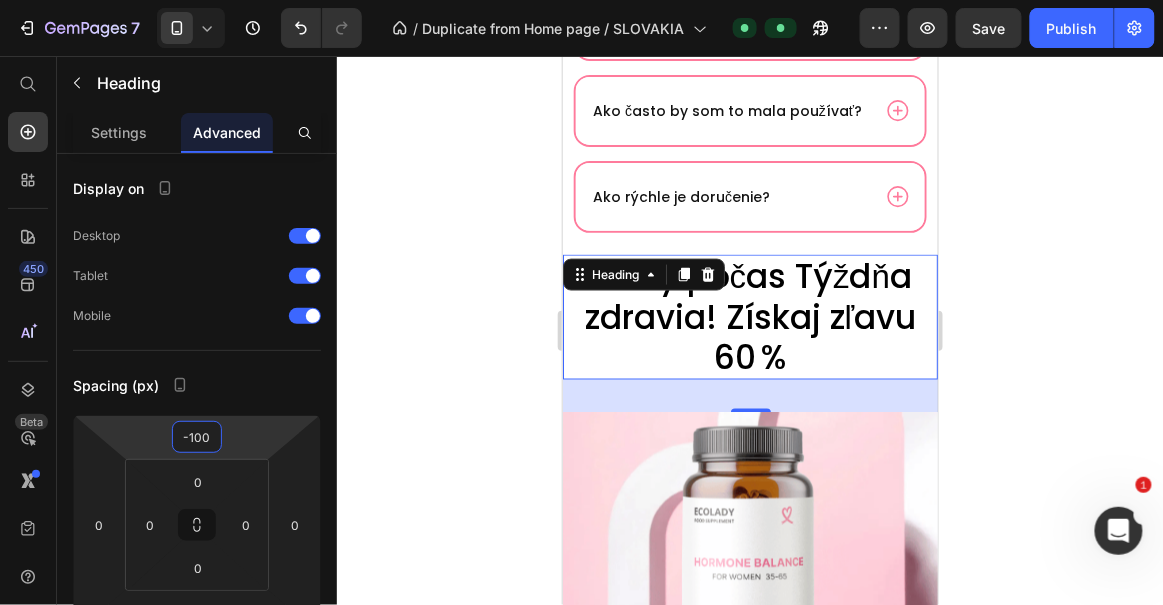 type on "-100" 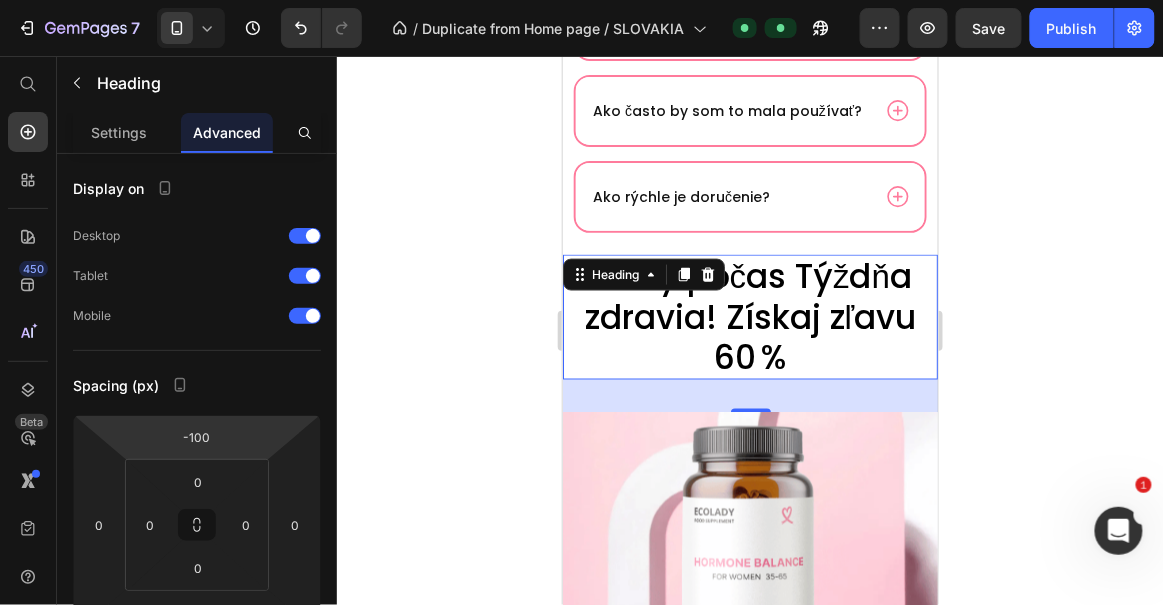 click 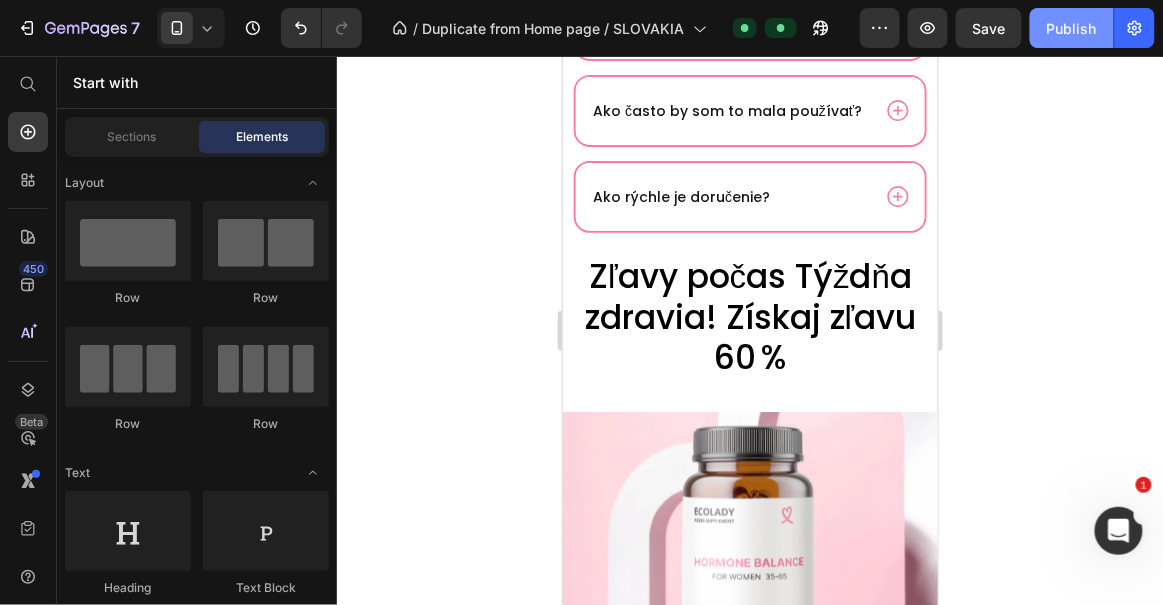 click on "Publish" at bounding box center [1072, 28] 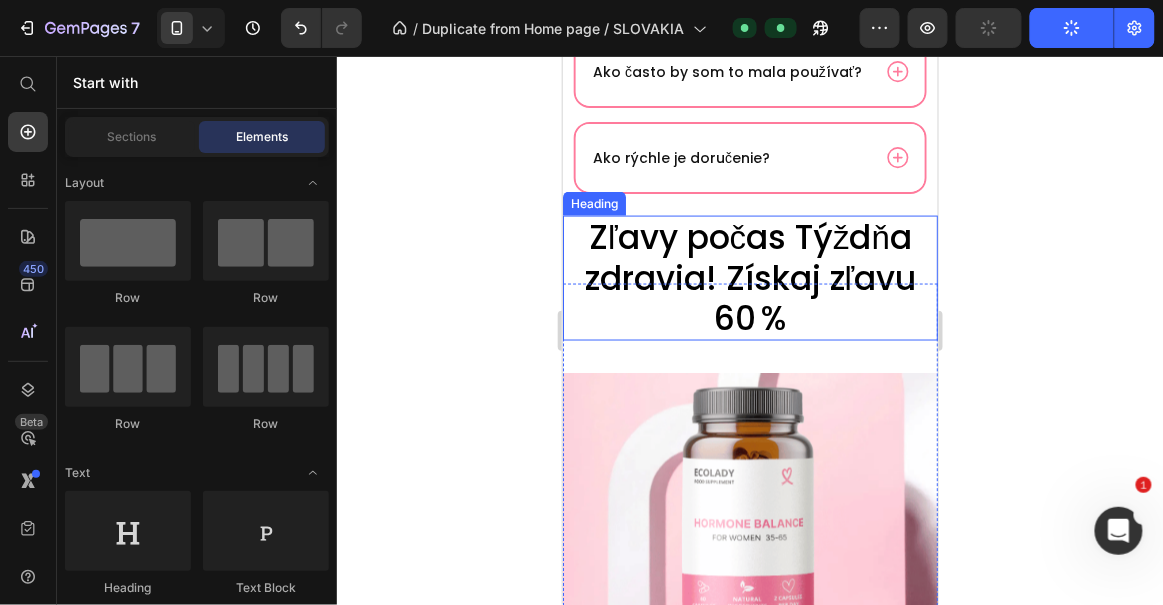 scroll, scrollTop: 2436, scrollLeft: 0, axis: vertical 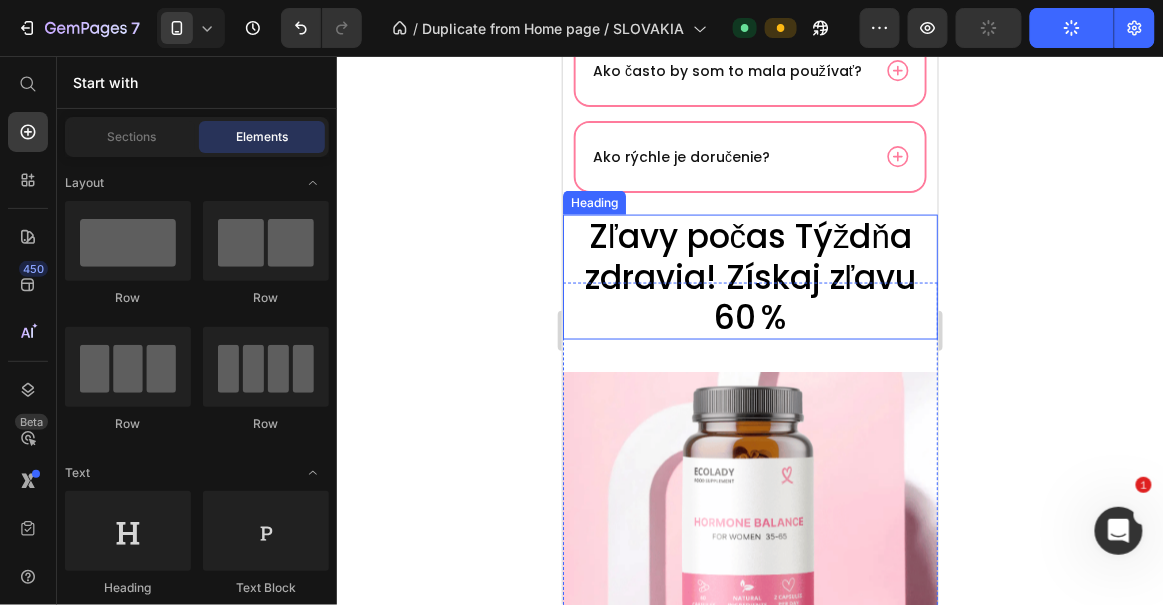 click on "Zľavy počas Týždňa zdravia! Získaj zľavu 60 %" at bounding box center (750, 276) 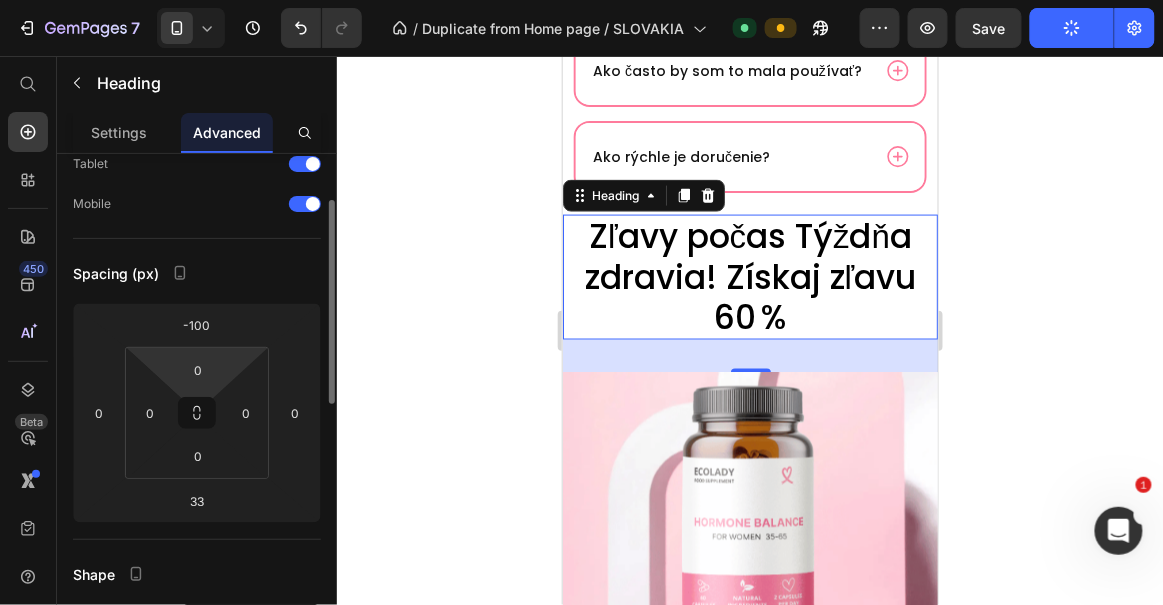 scroll, scrollTop: 113, scrollLeft: 0, axis: vertical 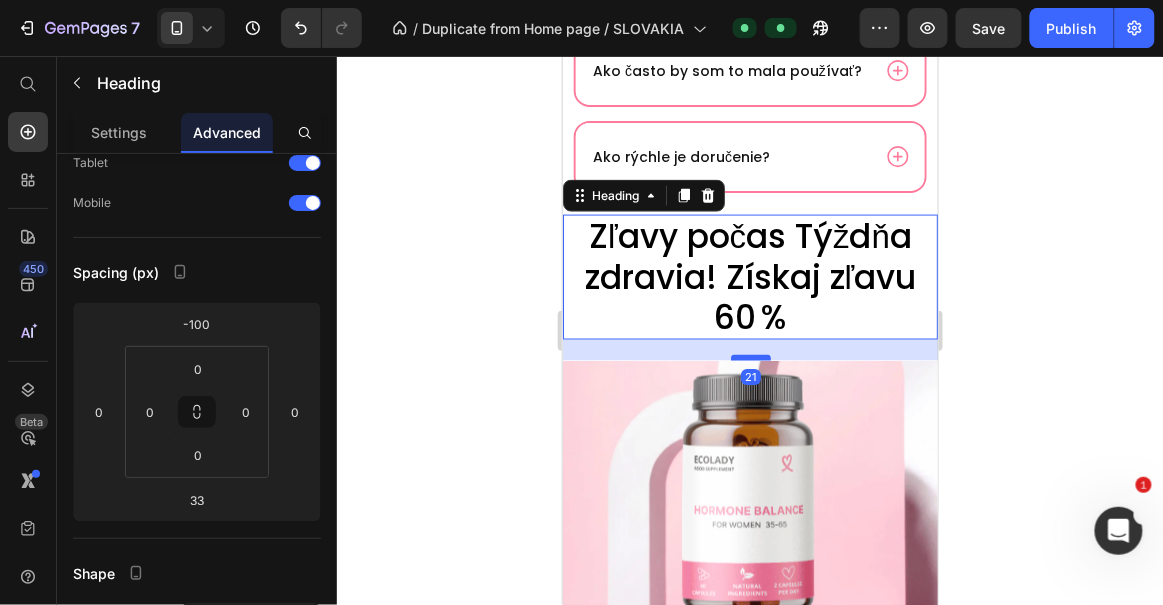 drag, startPoint x: 741, startPoint y: 362, endPoint x: 741, endPoint y: 349, distance: 13 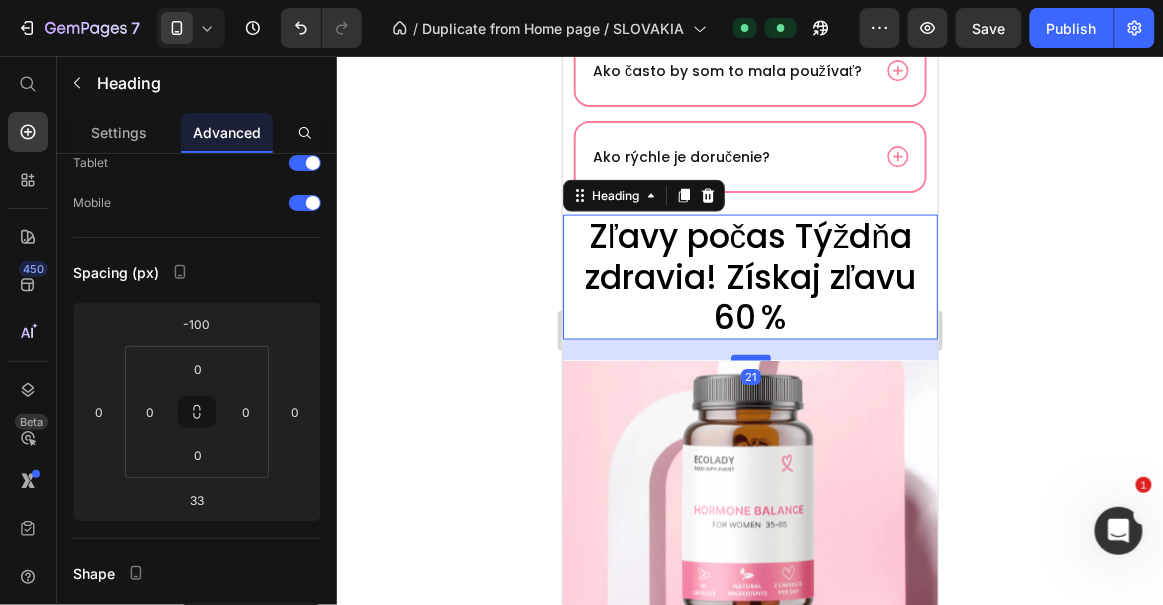 click at bounding box center (750, 357) 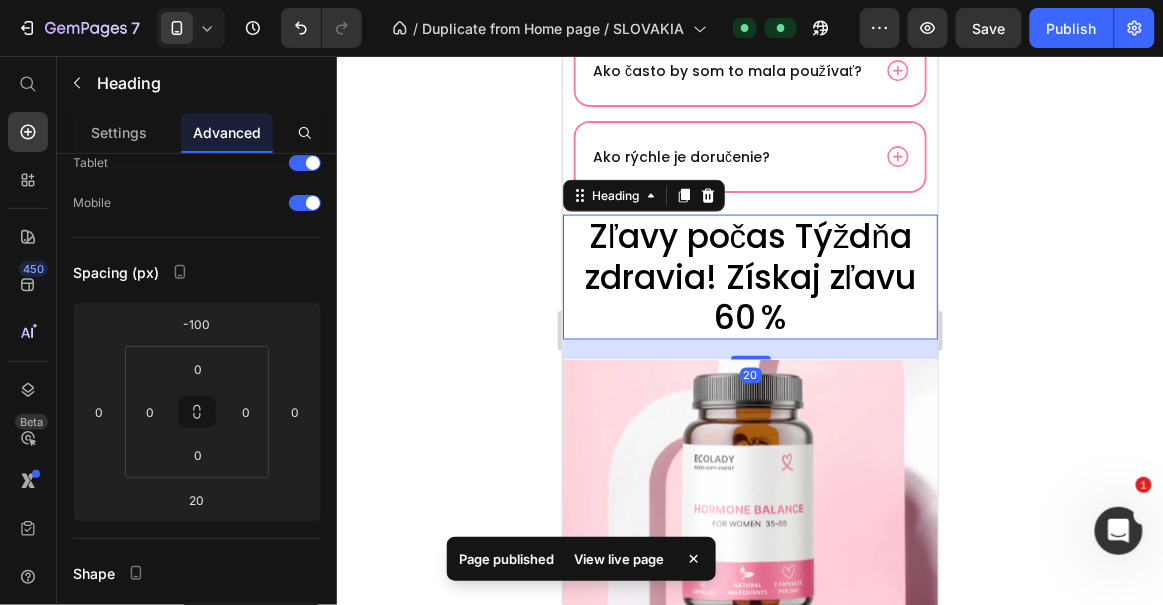 click 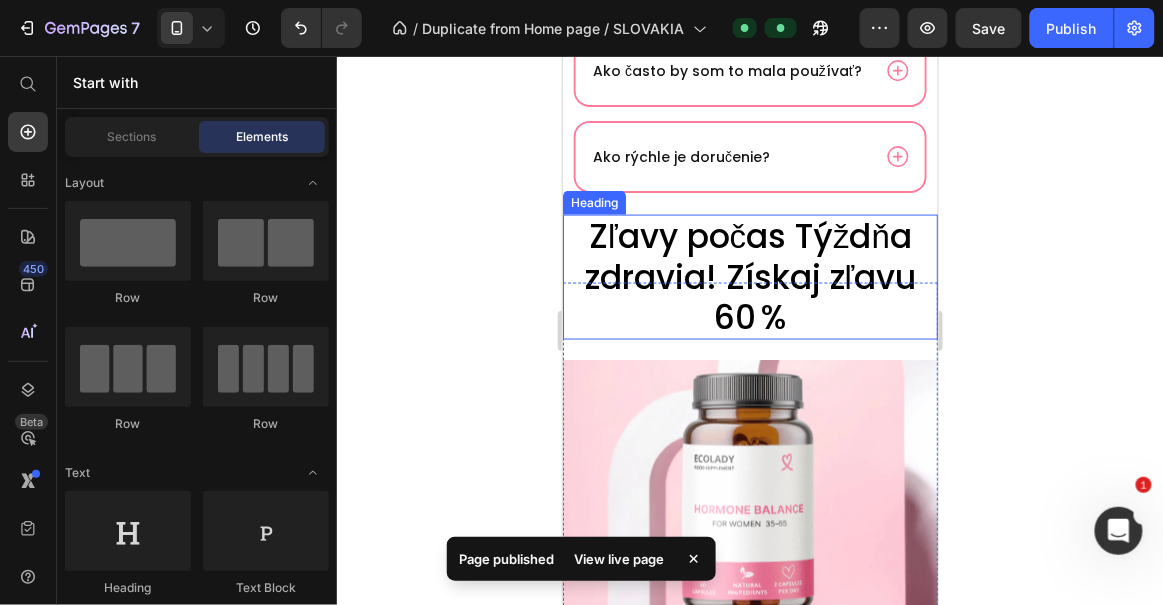 click 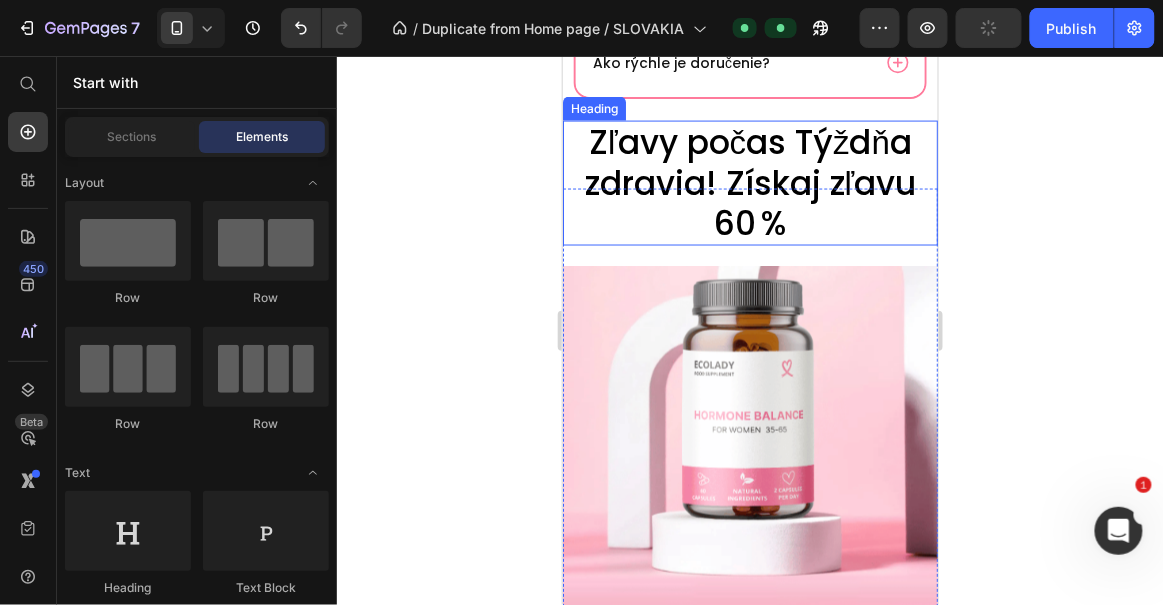 scroll, scrollTop: 2529, scrollLeft: 0, axis: vertical 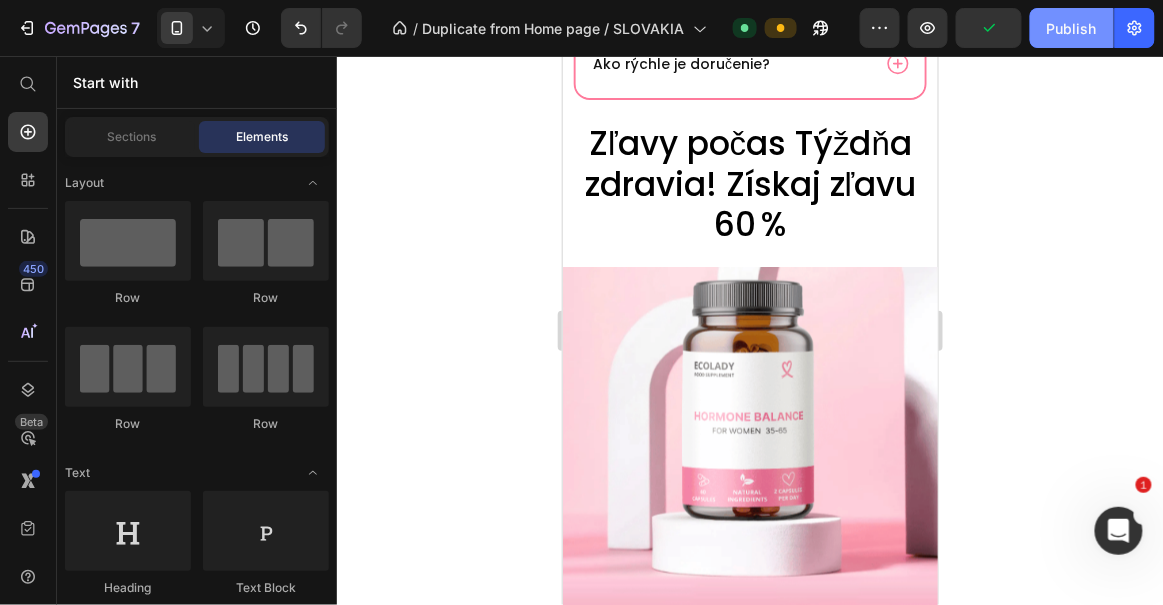 click on "Publish" at bounding box center (1072, 28) 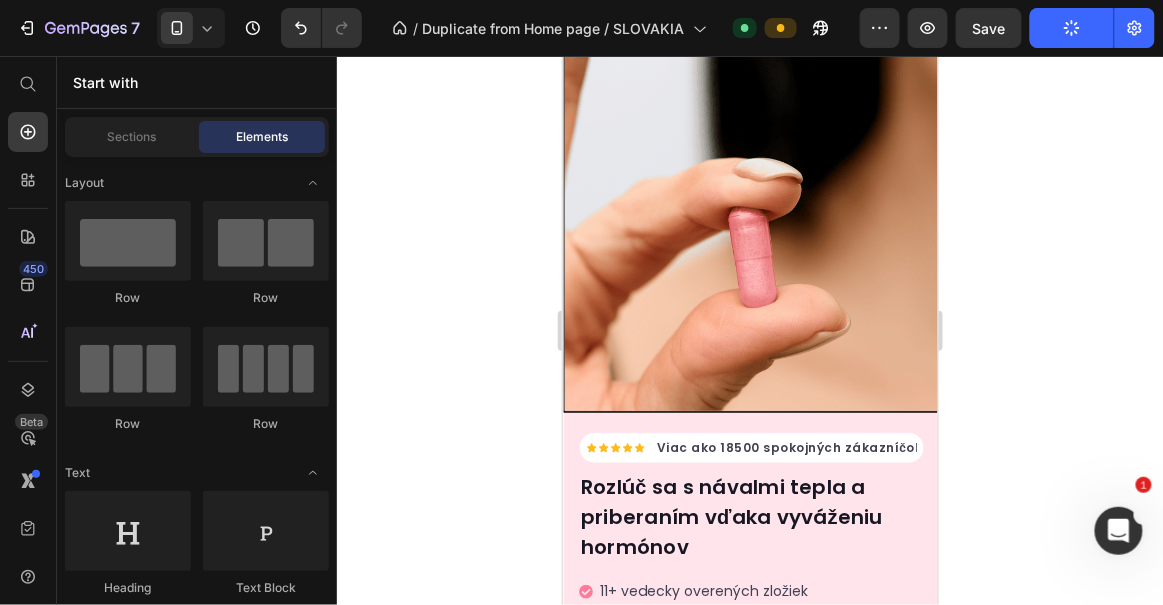 scroll, scrollTop: 0, scrollLeft: 0, axis: both 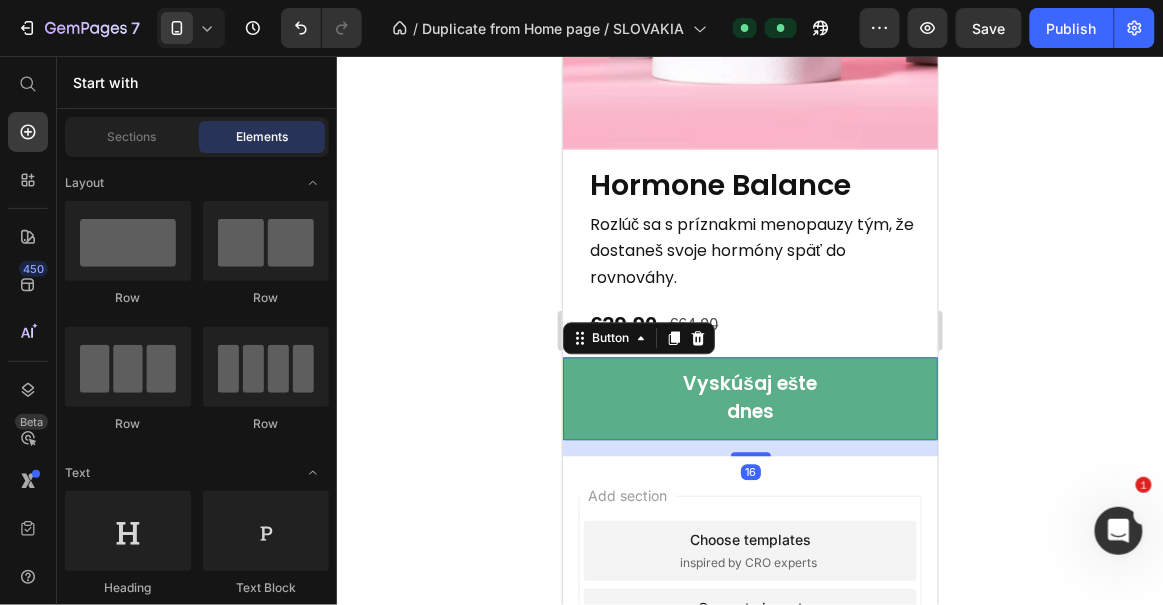 click on "Vyskúšaj ešte dnes" at bounding box center (749, 397) 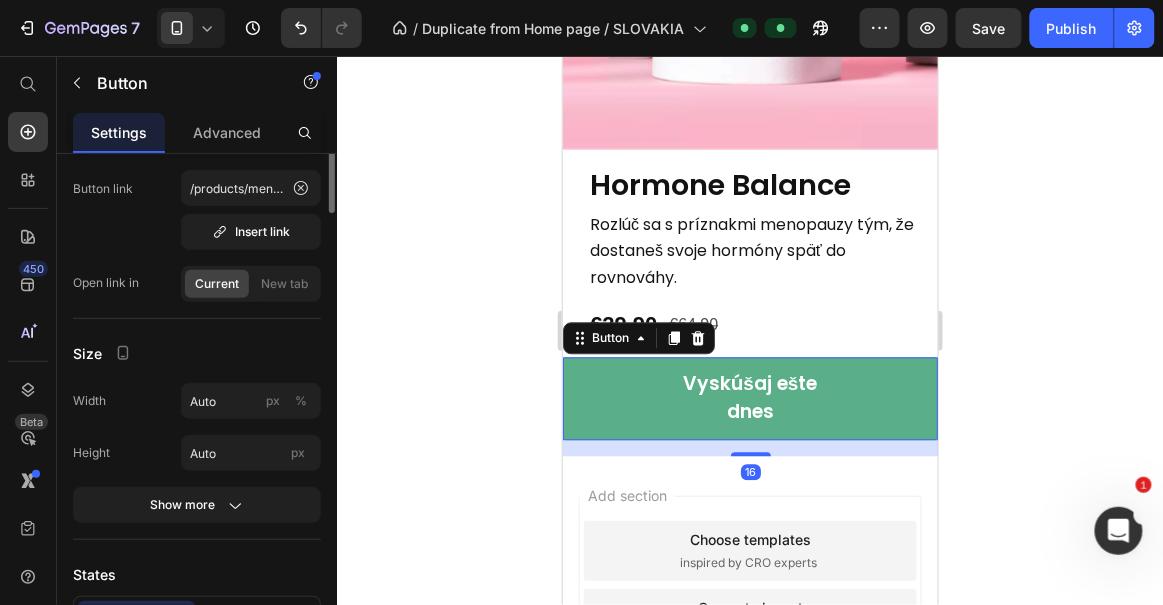 scroll, scrollTop: 0, scrollLeft: 0, axis: both 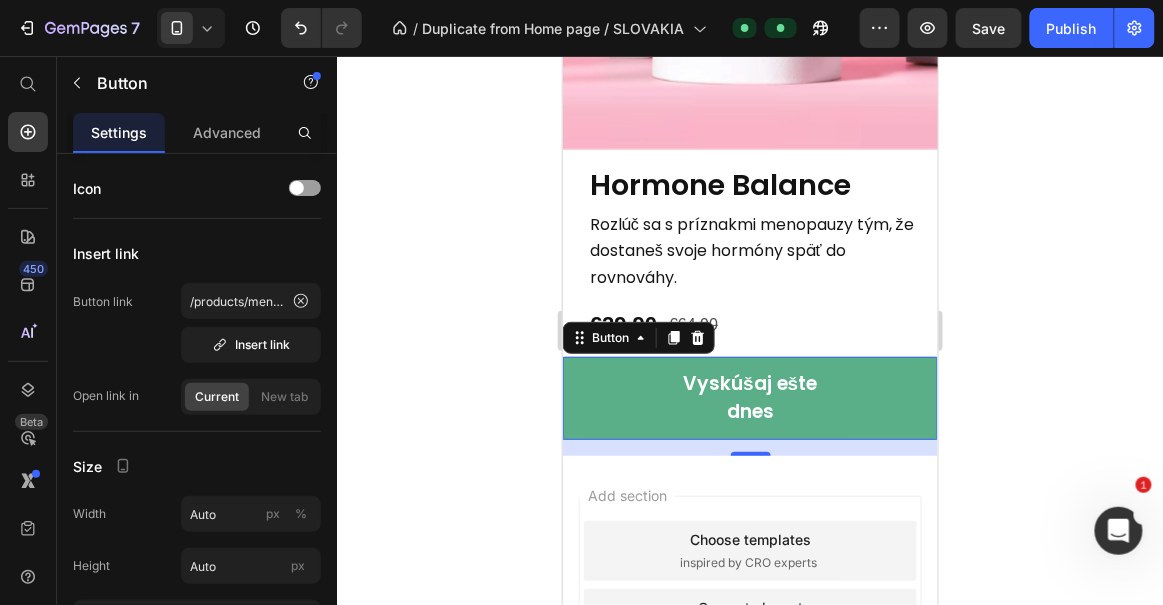 click 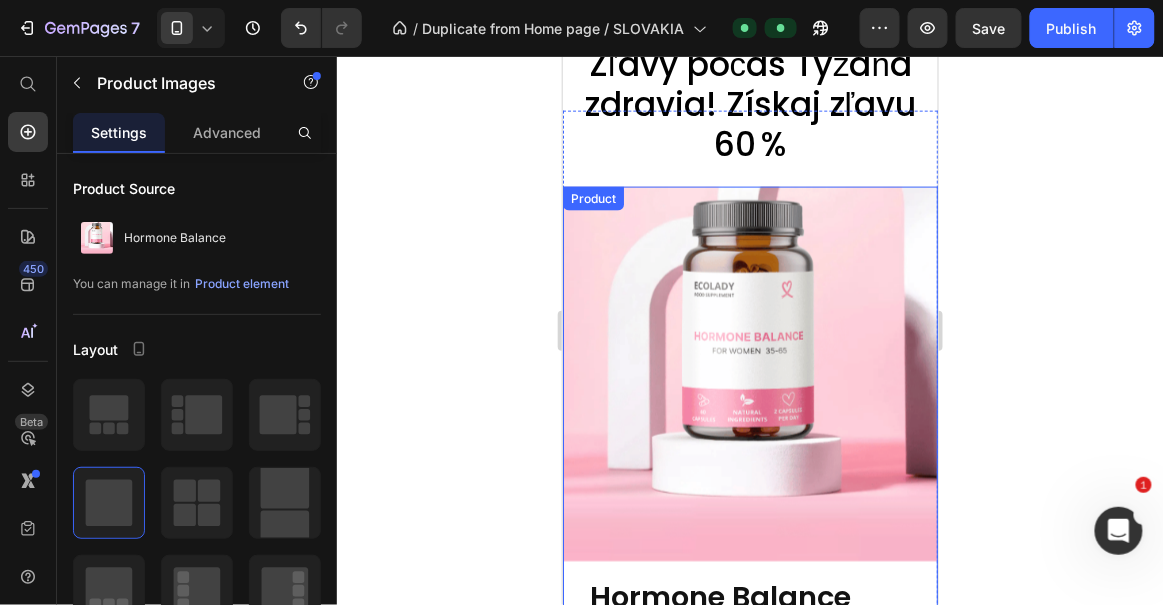 click at bounding box center [749, 373] 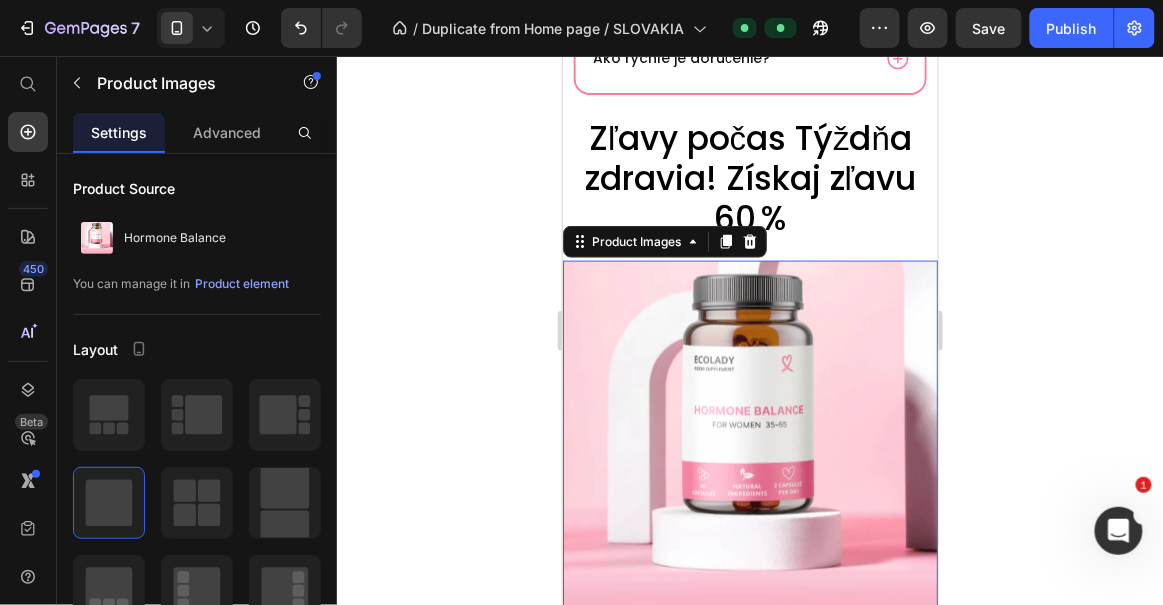scroll, scrollTop: 2347, scrollLeft: 0, axis: vertical 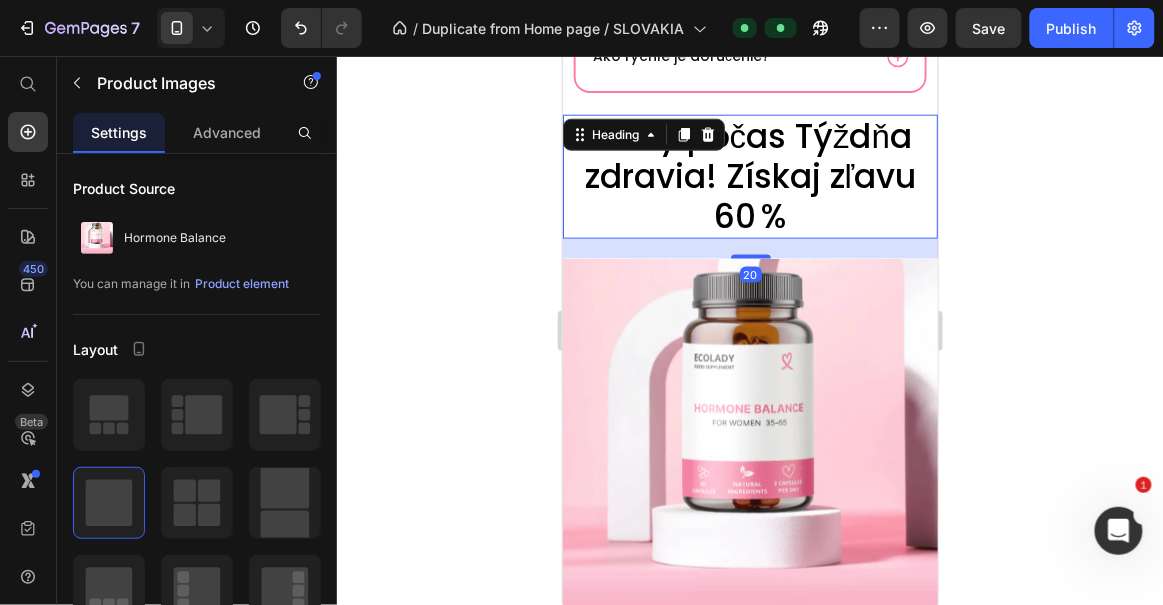 click on "Zľavy počas Týždňa zdravia! Získaj zľavu 60 %" at bounding box center [749, 176] 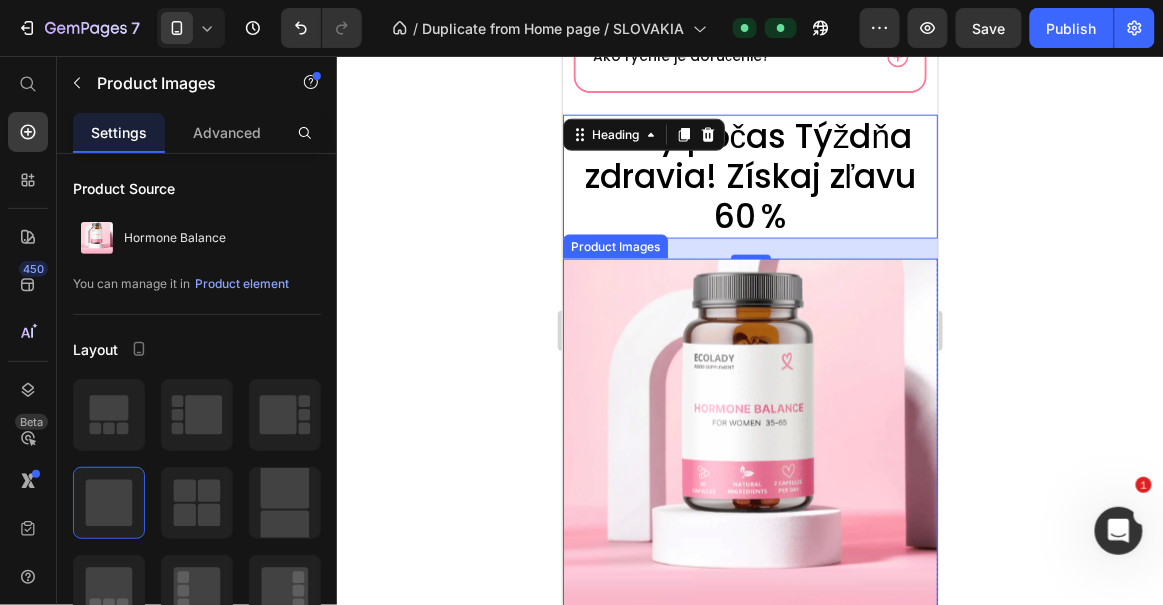 click at bounding box center (749, 445) 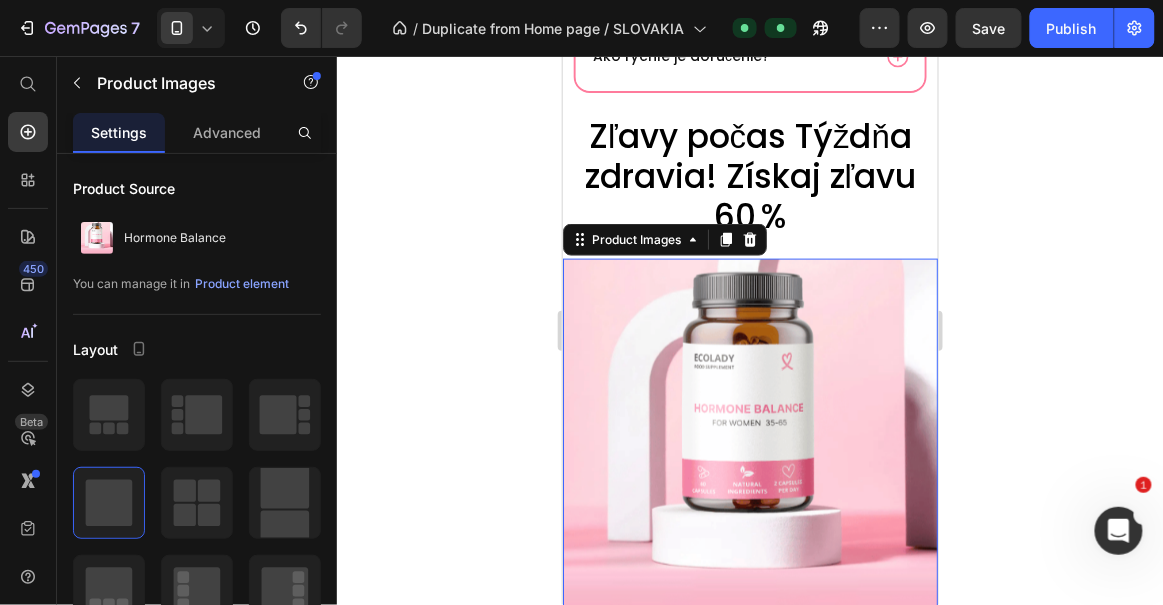 click 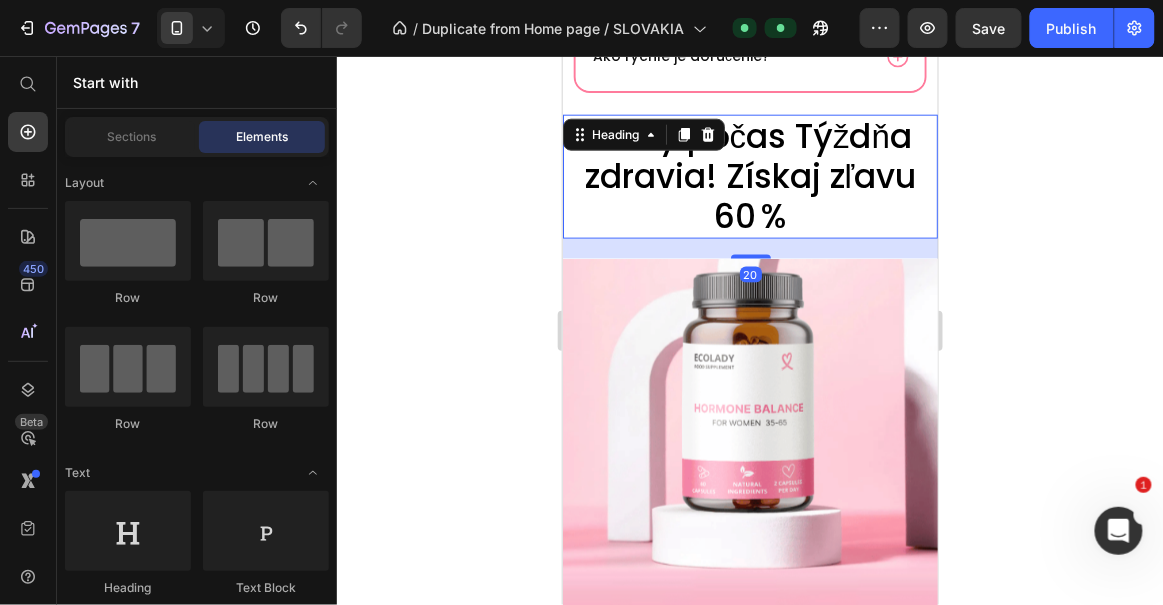 click on "Zľavy počas Týždňa zdravia! Získaj zľavu 60 %" at bounding box center [750, 176] 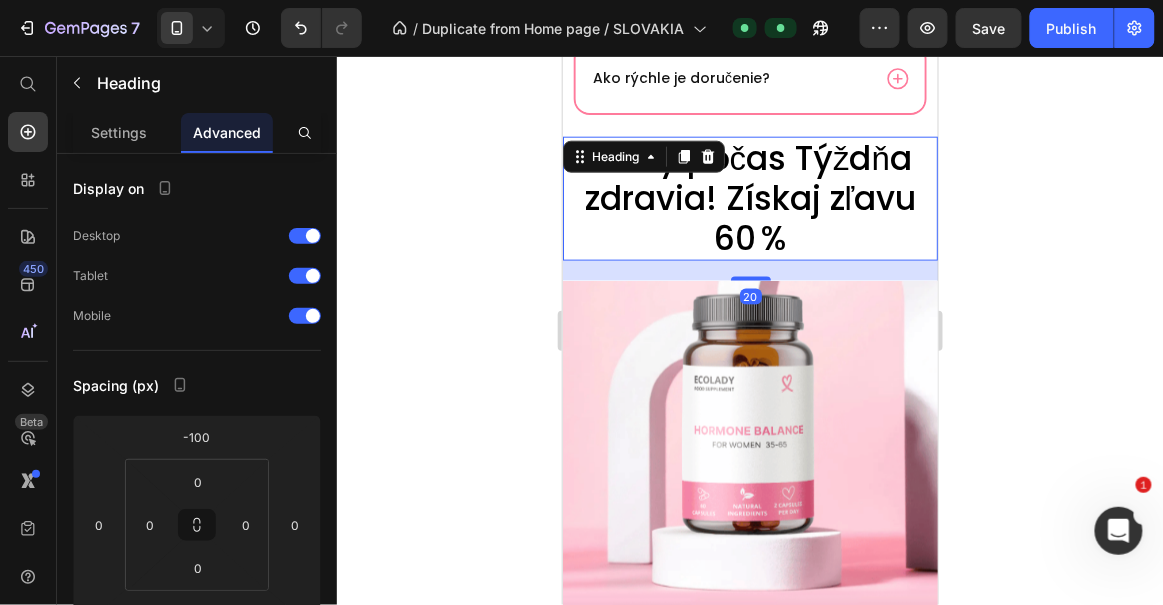 scroll, scrollTop: 2321, scrollLeft: 0, axis: vertical 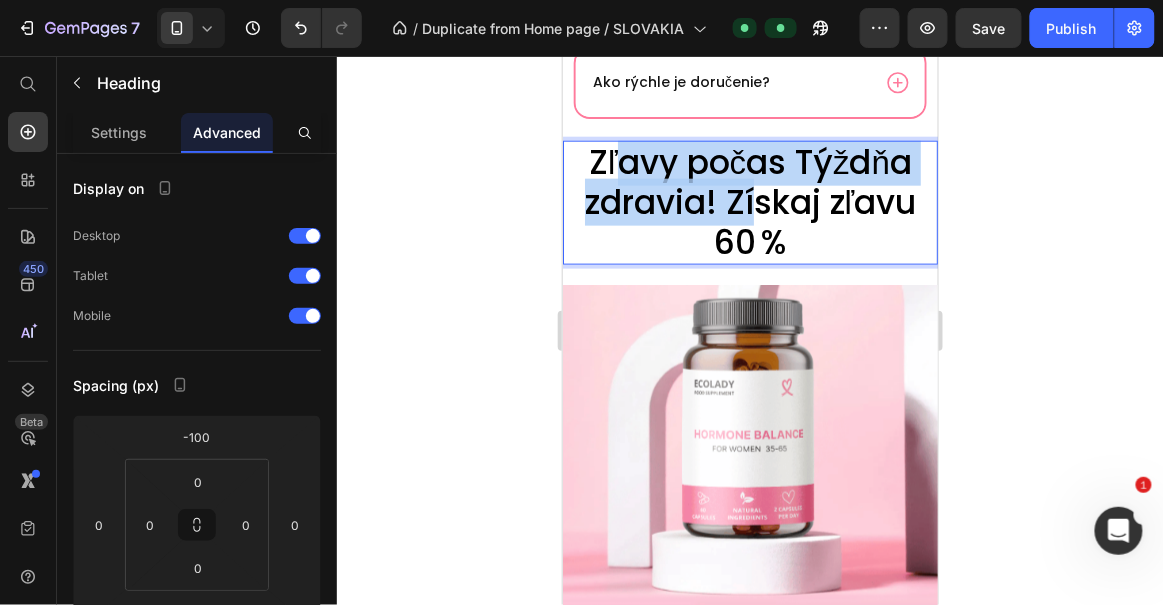 drag, startPoint x: 616, startPoint y: 160, endPoint x: 752, endPoint y: 194, distance: 140.1856 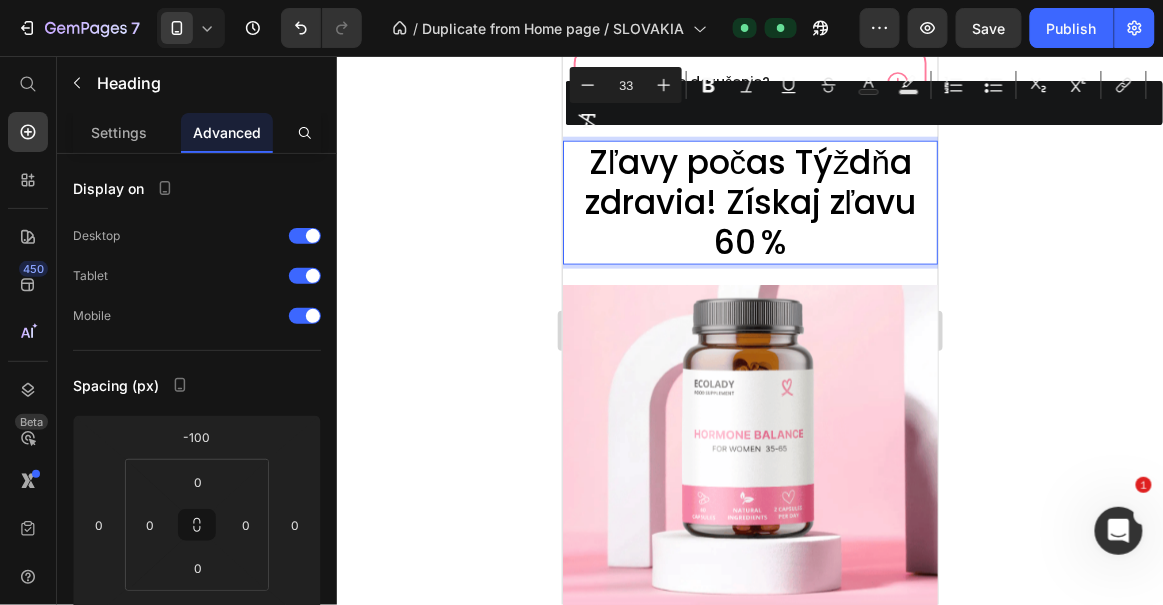 click on "Zľavy počas Týždňa zdravia! Získaj zľavu 60 %" at bounding box center (750, 202) 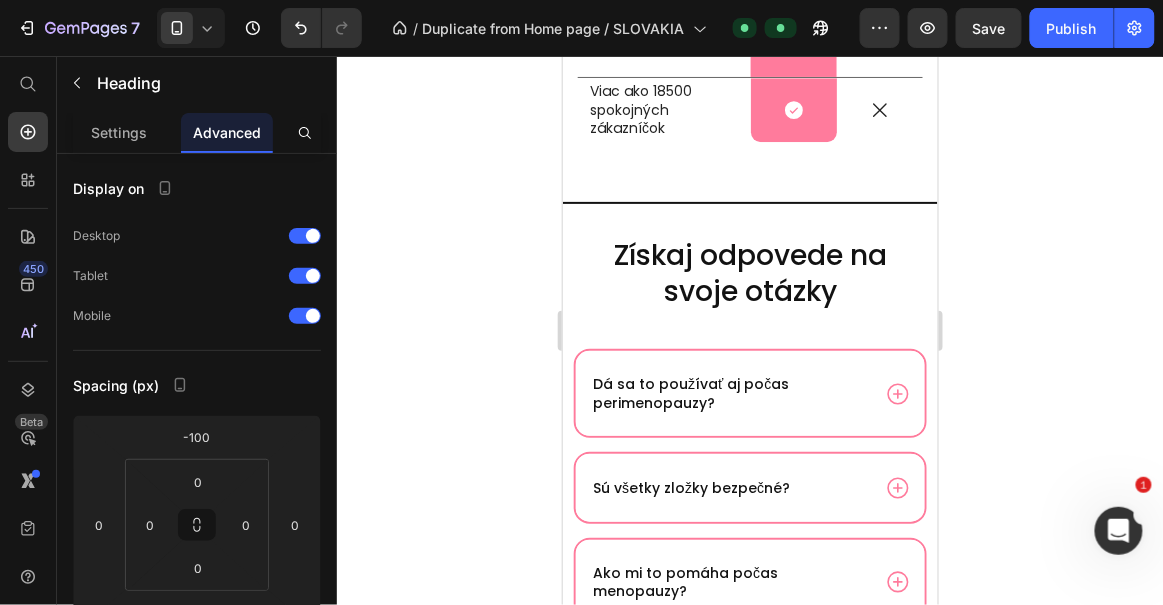 scroll, scrollTop: 1459, scrollLeft: 0, axis: vertical 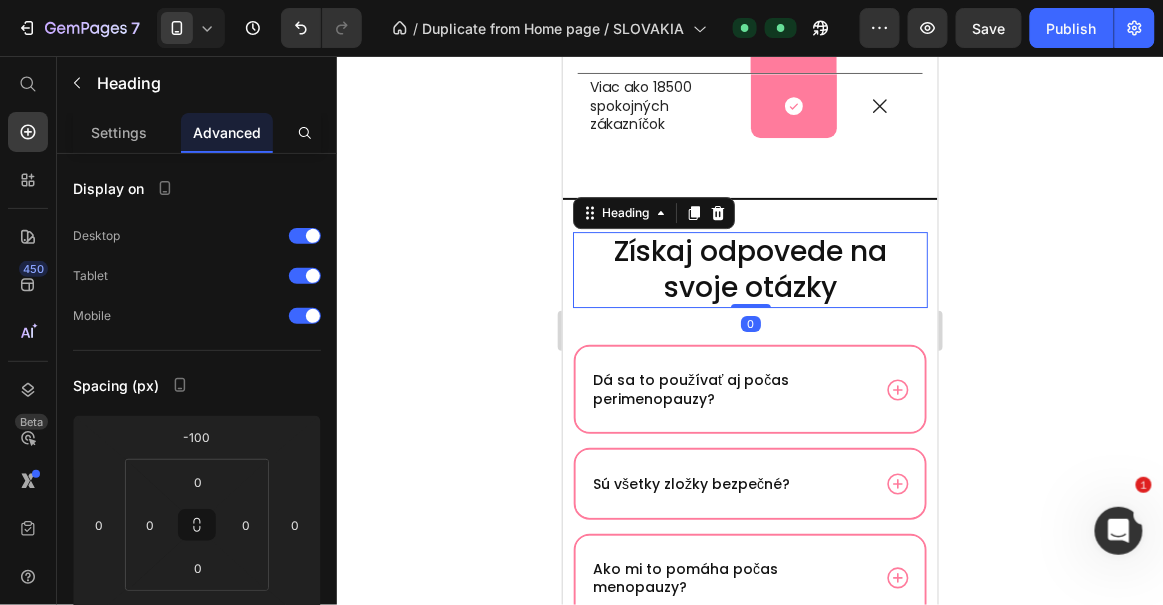 click on "Získaj odpovede na svoje otázky" at bounding box center (749, 269) 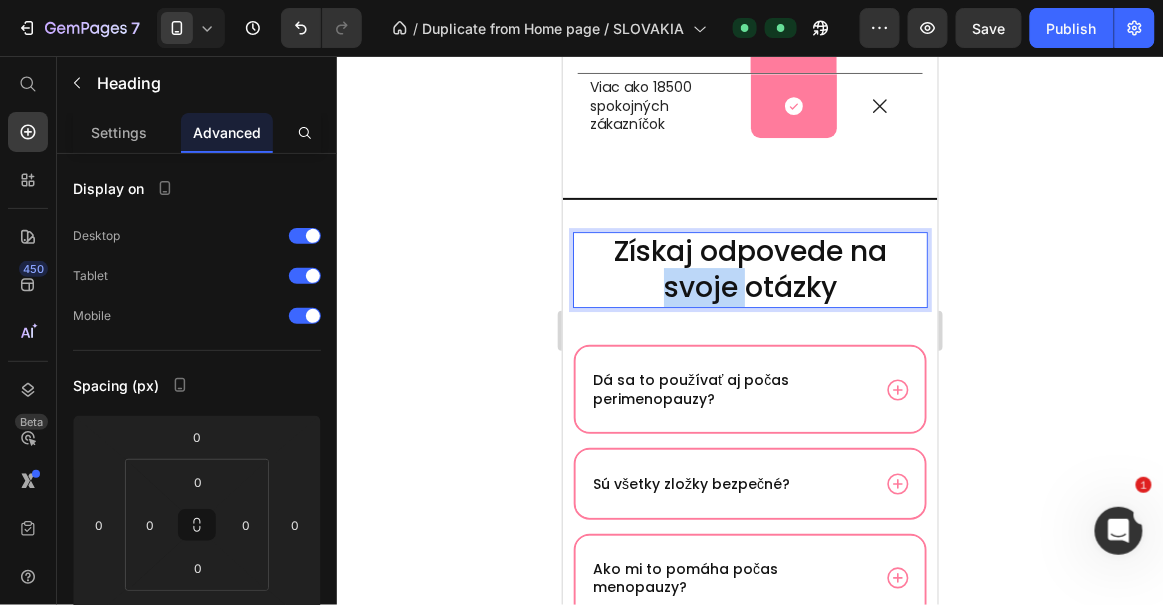 click on "Získaj odpovede na svoje otázky" at bounding box center [749, 269] 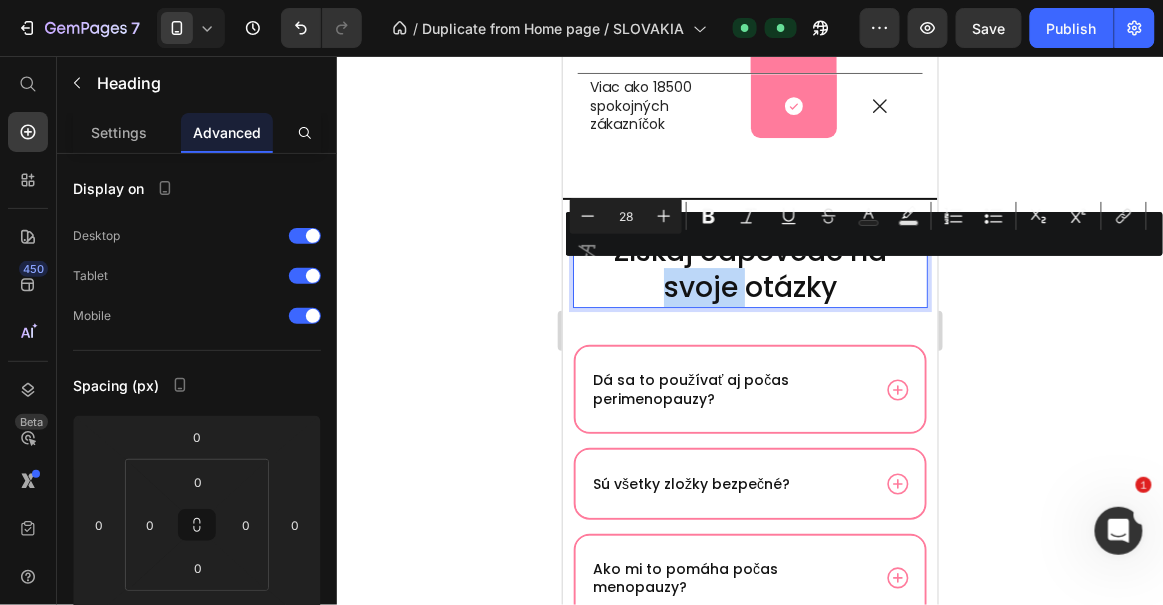 click on "Získaj odpovede na svoje otázky" at bounding box center (749, 269) 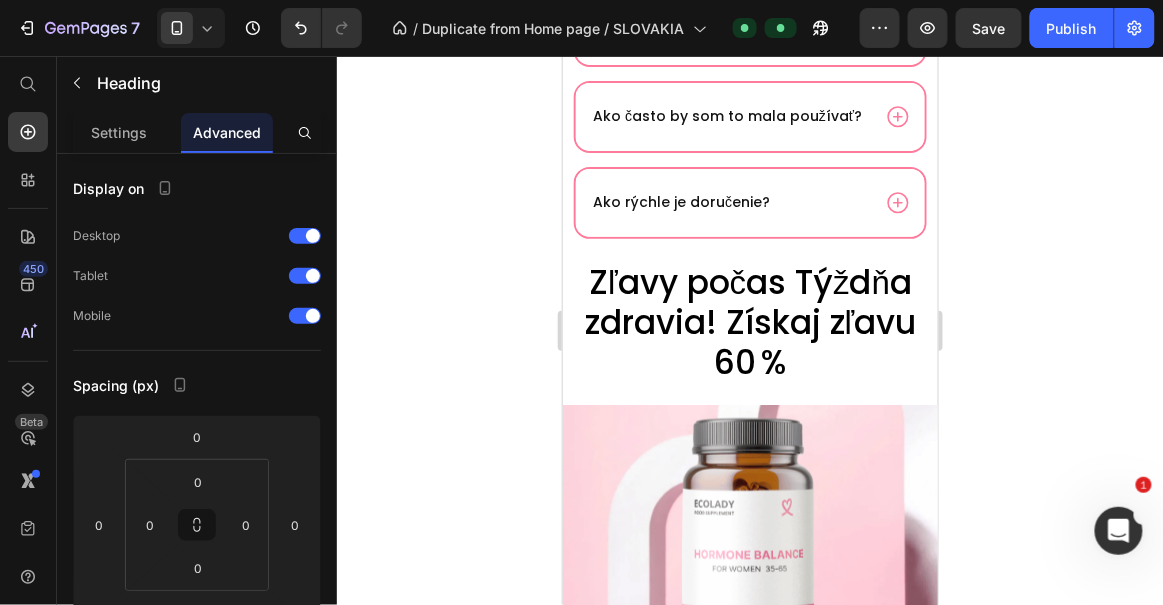 scroll, scrollTop: 2216, scrollLeft: 0, axis: vertical 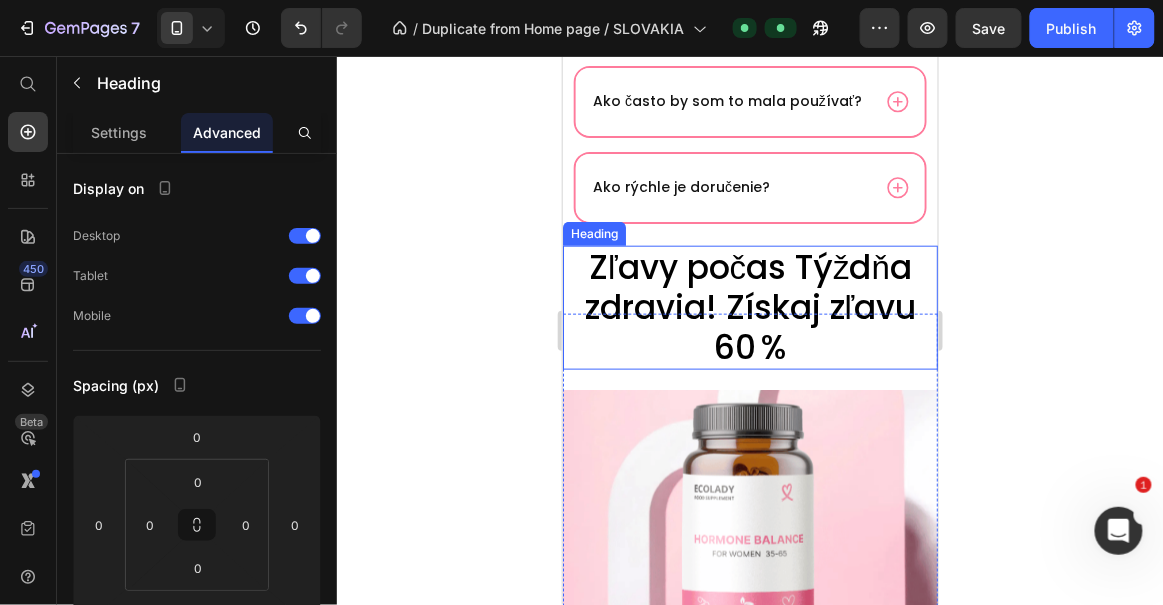 click on "Zľavy počas Týždňa zdravia! Získaj zľavu 60 %" at bounding box center (750, 307) 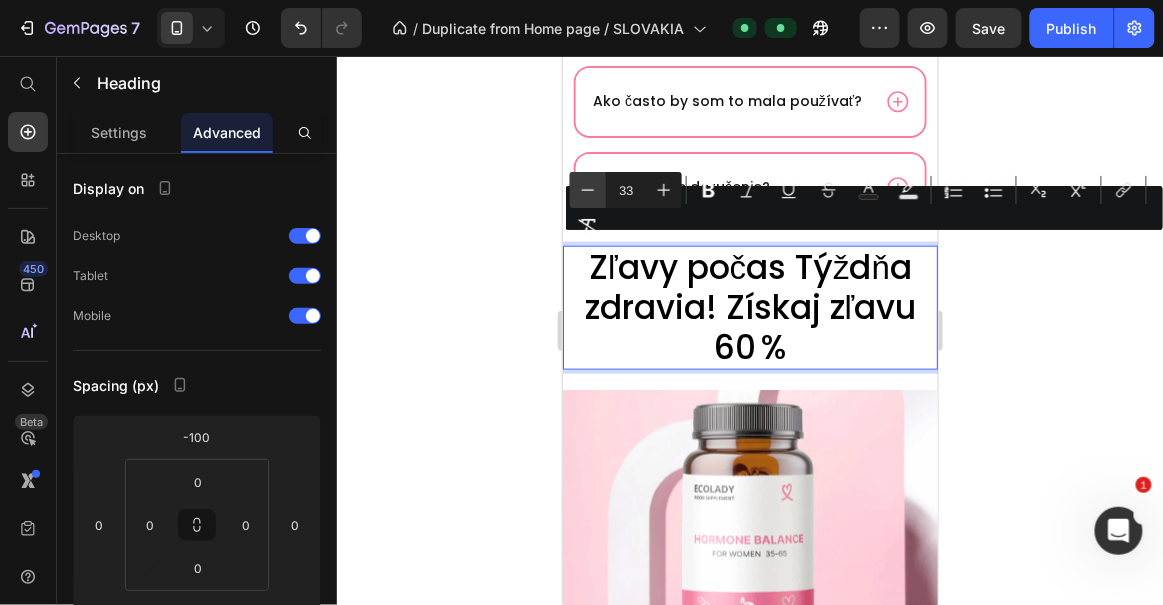 click 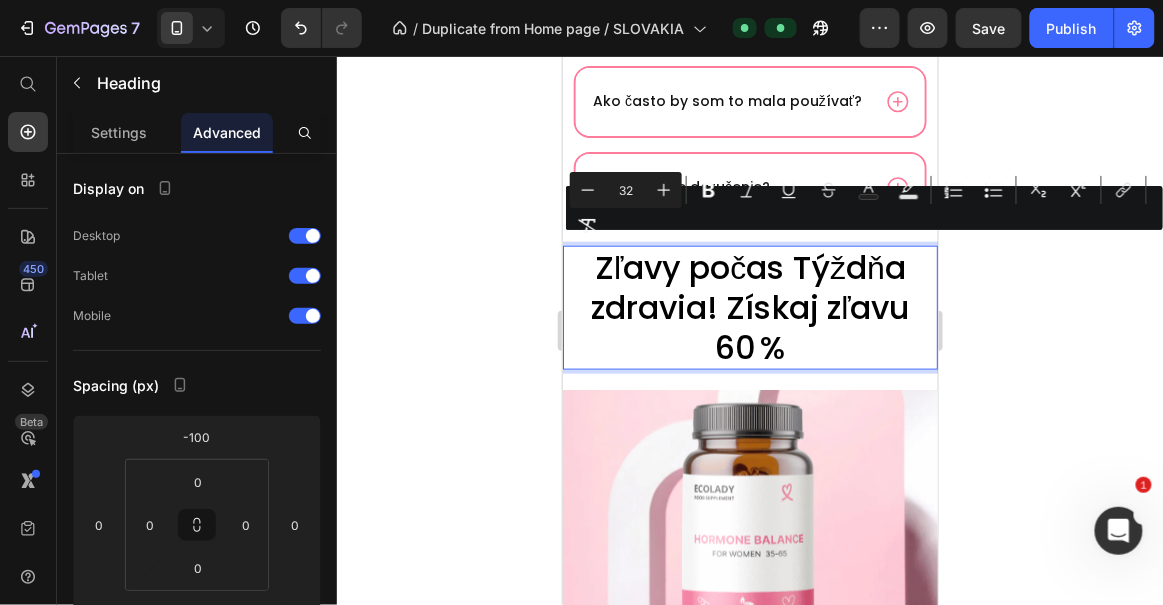 click on "32" at bounding box center [626, 190] 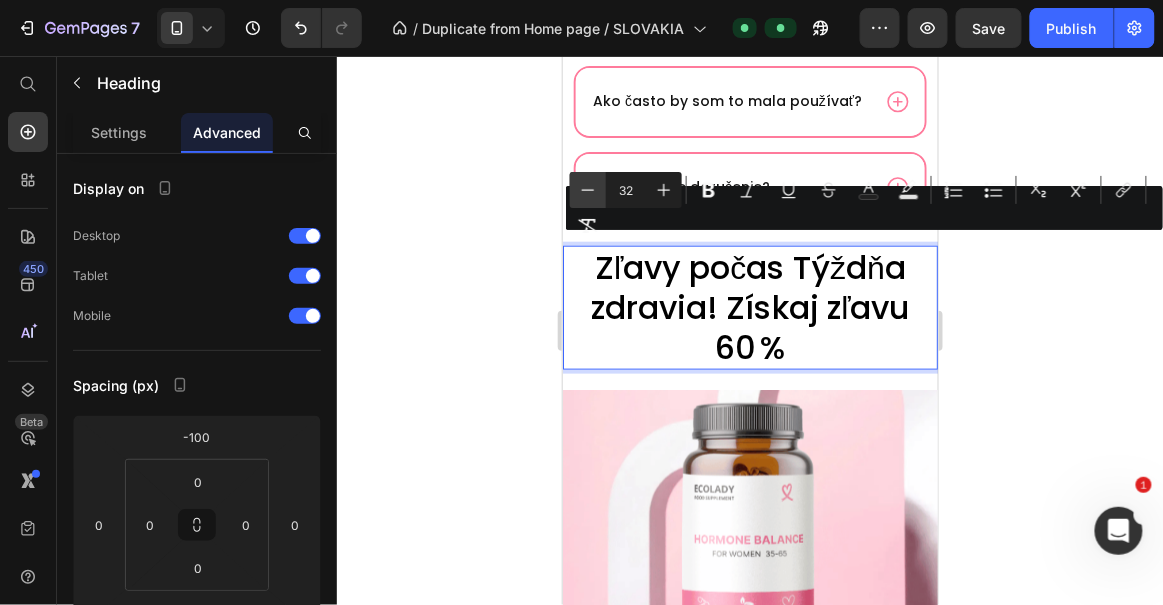 click 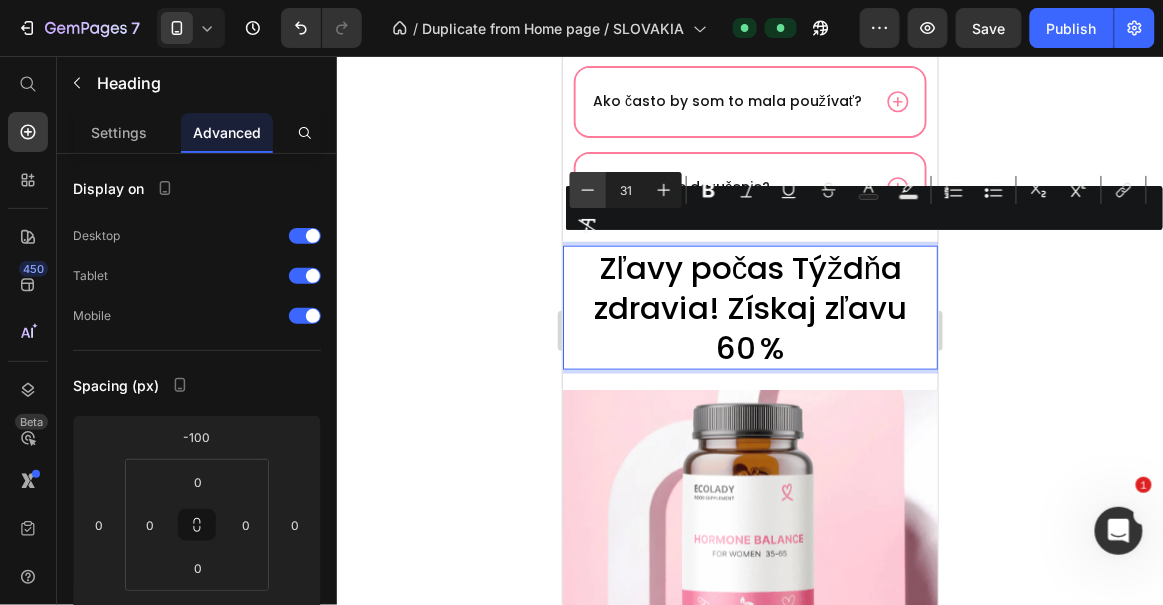 click 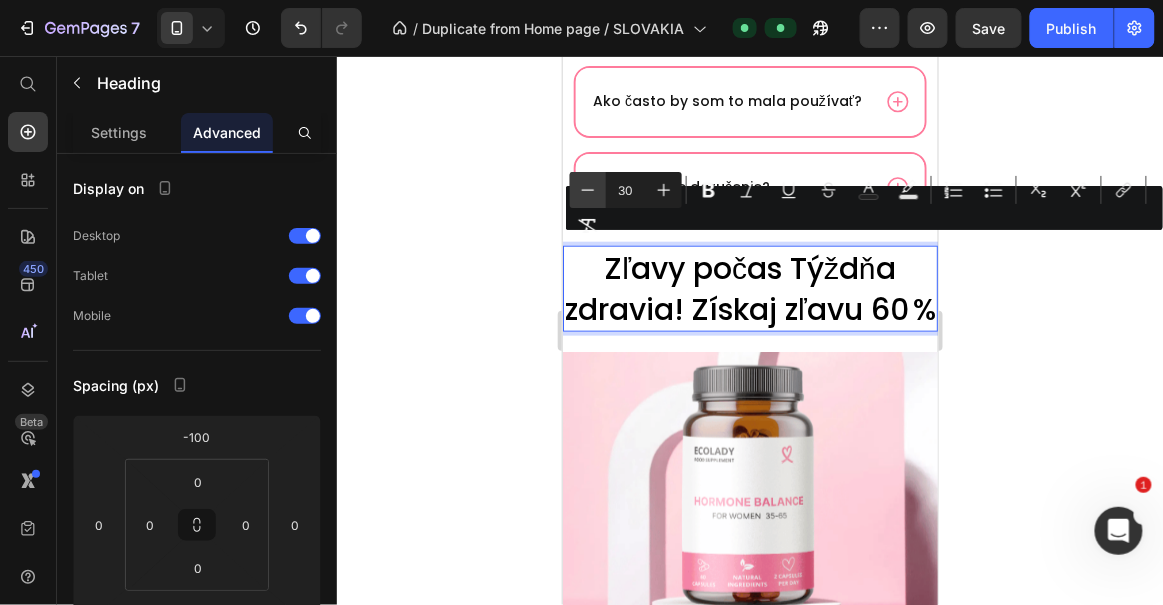 click 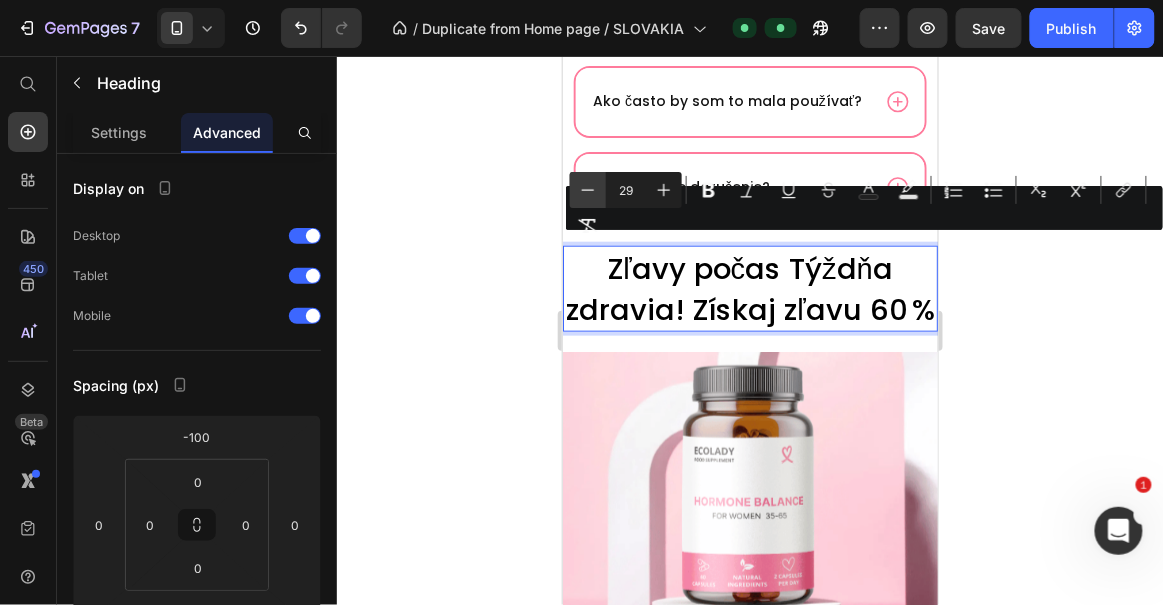 click 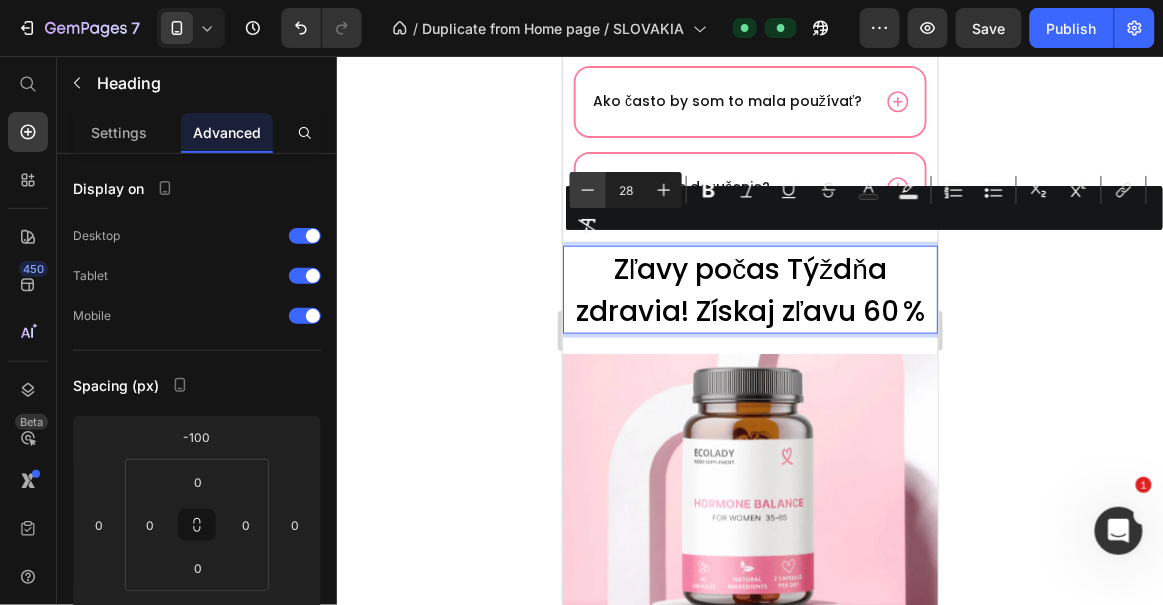 click 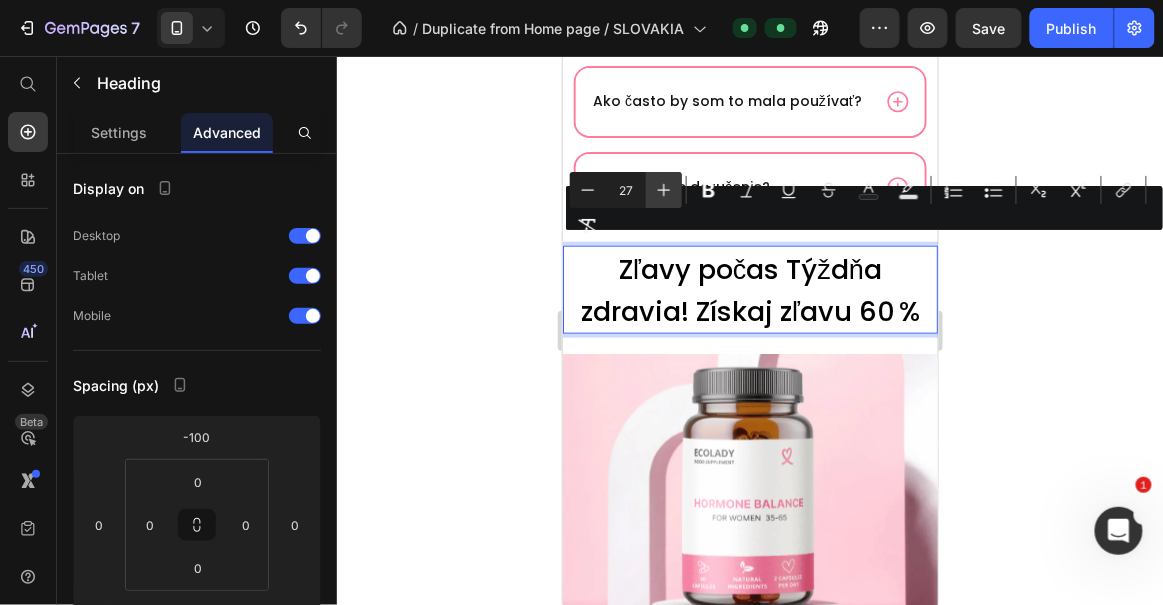 click 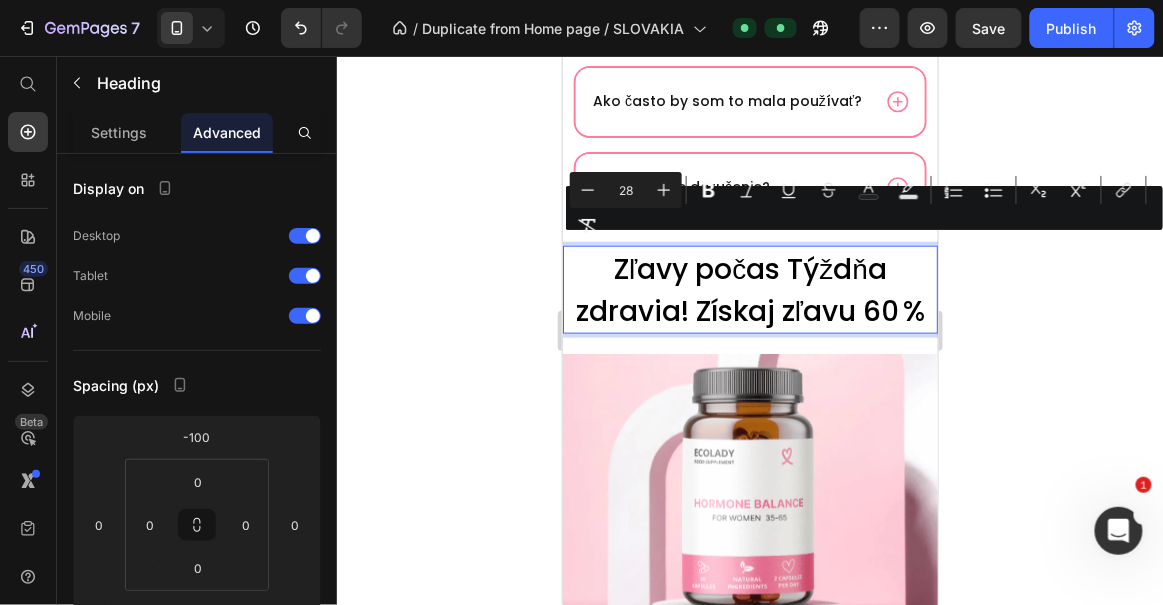 click 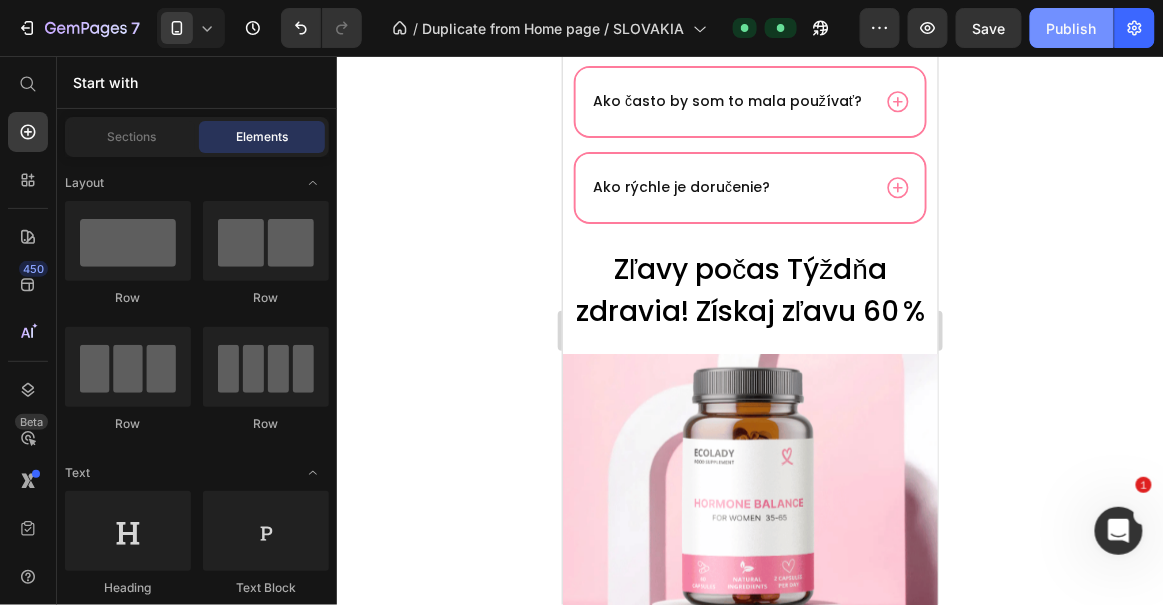 click on "Publish" at bounding box center [1072, 28] 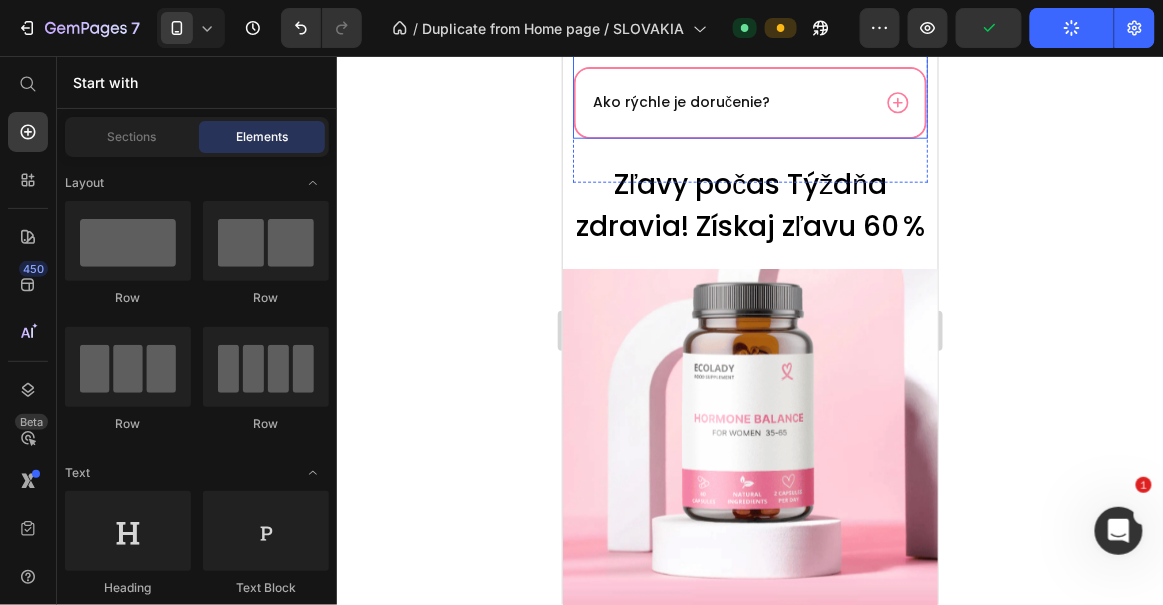 scroll, scrollTop: 2296, scrollLeft: 0, axis: vertical 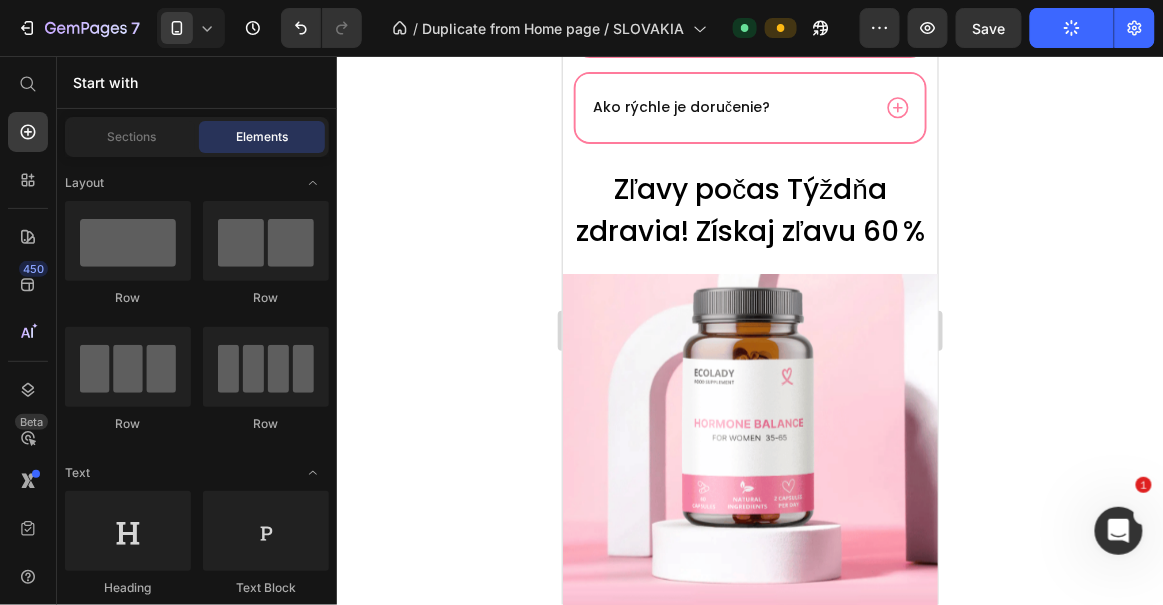 click 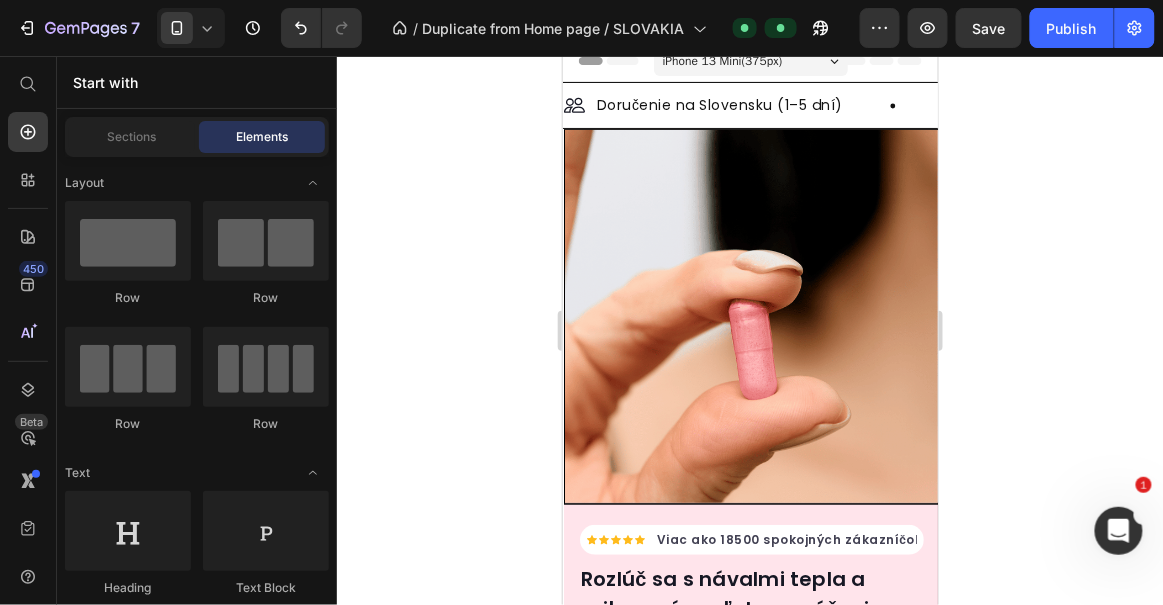 scroll, scrollTop: 0, scrollLeft: 0, axis: both 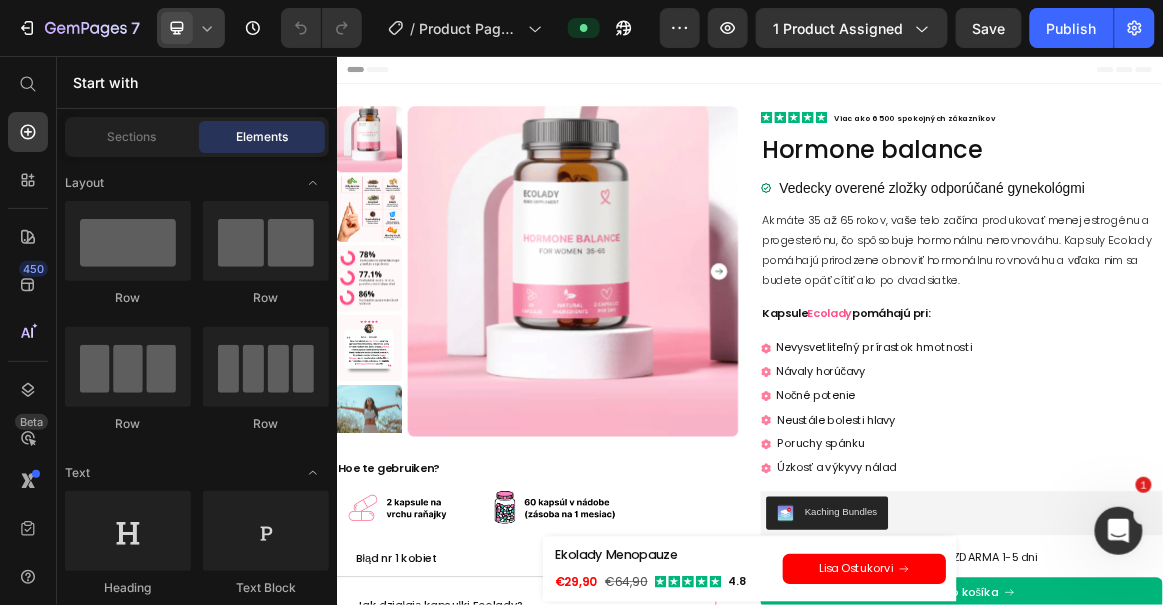 click 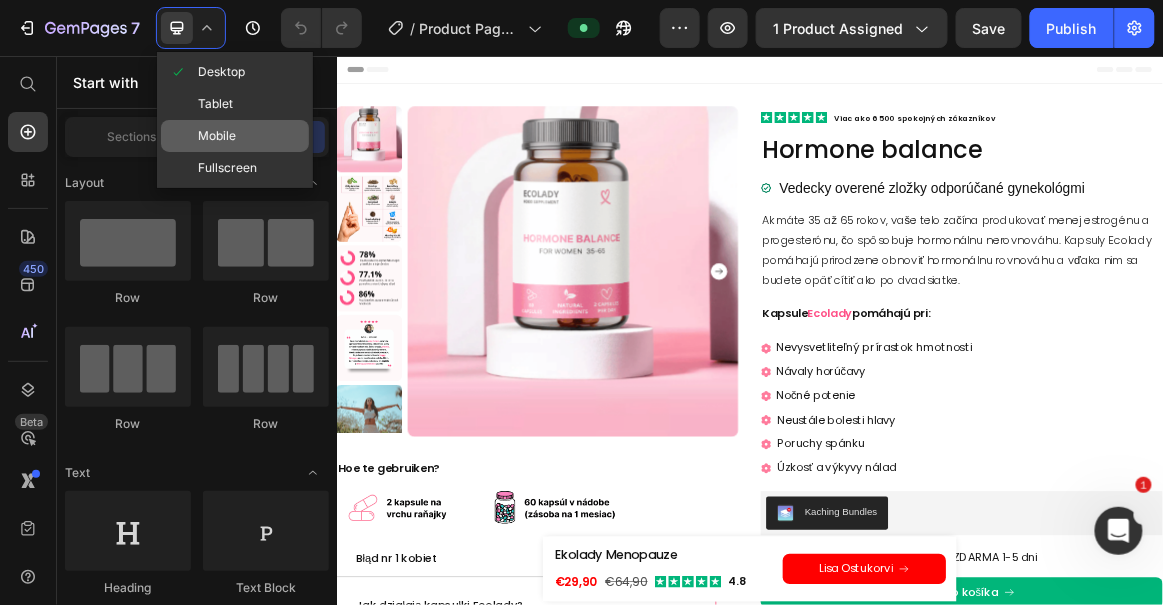 click on "Mobile" 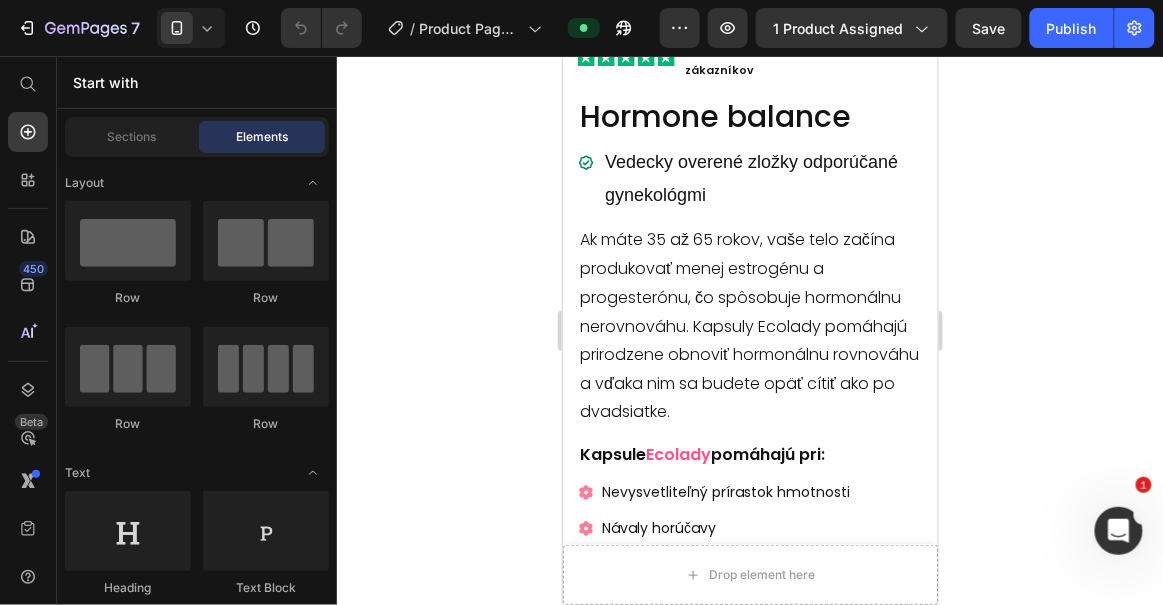scroll, scrollTop: 0, scrollLeft: 0, axis: both 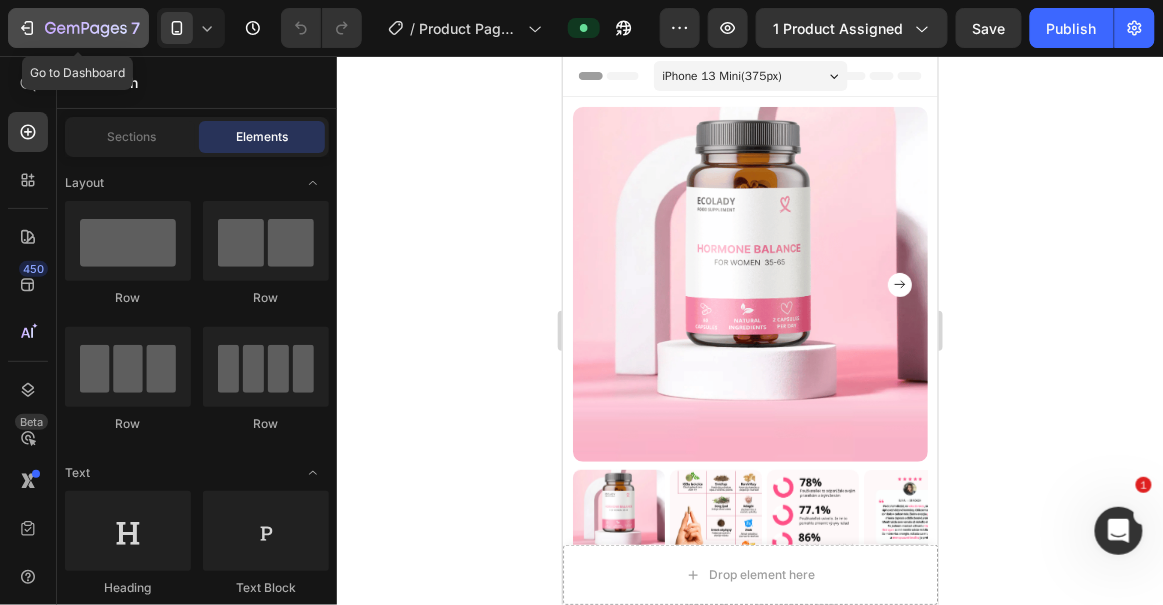click on "7" 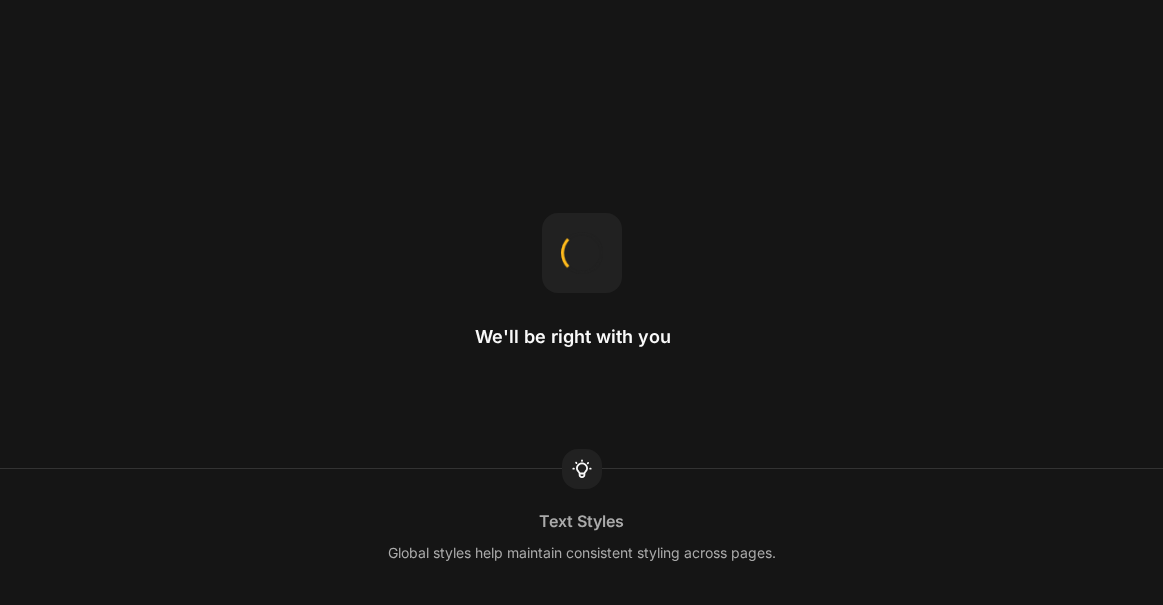 scroll, scrollTop: 0, scrollLeft: 0, axis: both 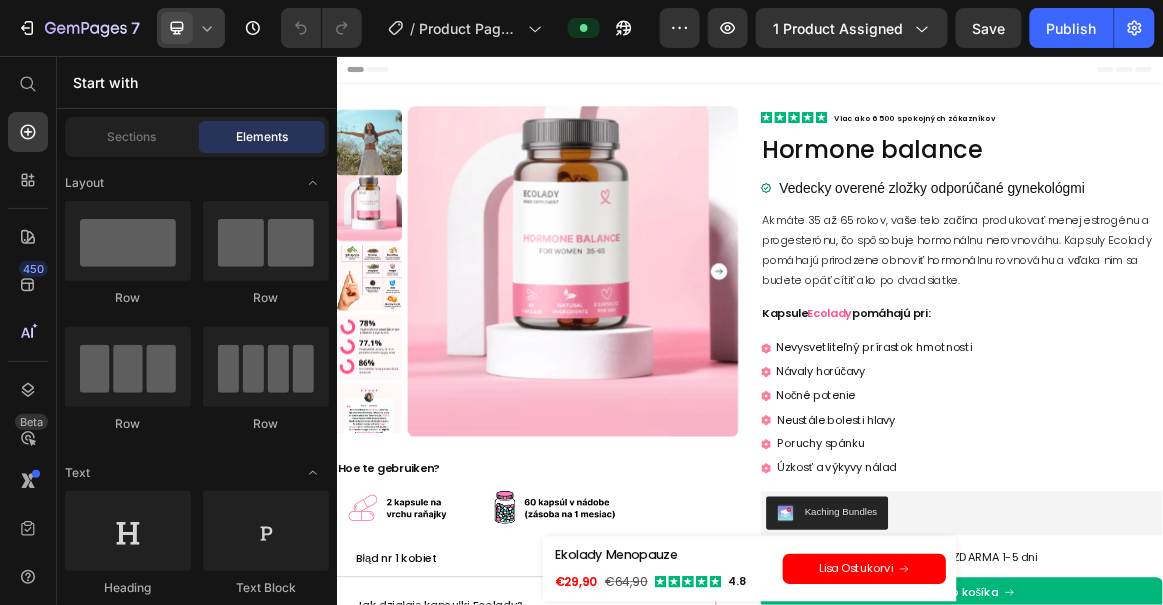 click at bounding box center [177, 28] 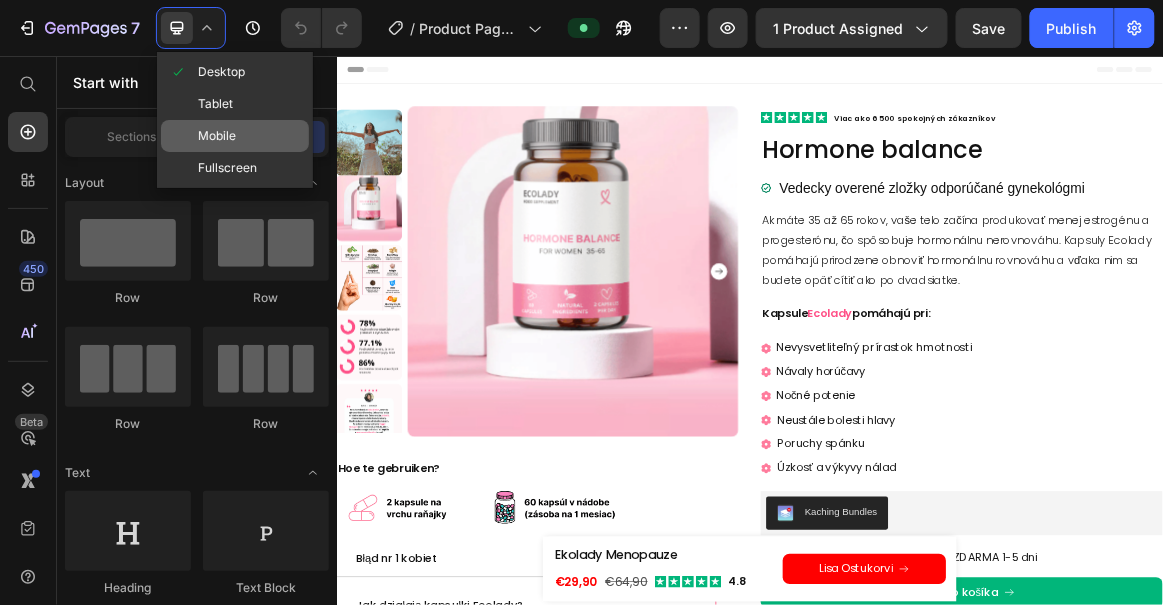 click on "Mobile" at bounding box center (217, 136) 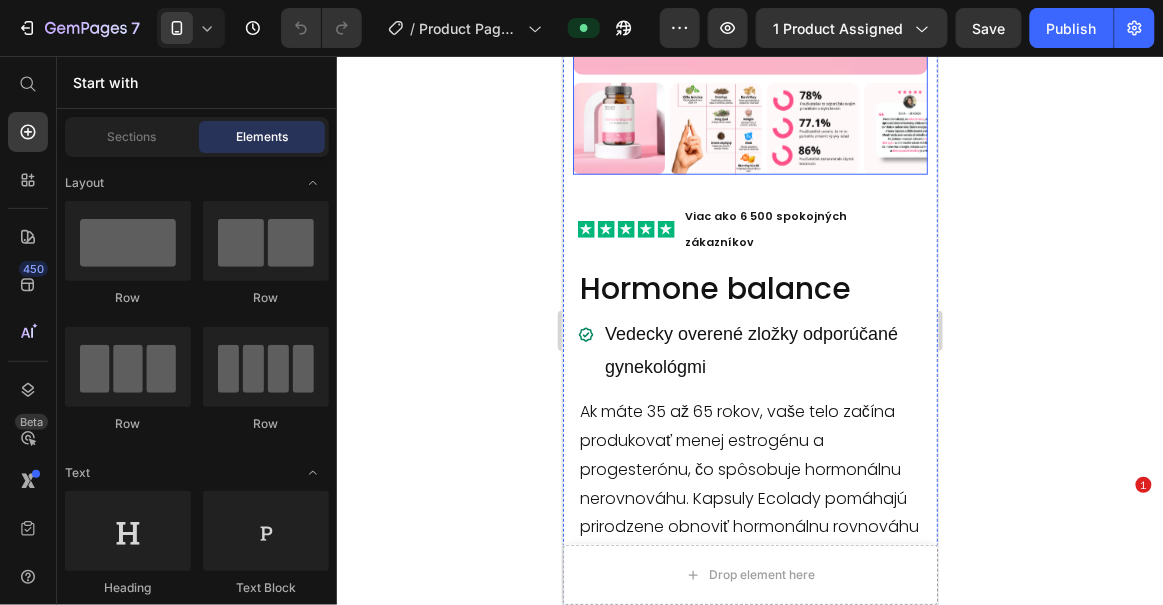 scroll, scrollTop: 378, scrollLeft: 0, axis: vertical 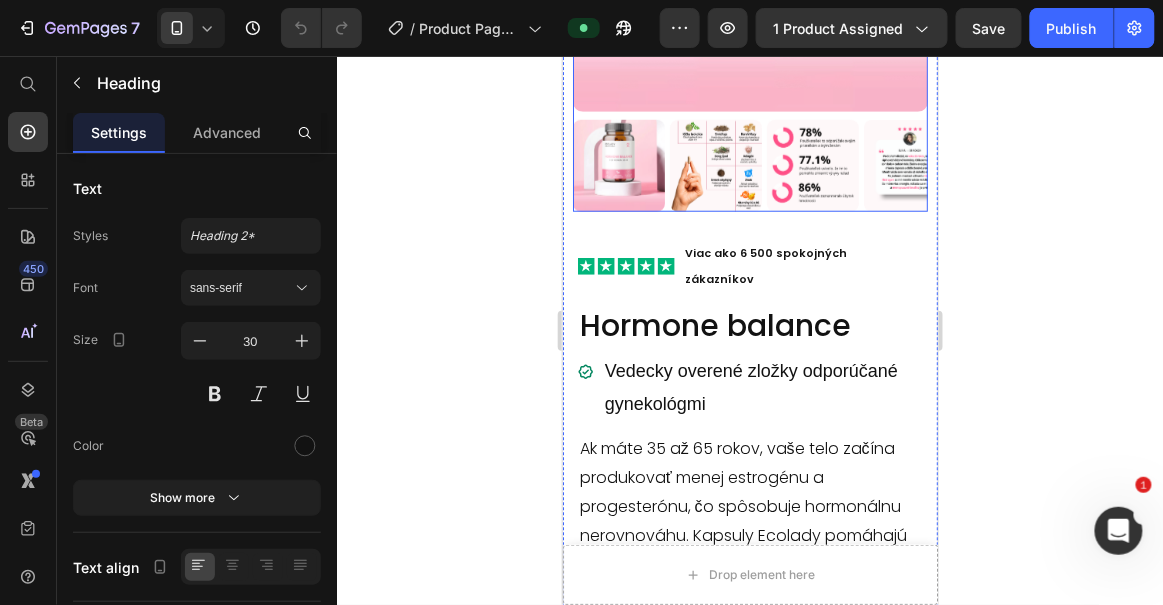 click on "Hormone balance" at bounding box center (752, 324) 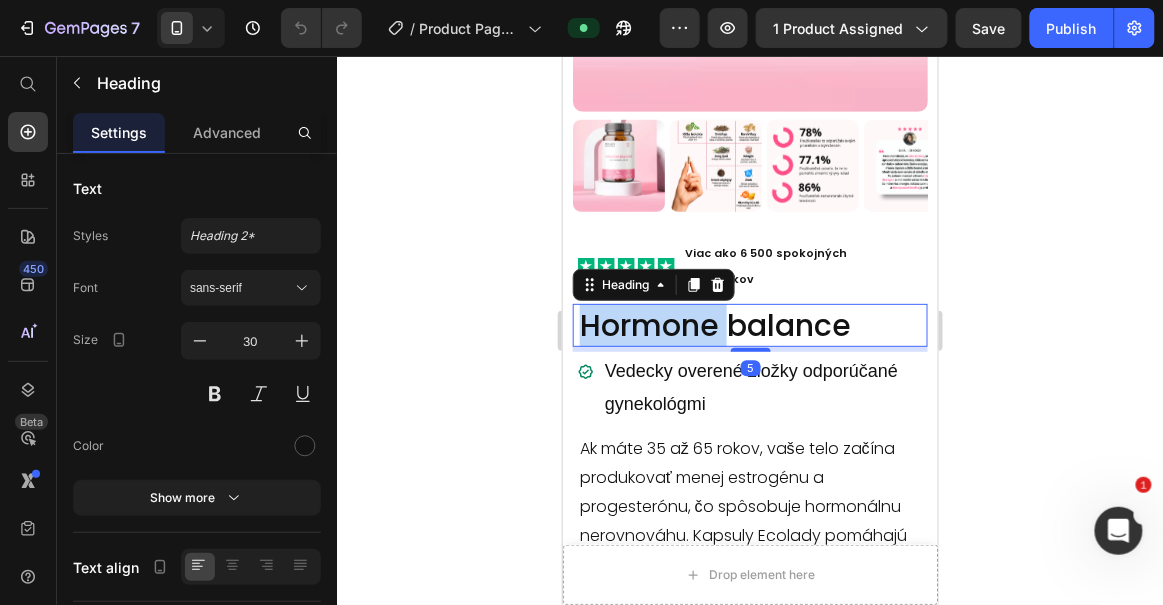 click on "Hormone balance" at bounding box center (752, 324) 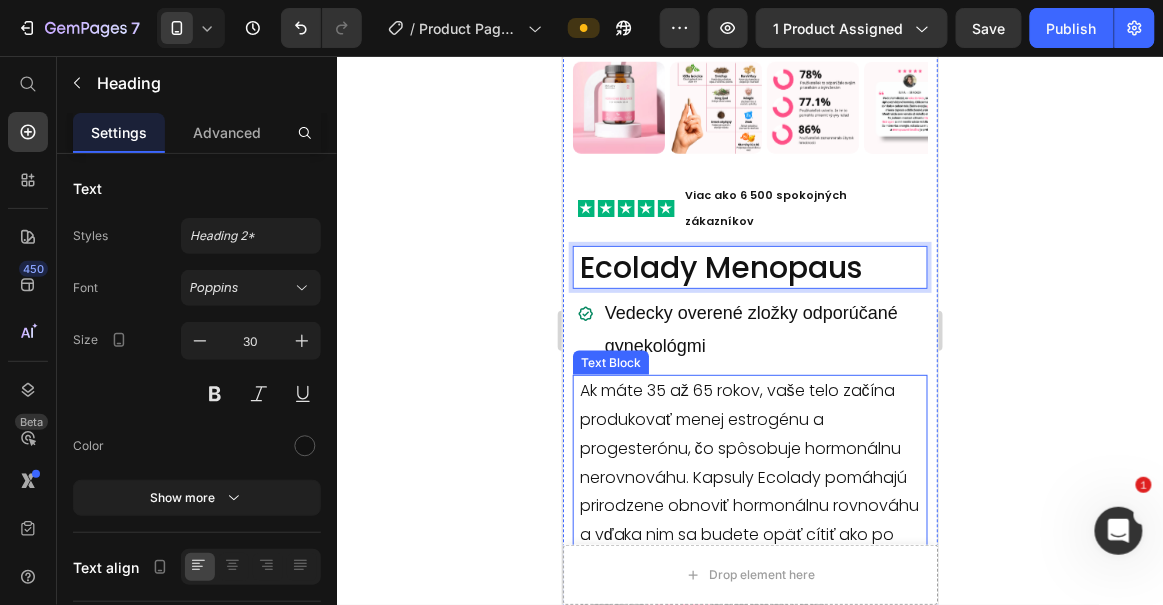 scroll, scrollTop: 409, scrollLeft: 0, axis: vertical 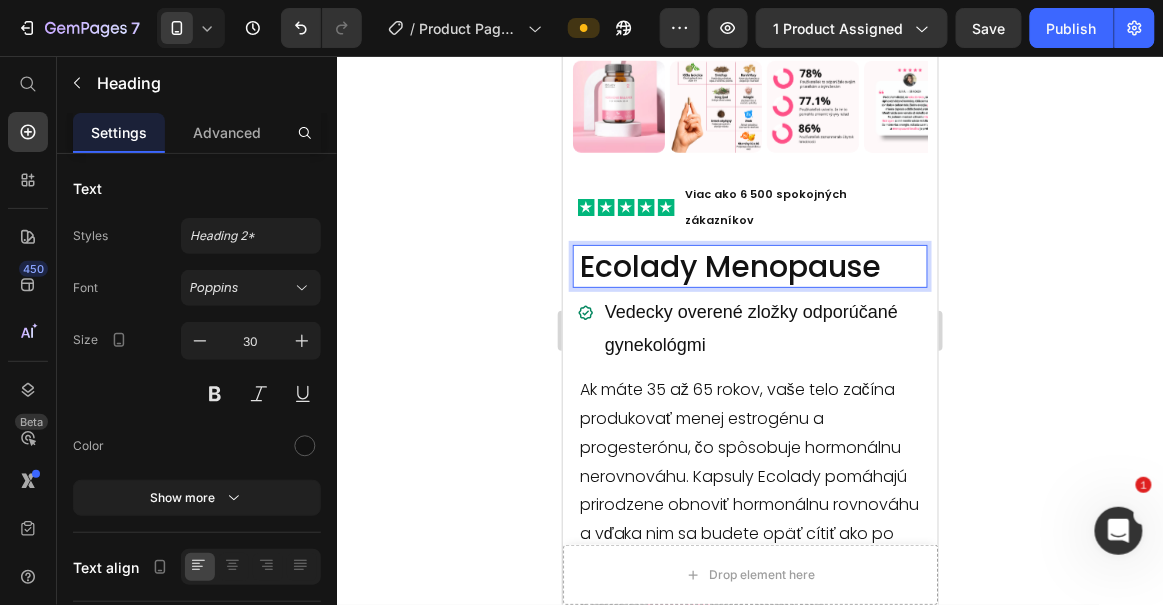 click 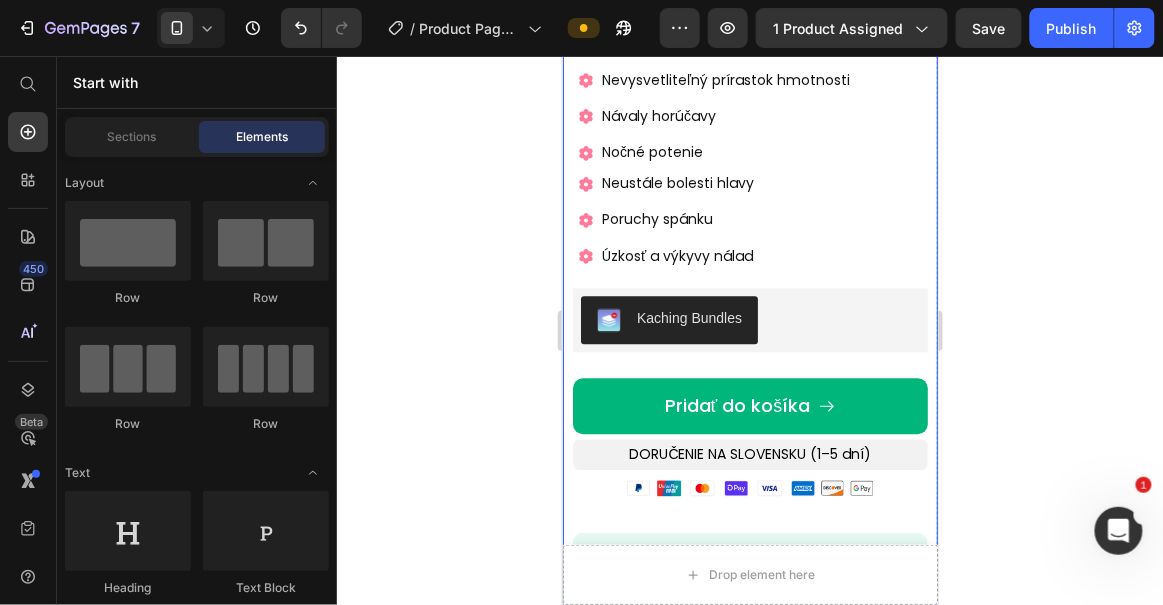 scroll, scrollTop: 973, scrollLeft: 0, axis: vertical 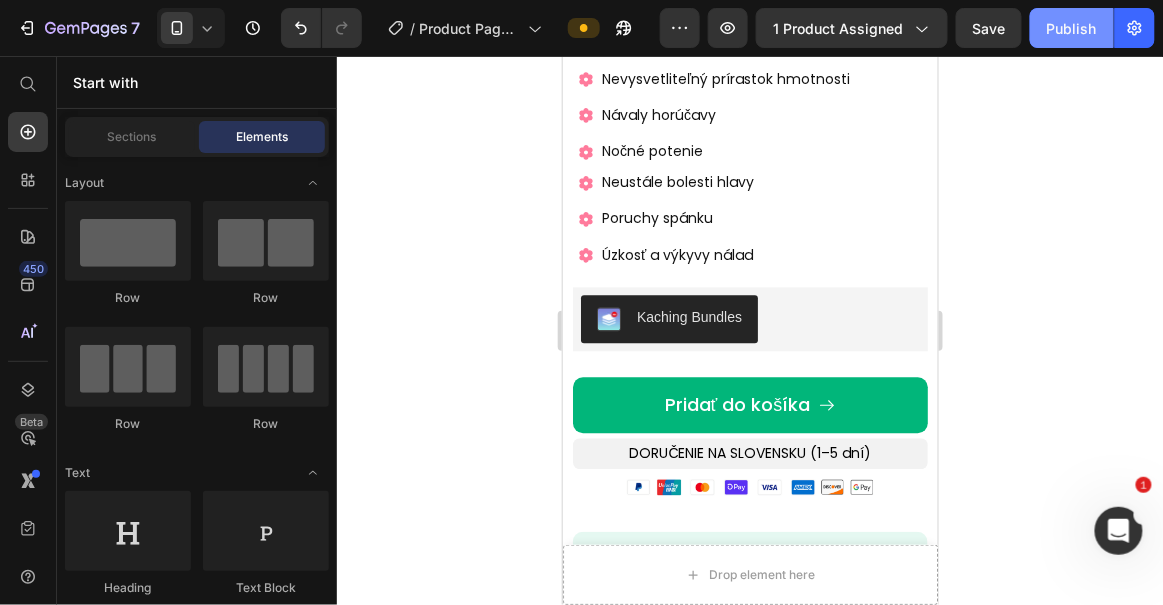 click on "Publish" at bounding box center (1072, 28) 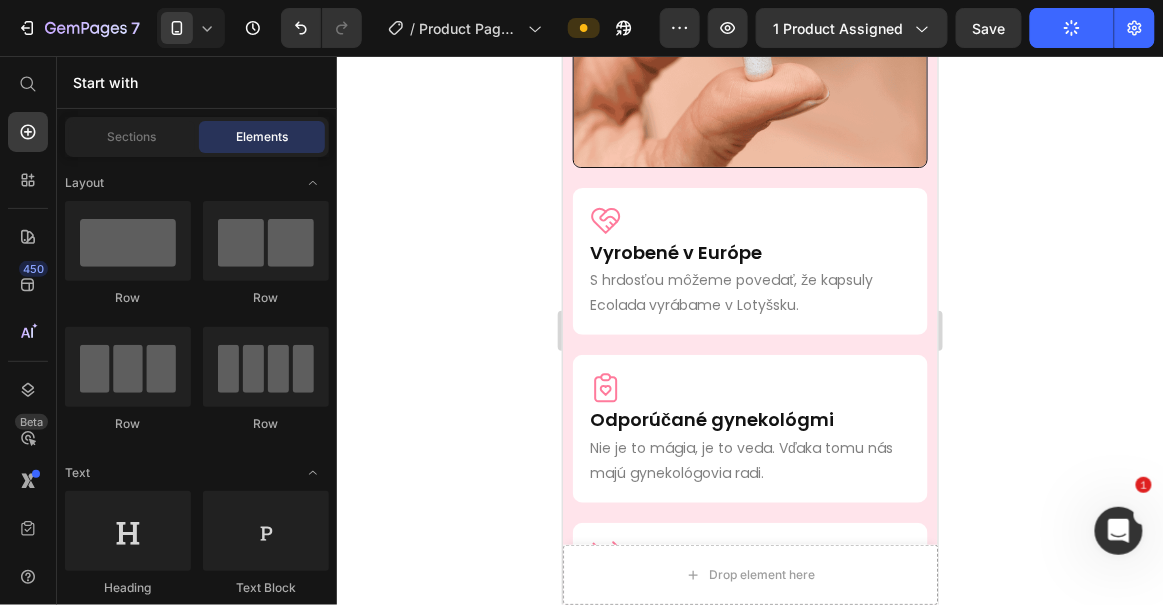 scroll, scrollTop: 3014, scrollLeft: 0, axis: vertical 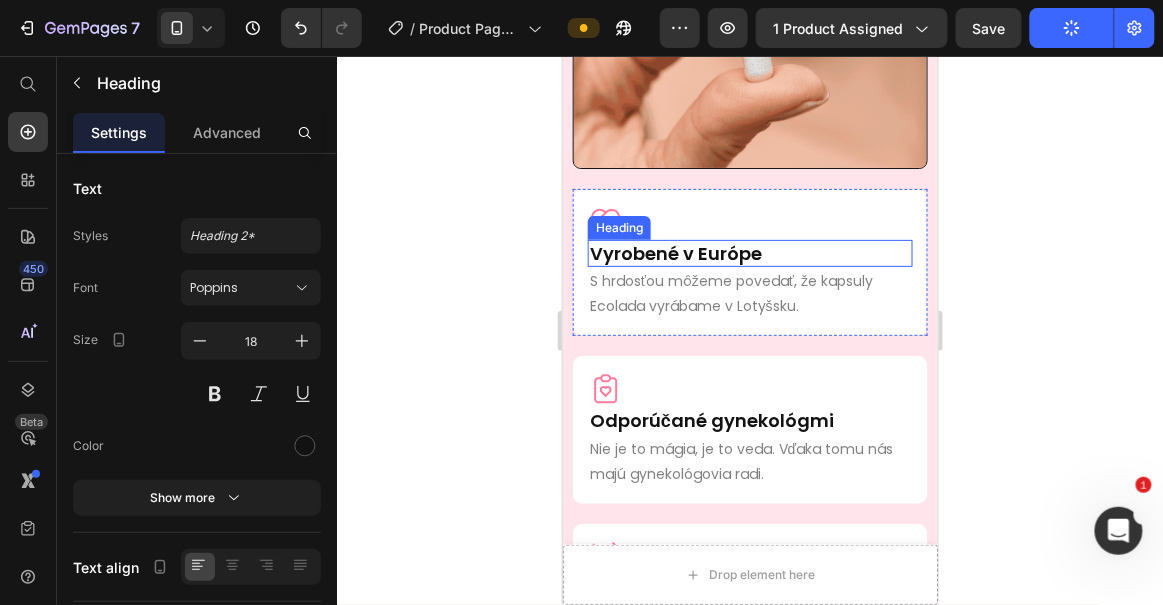 click on "Vyrobené v Európe" at bounding box center (749, 252) 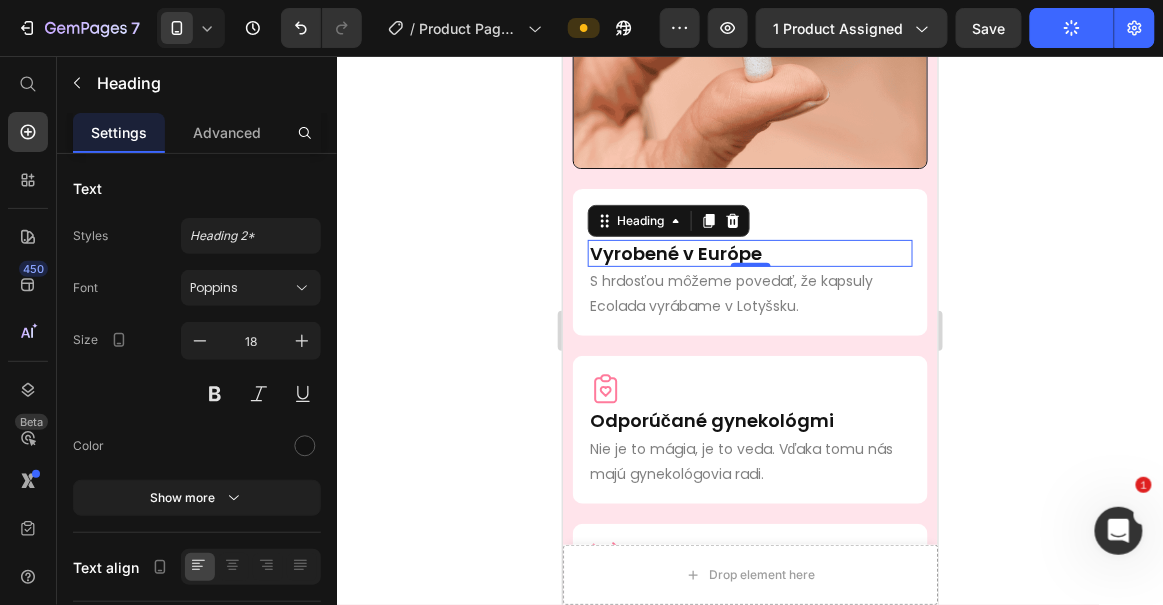 click on "Vyrobené v Európe" at bounding box center [749, 252] 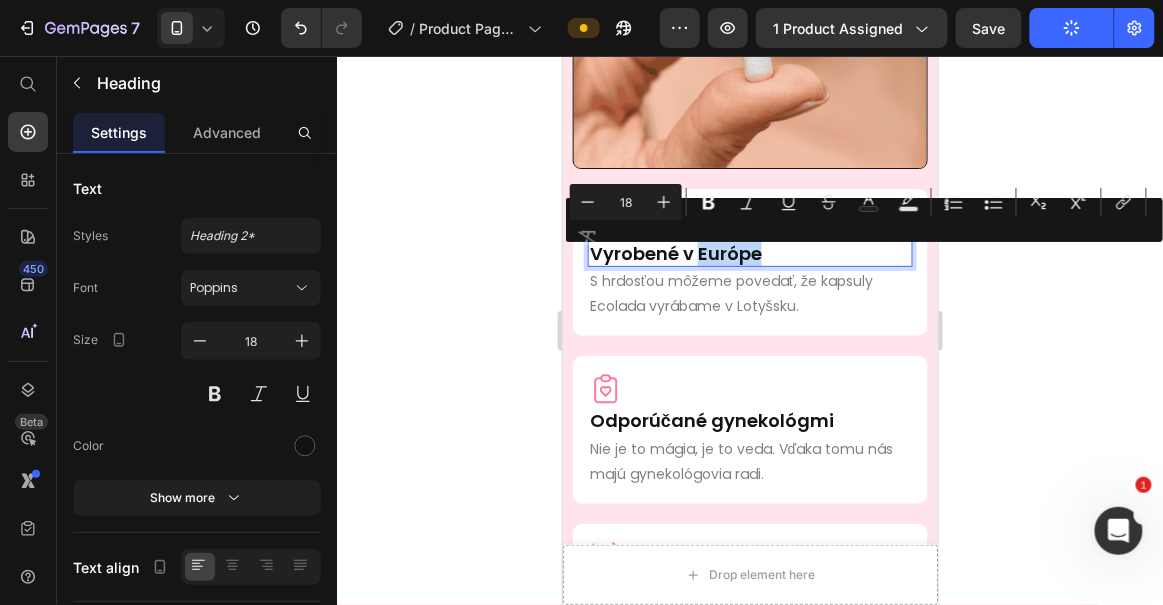 drag, startPoint x: 782, startPoint y: 262, endPoint x: 701, endPoint y: 268, distance: 81.22192 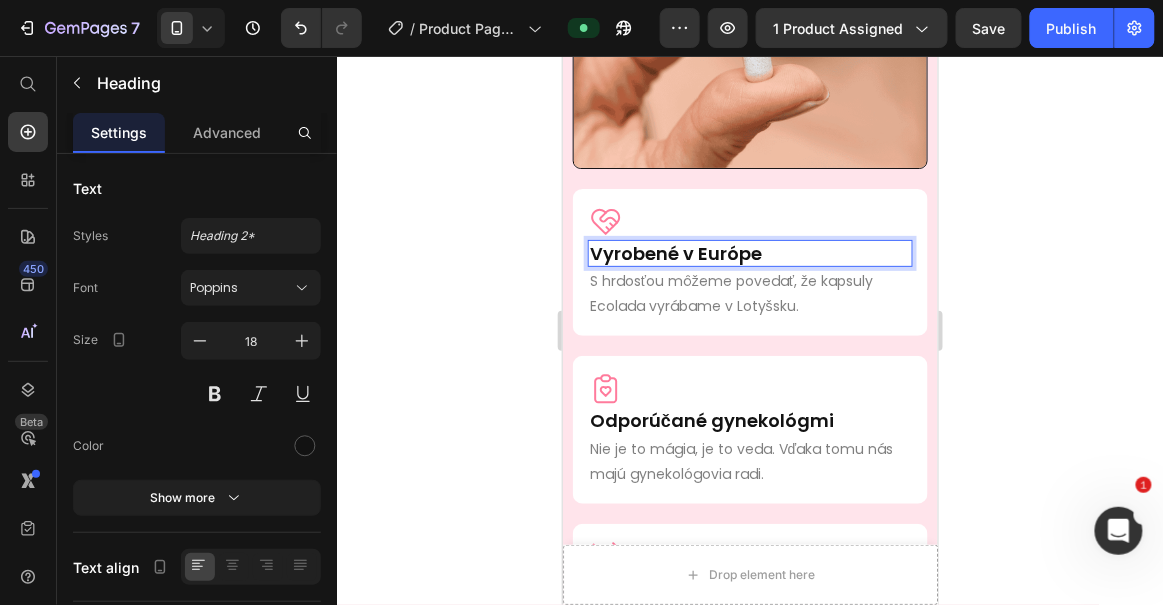 click on "Vyrobené v Európe" at bounding box center [749, 252] 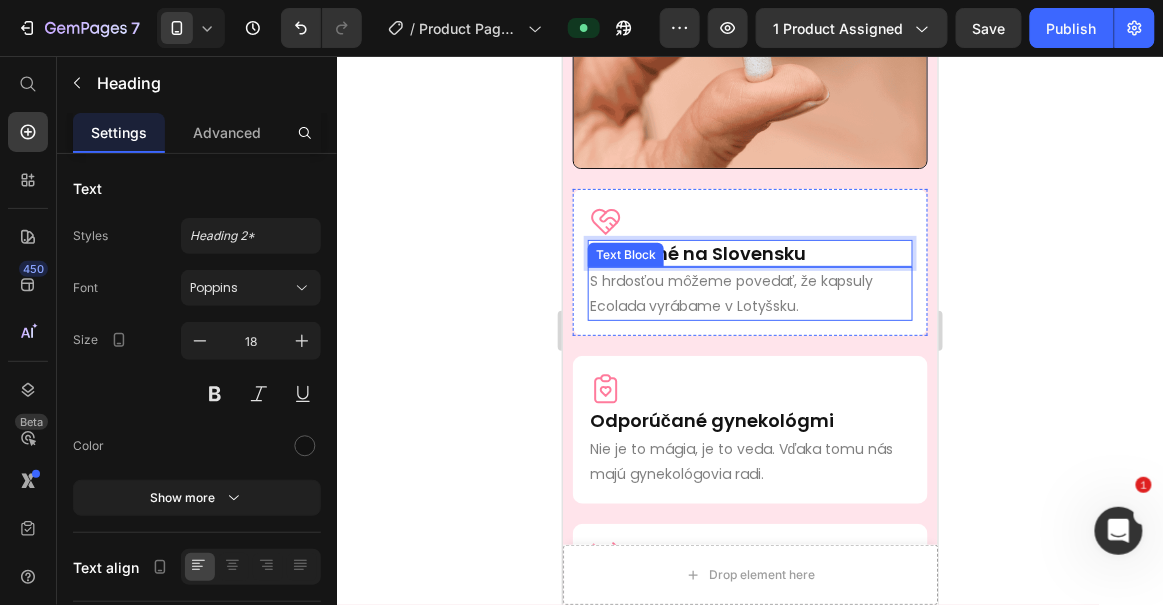 click on "S hrdosťou môžeme povedať, že kapsuly Ecolada vyrábame v Lotyšsku." at bounding box center (749, 293) 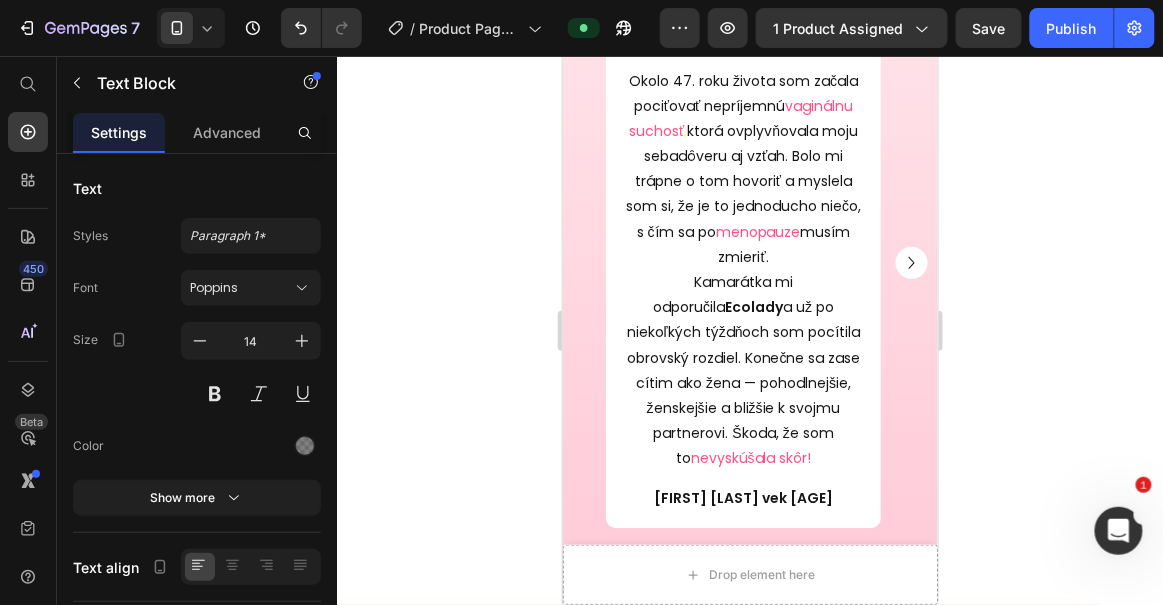 scroll, scrollTop: 4612, scrollLeft: 0, axis: vertical 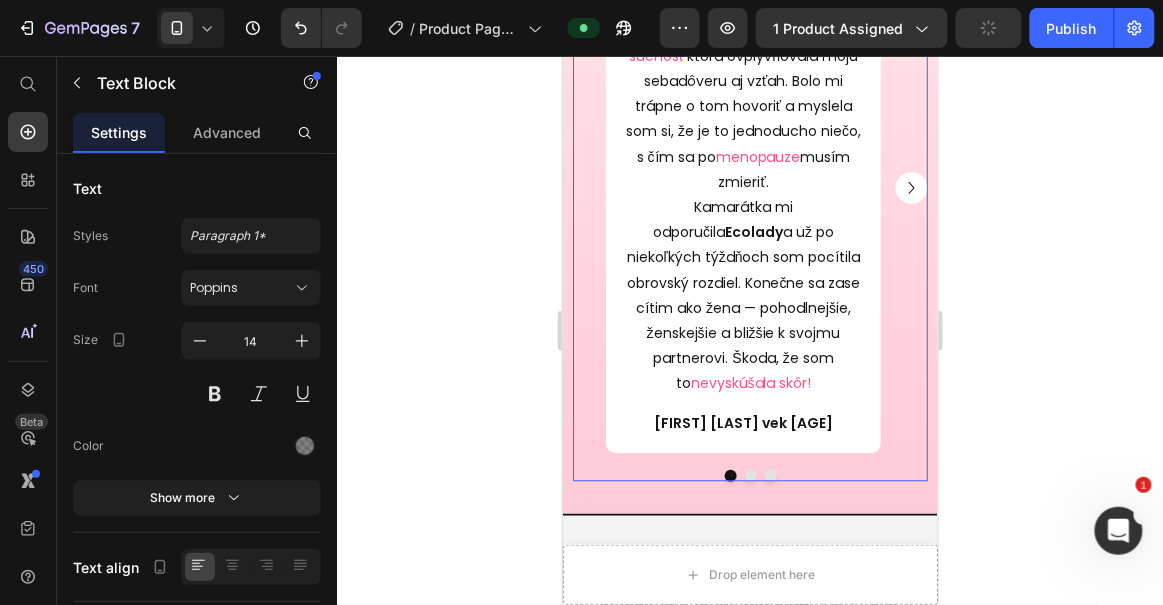 click 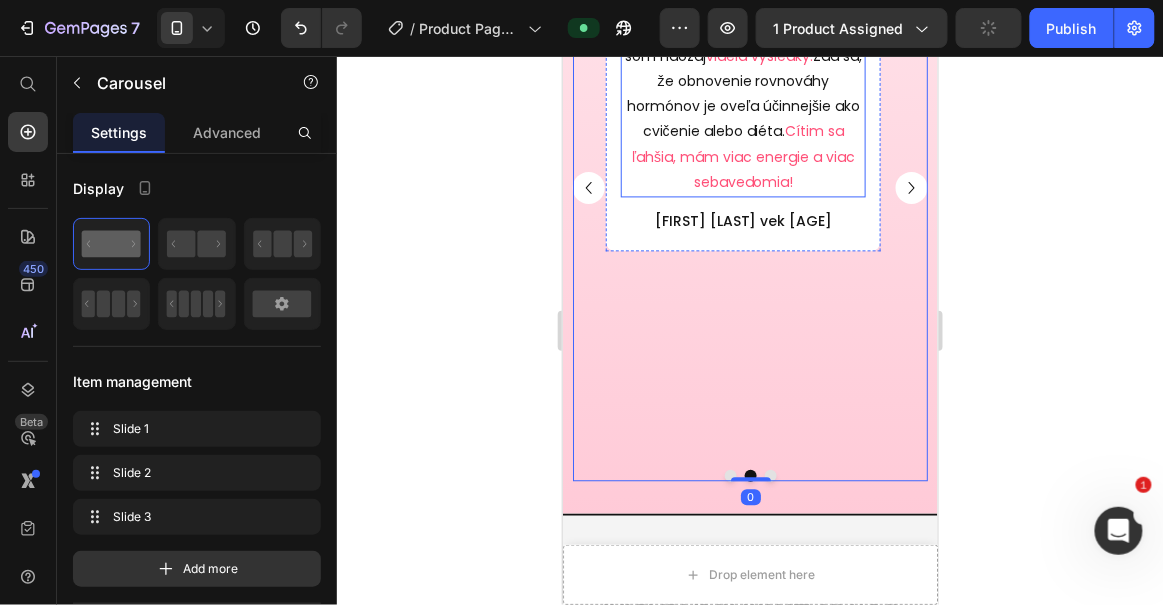 scroll, scrollTop: 4521, scrollLeft: 0, axis: vertical 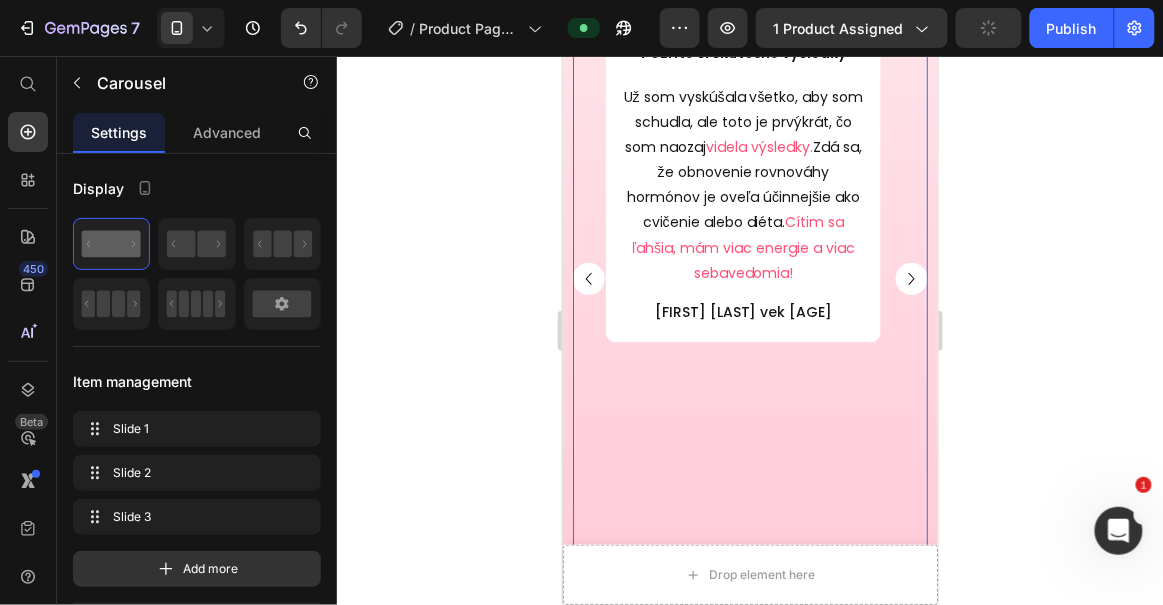 click 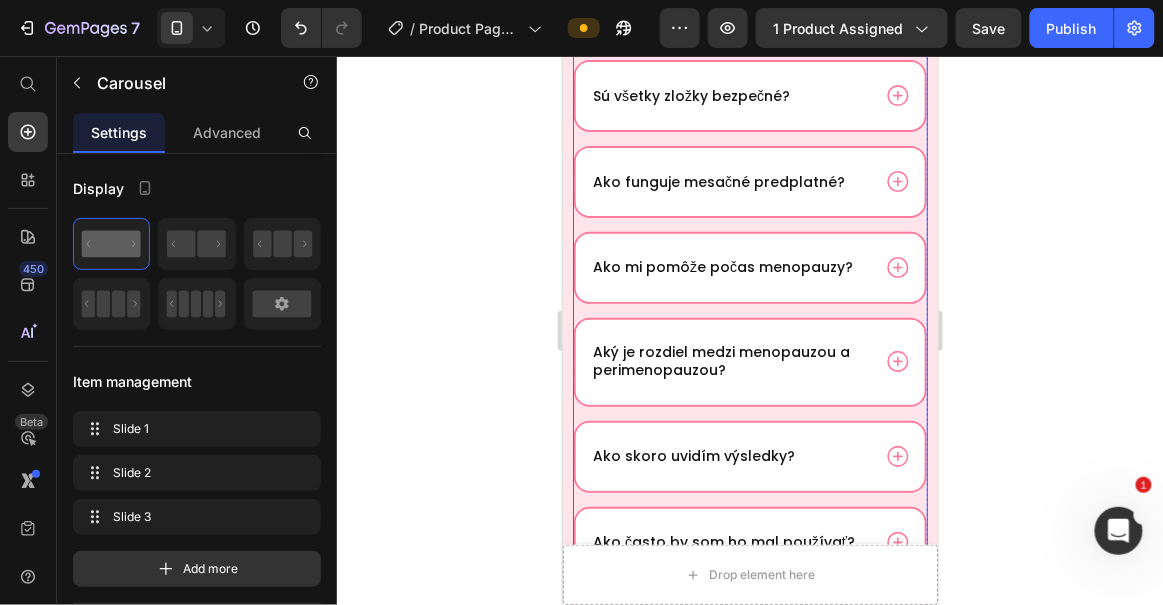 scroll, scrollTop: 11723, scrollLeft: 0, axis: vertical 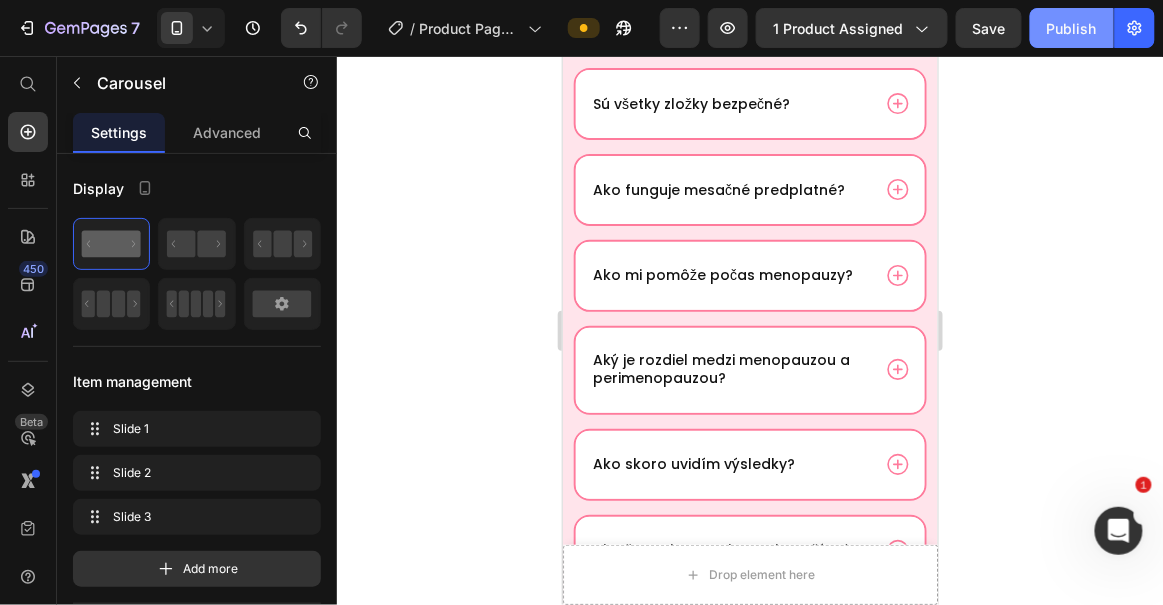 click on "Publish" 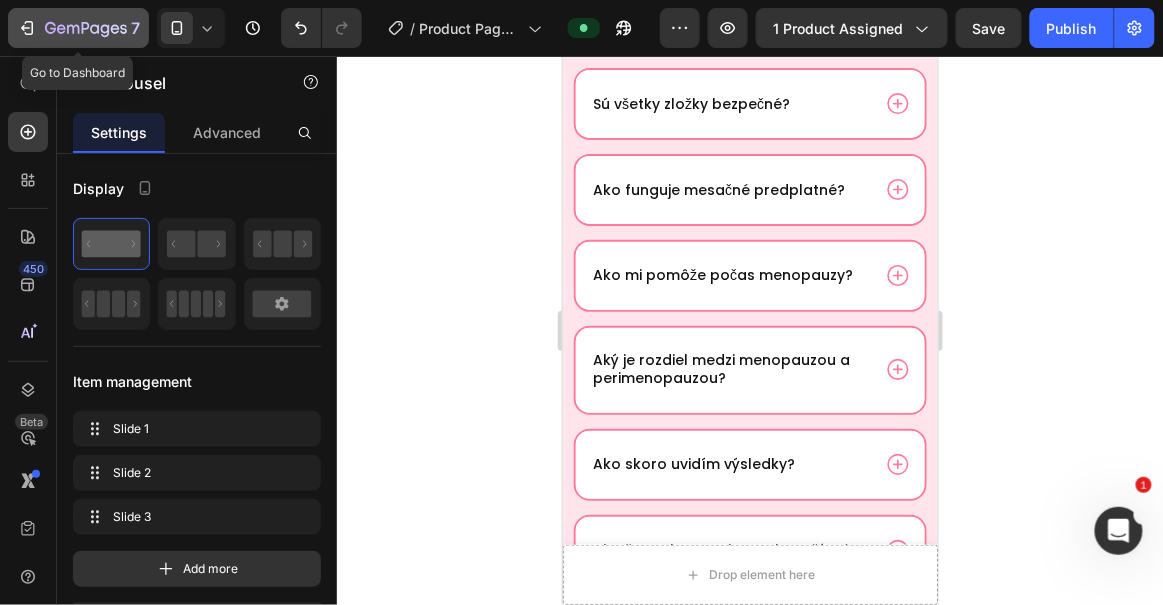 click 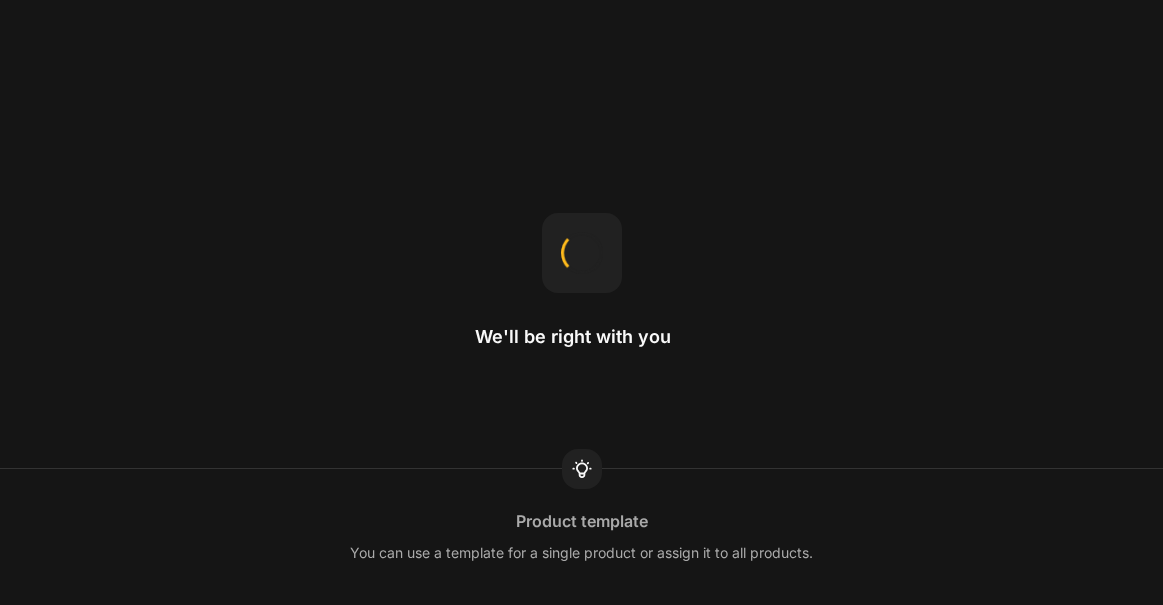 scroll, scrollTop: 0, scrollLeft: 0, axis: both 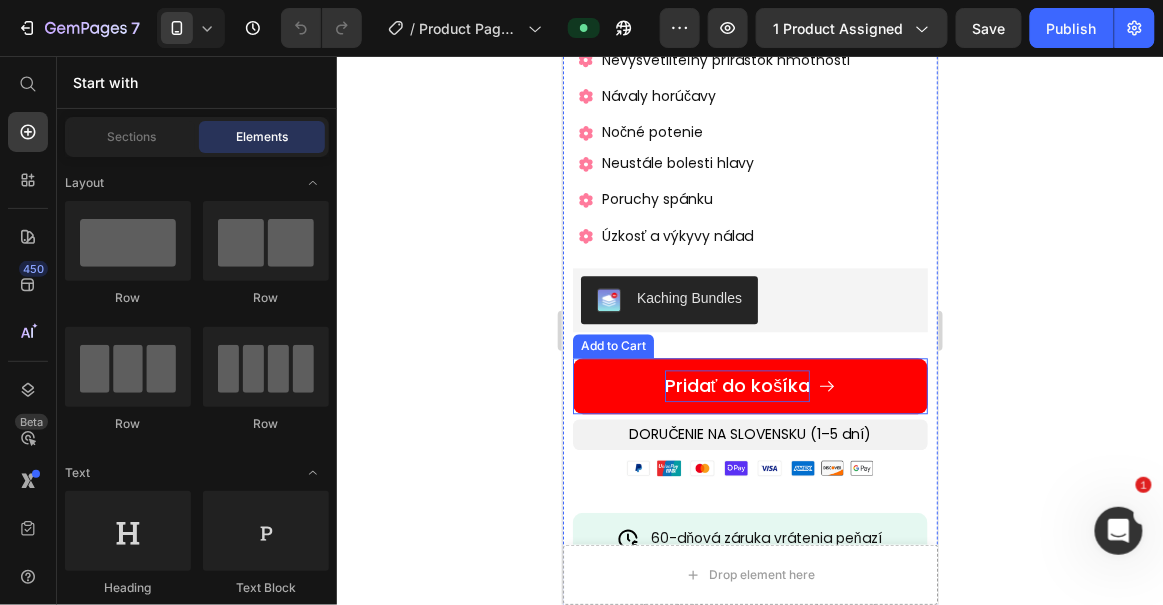 click on "Pridať do košíka" at bounding box center (737, 385) 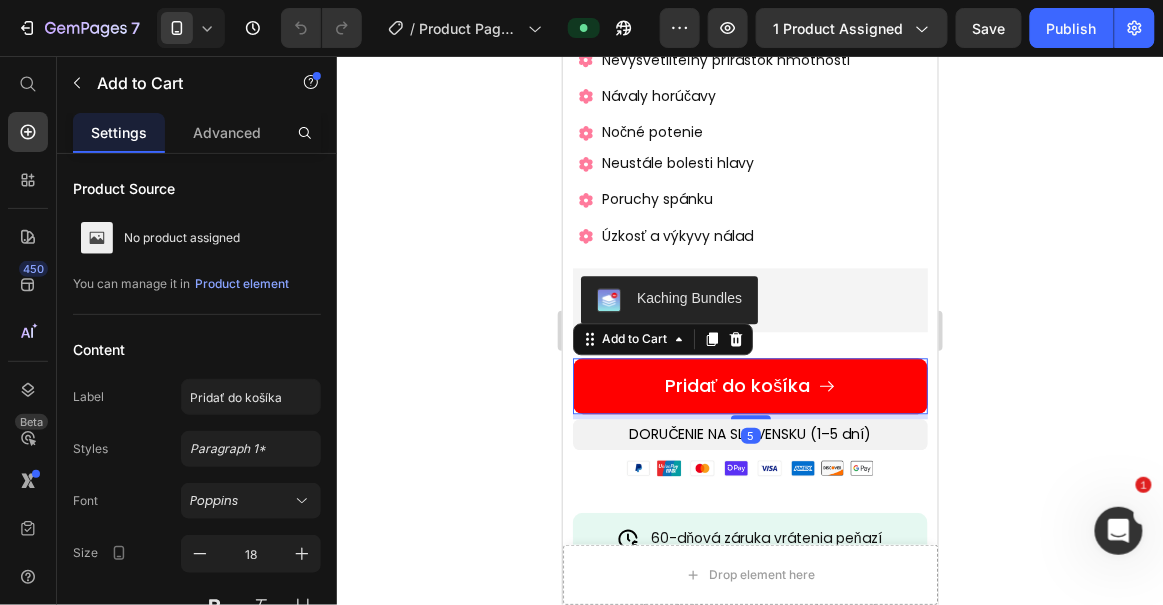 click on "Pridať do košíka" at bounding box center (750, 385) 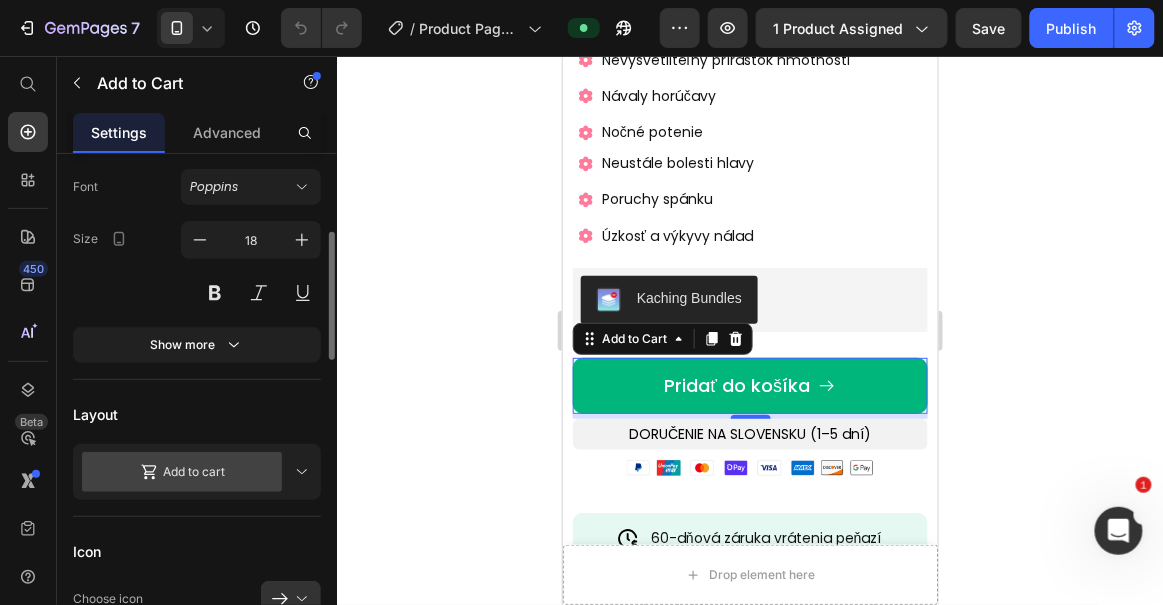 scroll, scrollTop: 313, scrollLeft: 0, axis: vertical 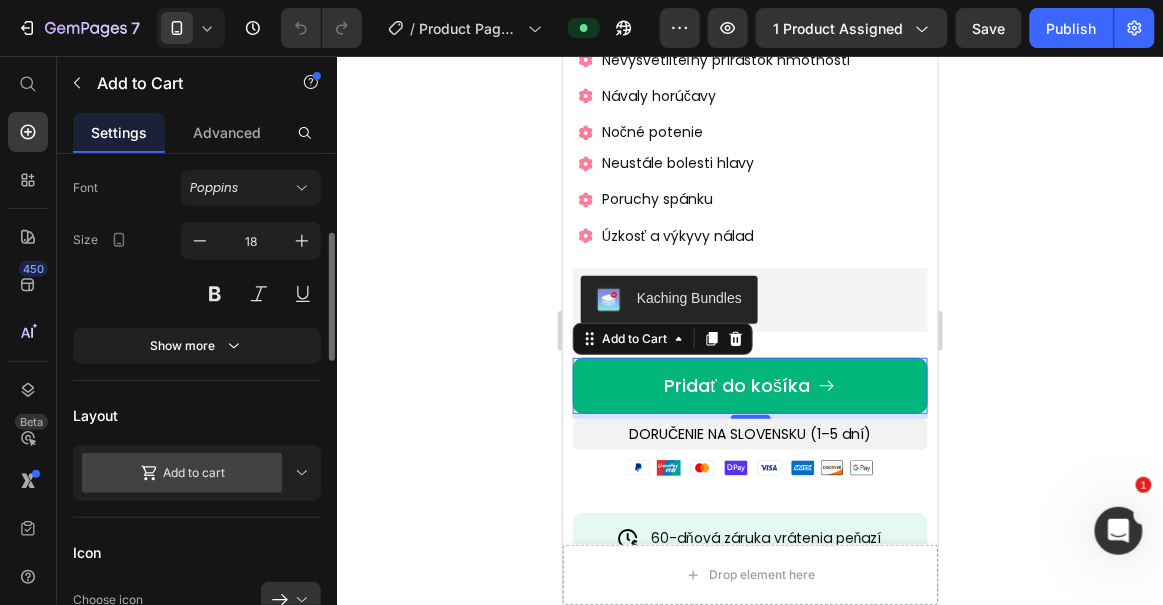 click on "Add to cart" at bounding box center [182, 473] 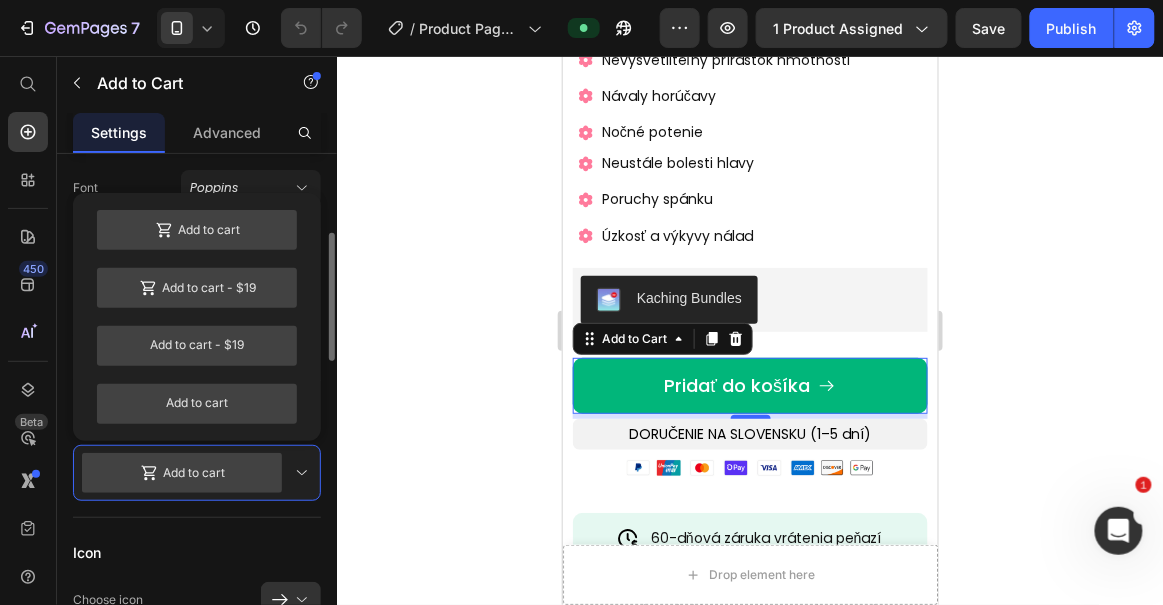 click on "Add to cart" at bounding box center [182, 473] 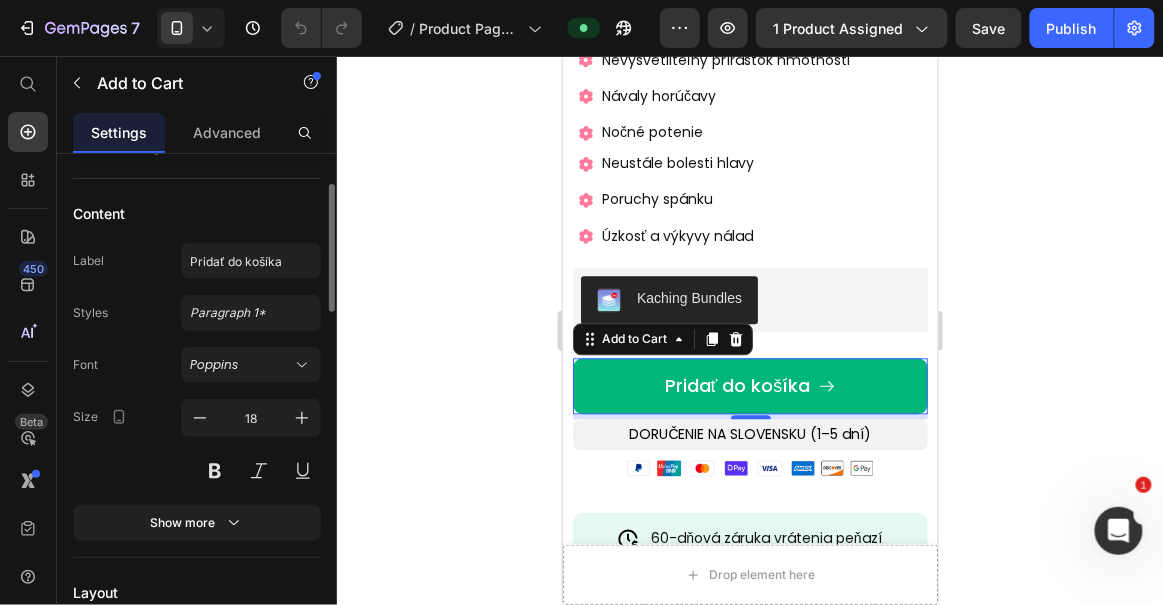 scroll, scrollTop: 133, scrollLeft: 0, axis: vertical 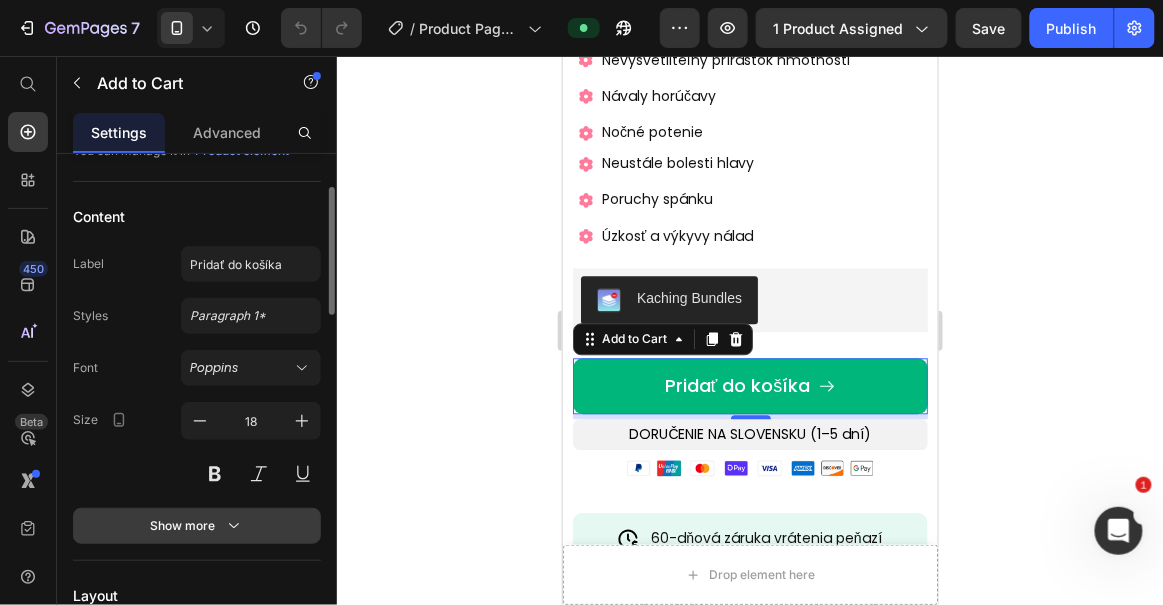 click 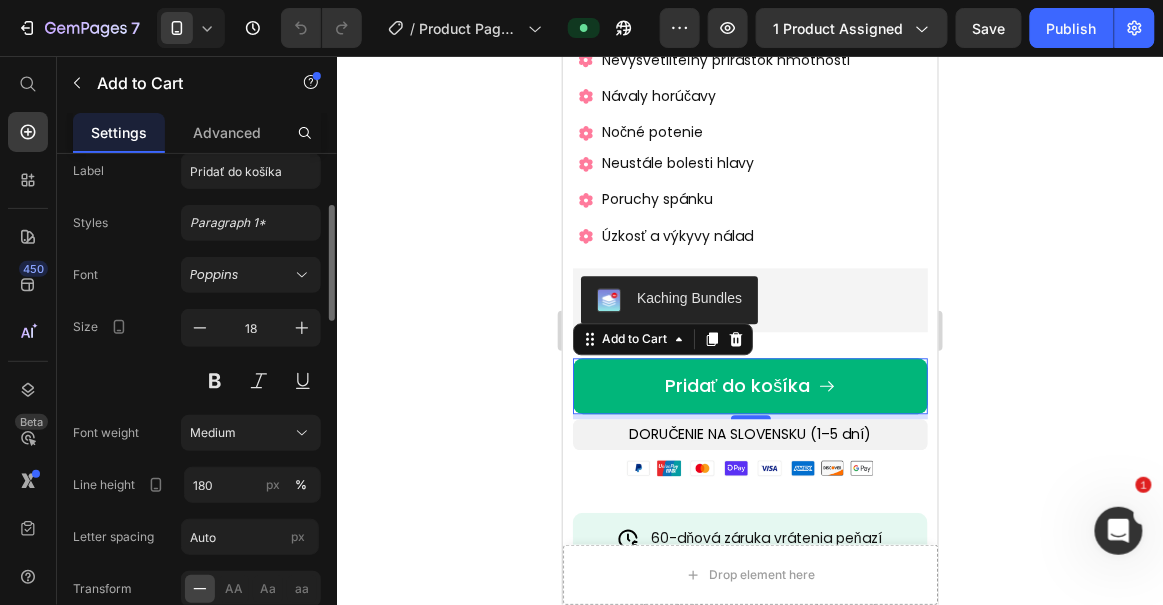 scroll, scrollTop: 0, scrollLeft: 0, axis: both 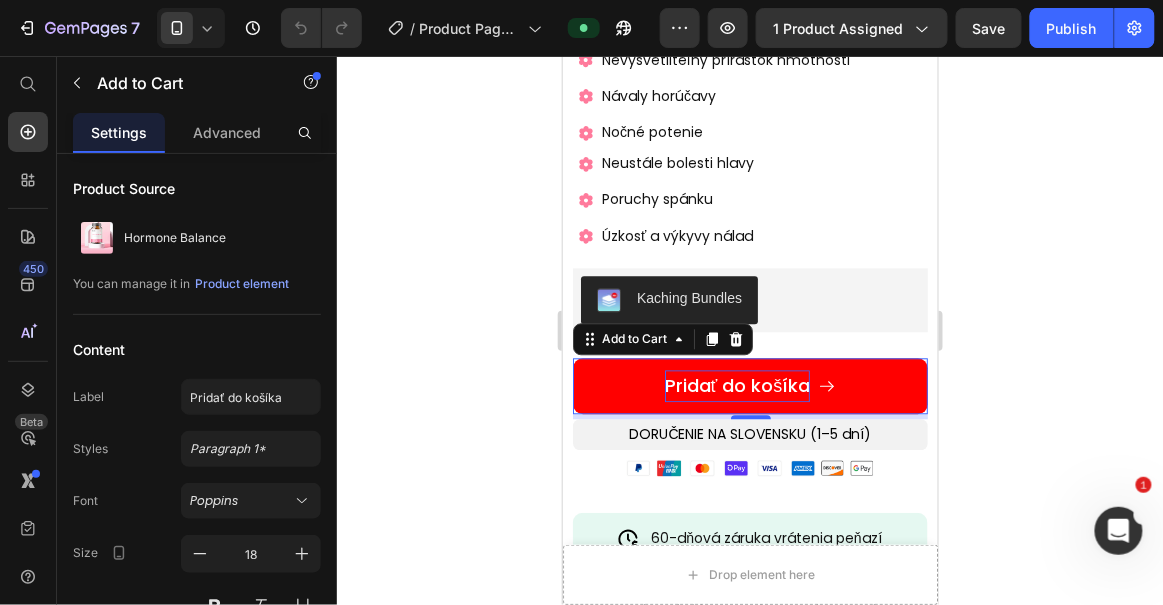 click on "Pridať do košíka" at bounding box center (737, 385) 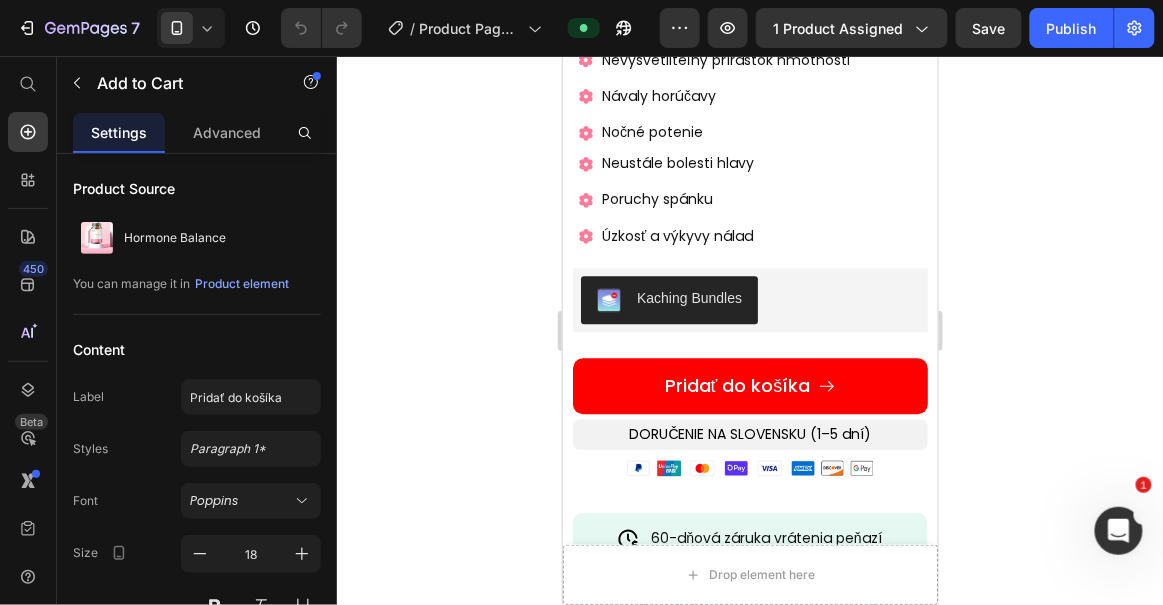 click on "Pridať do košíka" at bounding box center (749, 385) 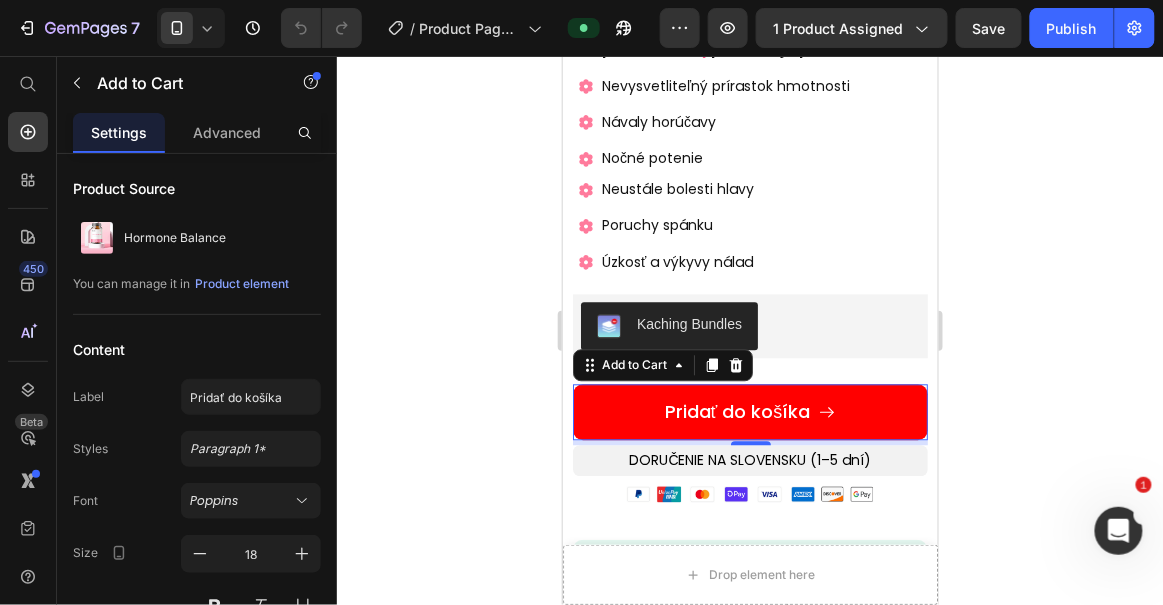 scroll, scrollTop: 963, scrollLeft: 0, axis: vertical 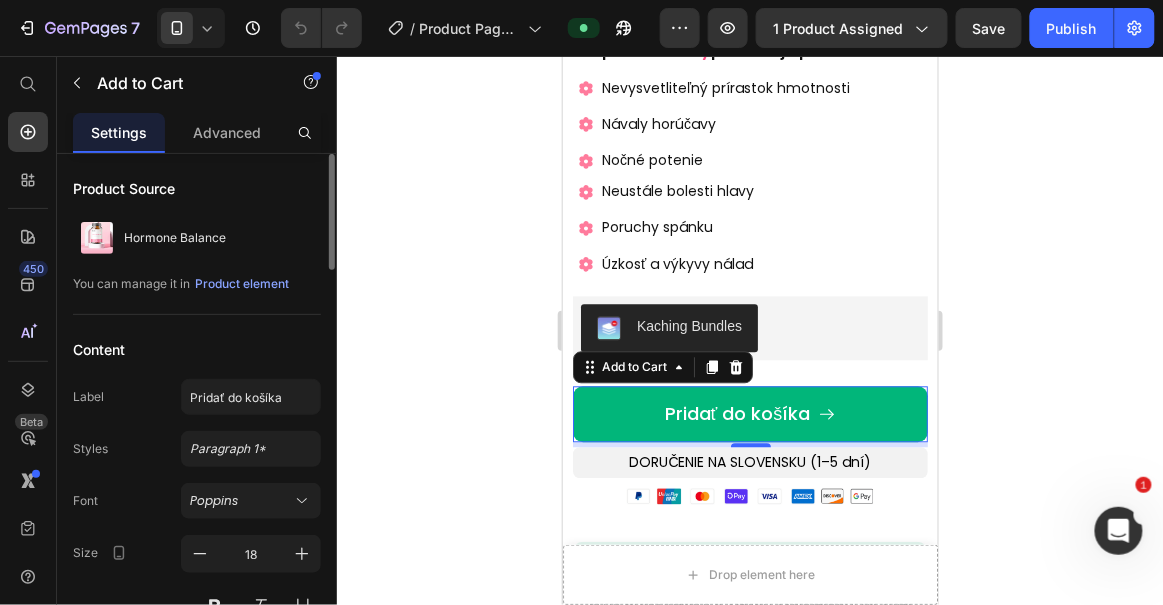 click on "Product Source Hormone Balance  You can manage it in   Product element  Content Label Pridať do košíka Styles Paragraph 1* Font Poppins Size 18 Font weight Medium Line height 180 px % Letter spacing Auto px Transform
AA Aa aa Show less Layout
Add to cart Icon Choose icon
Icon position Left Right Spacing 8 px Add to cart action After click Open cart Size Width 100 px % Height Auto px Show more Color & shape Normal Hover Background color Text color Border Corner 10 10 10 10 Shadow Out of stock button Message Out of stock Custom style" at bounding box center (197, 1214) 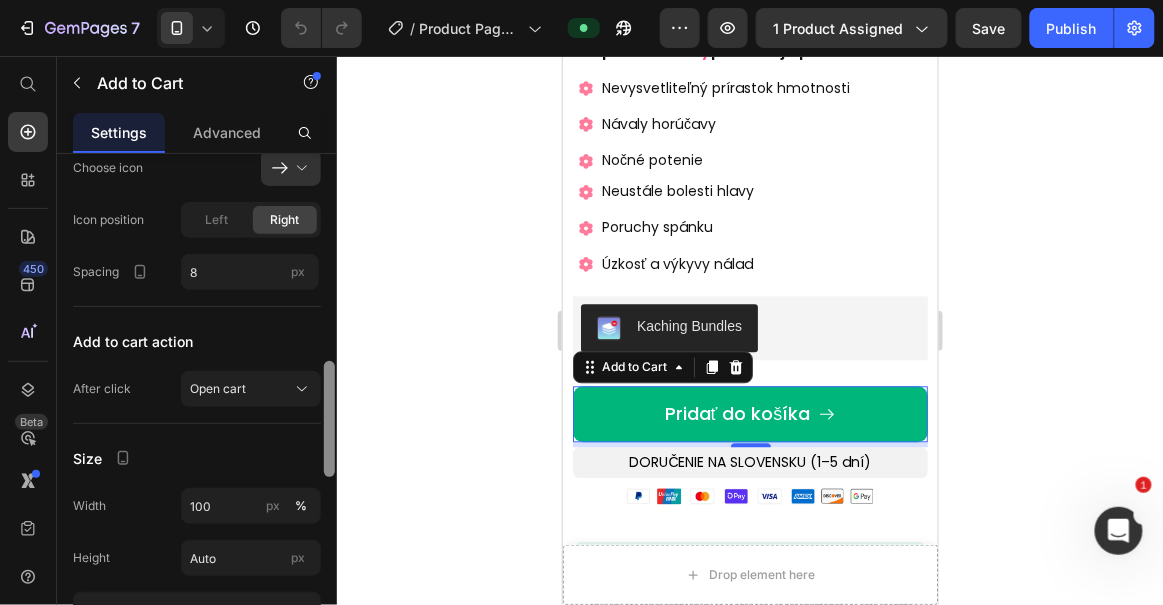drag, startPoint x: 327, startPoint y: 217, endPoint x: 334, endPoint y: 433, distance: 216.1134 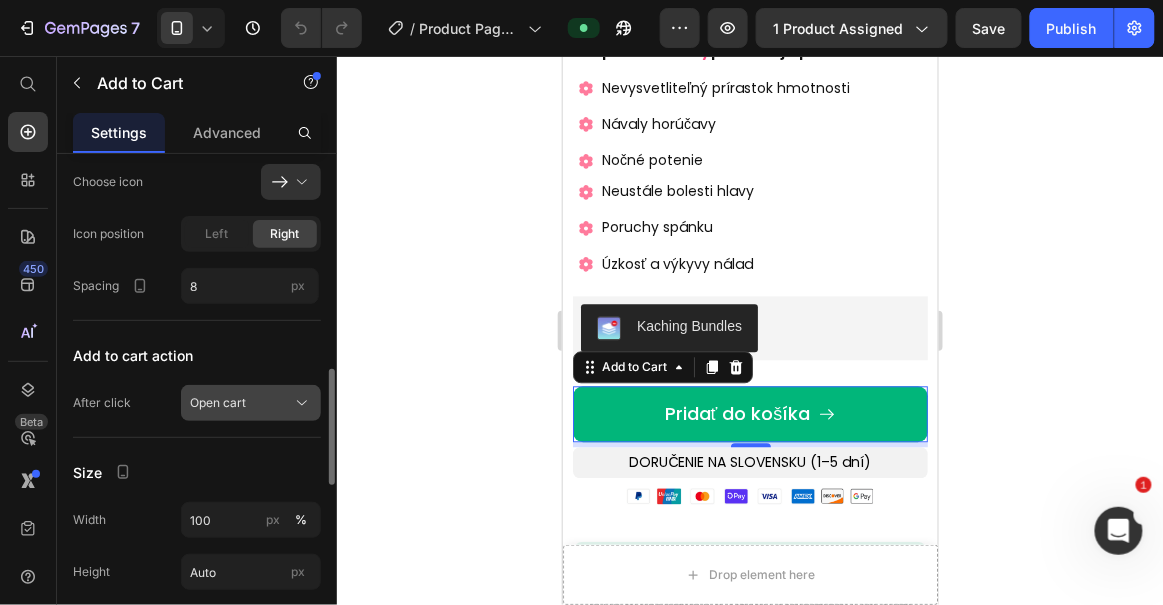 click on "Open cart" at bounding box center (218, 403) 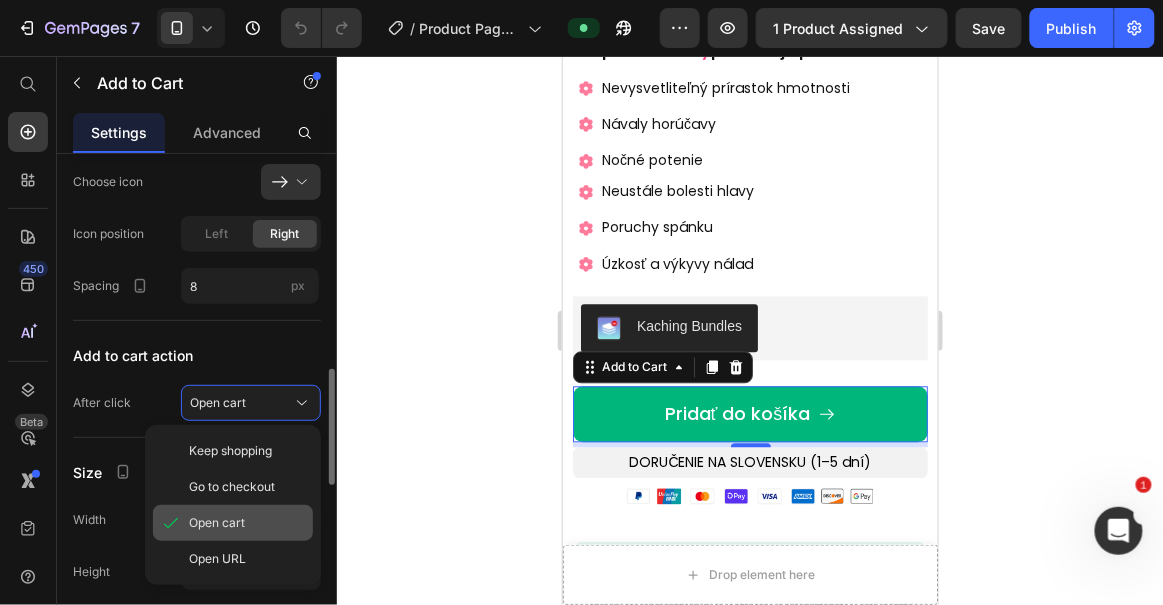 click on "Open cart" at bounding box center [217, 523] 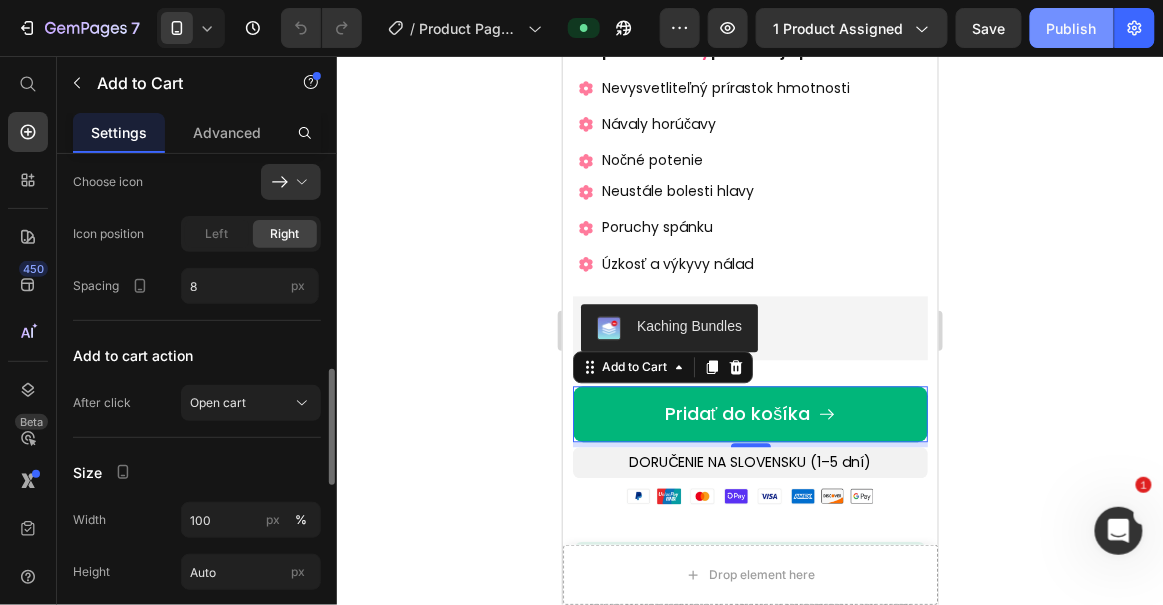 click on "Publish" at bounding box center (1072, 28) 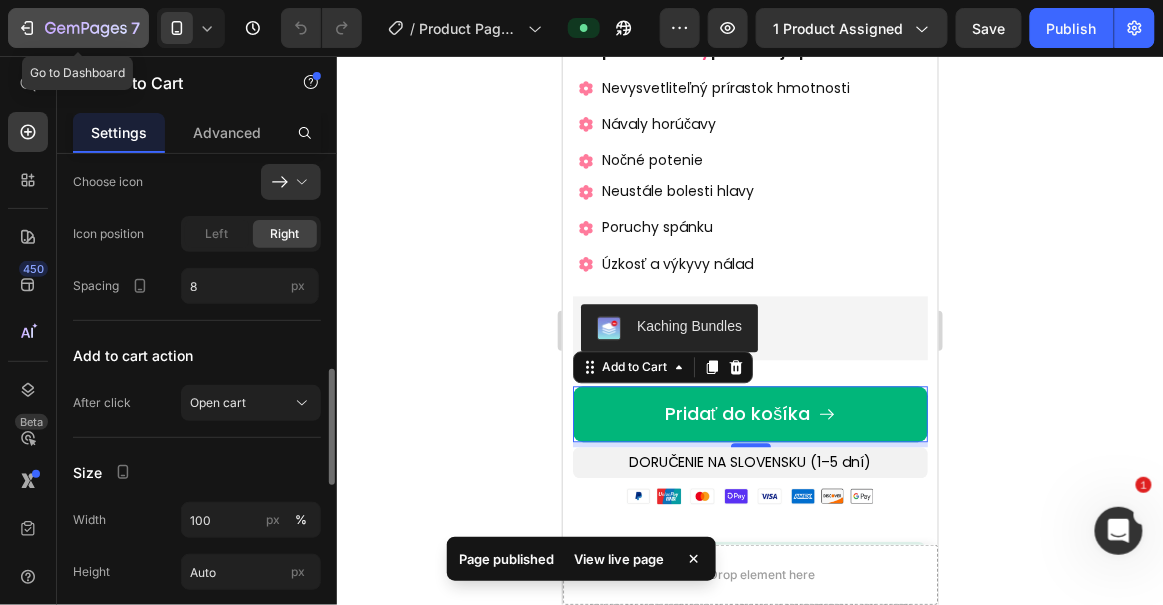 drag, startPoint x: 32, startPoint y: 26, endPoint x: 13, endPoint y: 22, distance: 19.416489 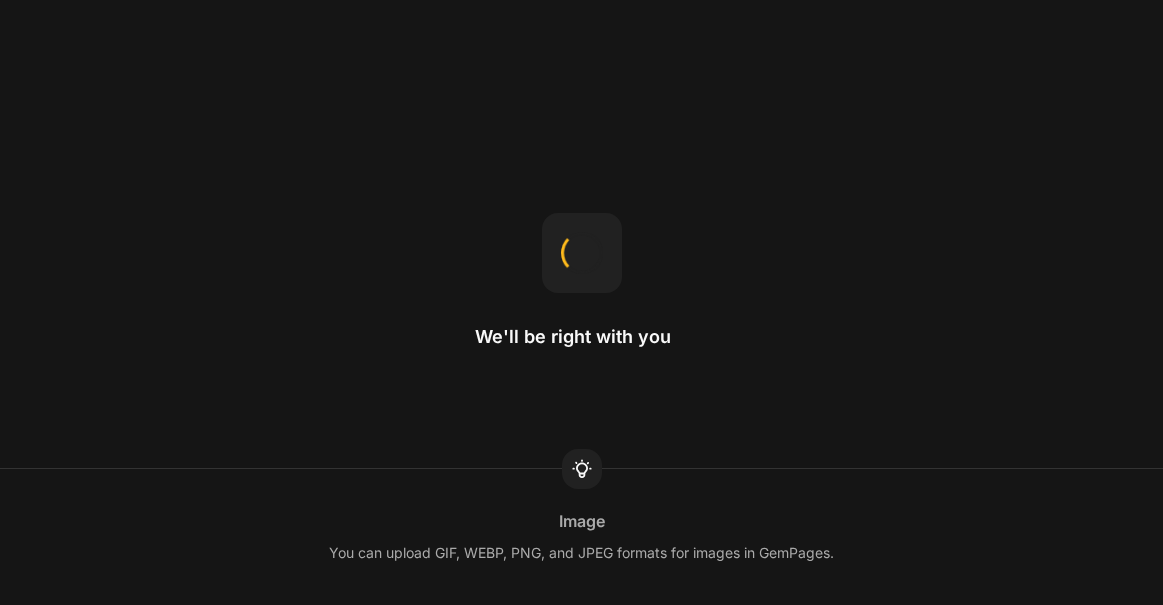 scroll, scrollTop: 0, scrollLeft: 0, axis: both 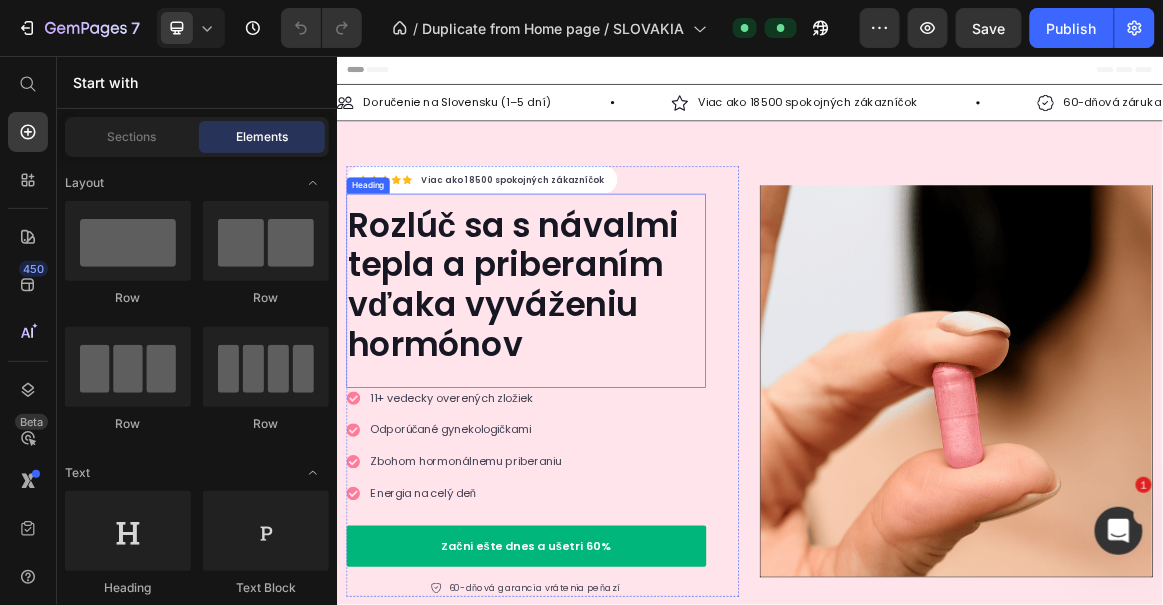 click on "Rozlúč sa s návalmi tepla a priberaním vďaka vyváženiu hormónov" at bounding box center [612, 388] 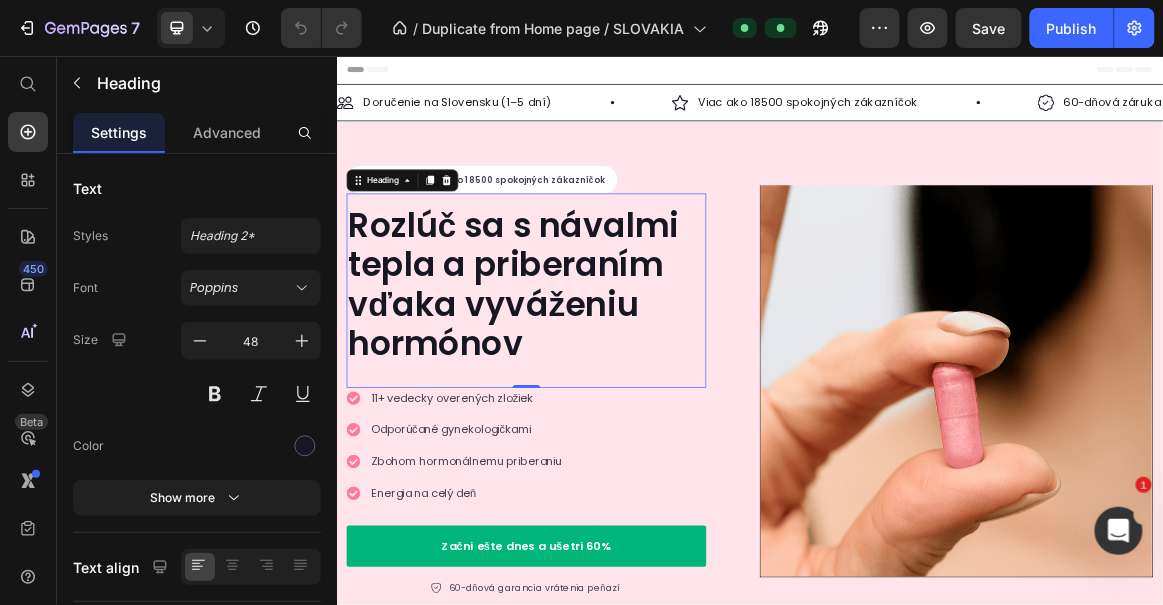 click on "Rozlúč sa s návalmi tepla a priberaním vďaka vyváženiu hormónov" at bounding box center (612, 388) 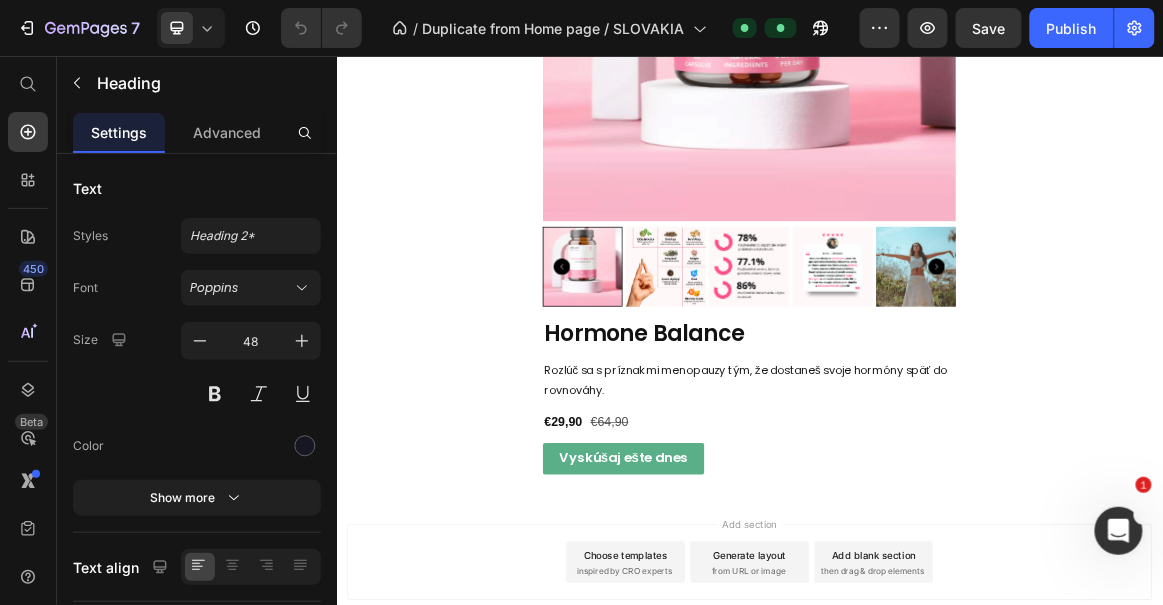 scroll, scrollTop: 3213, scrollLeft: 0, axis: vertical 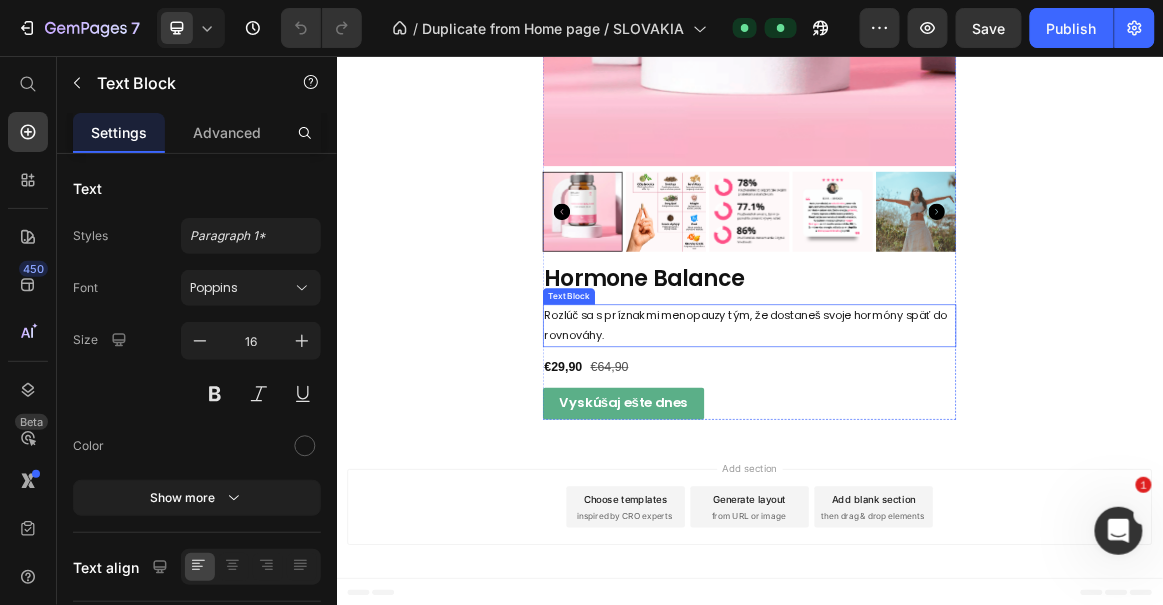click on "Rozlúč sa s príznakmi menopauzy tým, že dostaneš svoje hormóny späť do rovnováhy." at bounding box center (930, 446) 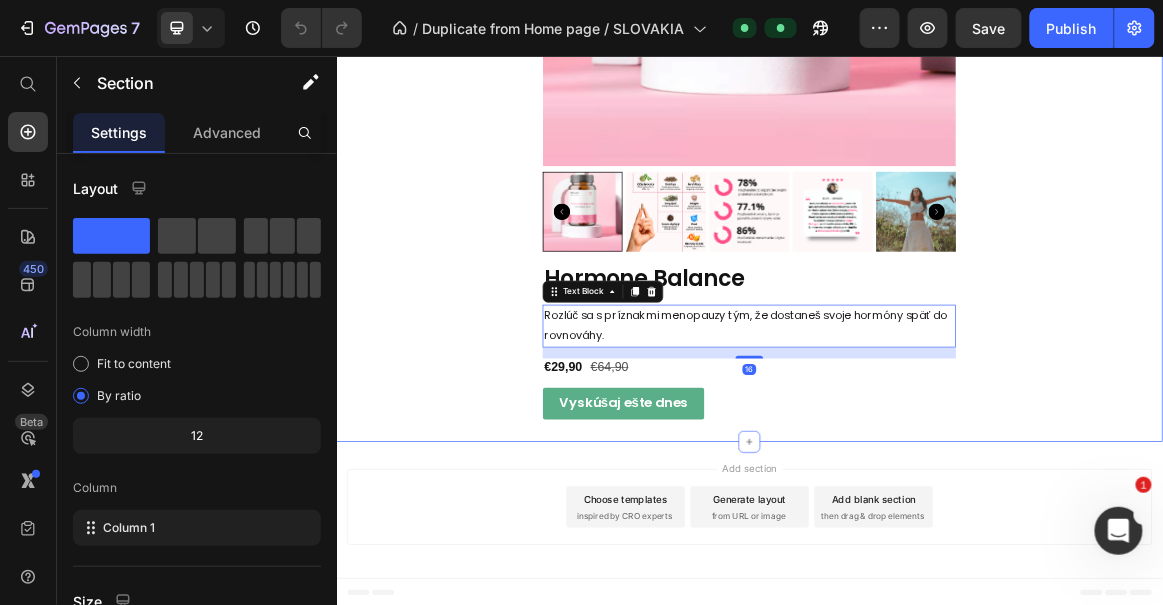 click on "Zľavy počas Týždňa zdravia! Získaj zľavu 60 % Heading
Product Images Hormone Balance Product Title Rozlúč sa s príznakmi menopauzy tým, že dostaneš svoje hormóny späť do rovnováhy. Text Block   16 €29,90 Product Price €64,90 Product Price Row Vyskúšaj ešte dnes Button Product" at bounding box center (936, 67) 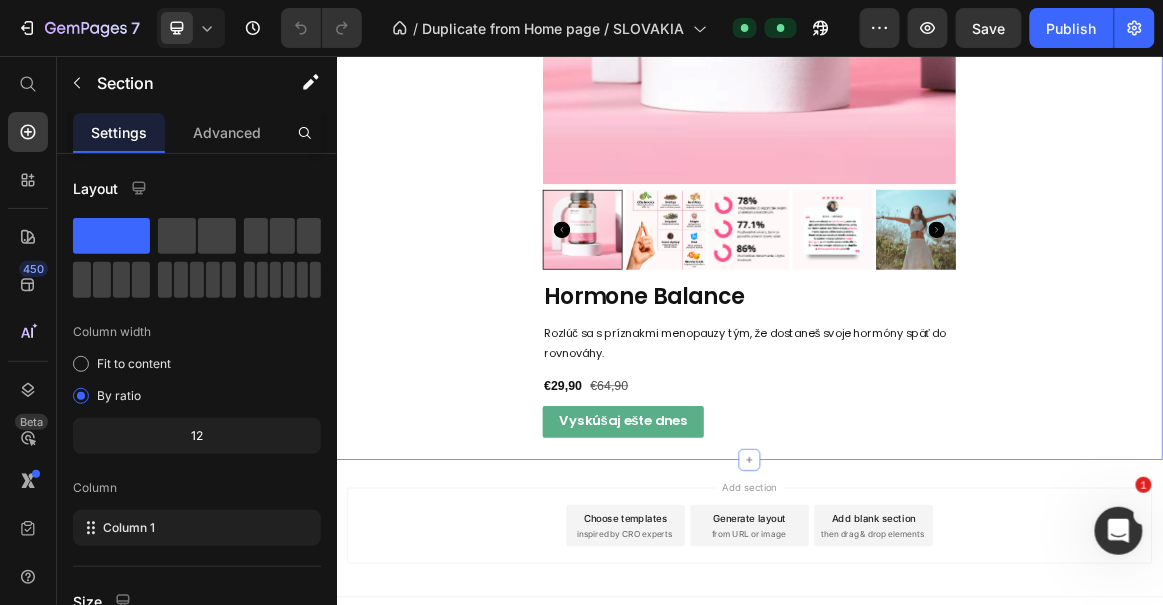 scroll, scrollTop: 3184, scrollLeft: 0, axis: vertical 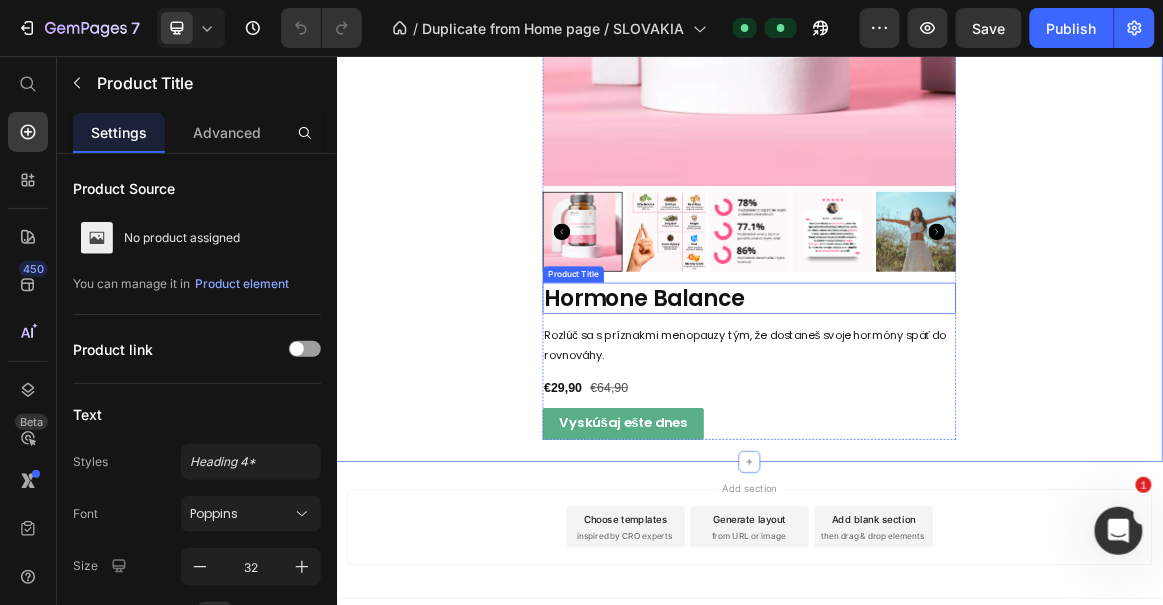 click on "Hormone Balance" at bounding box center [936, 407] 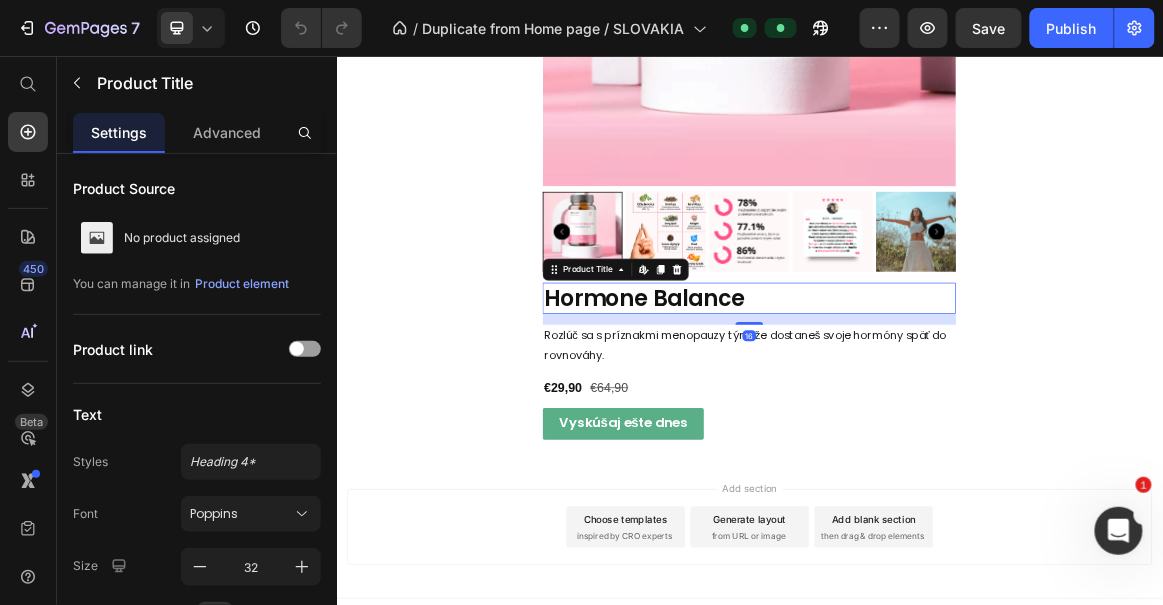 click on "Hormone Balance" at bounding box center (936, 407) 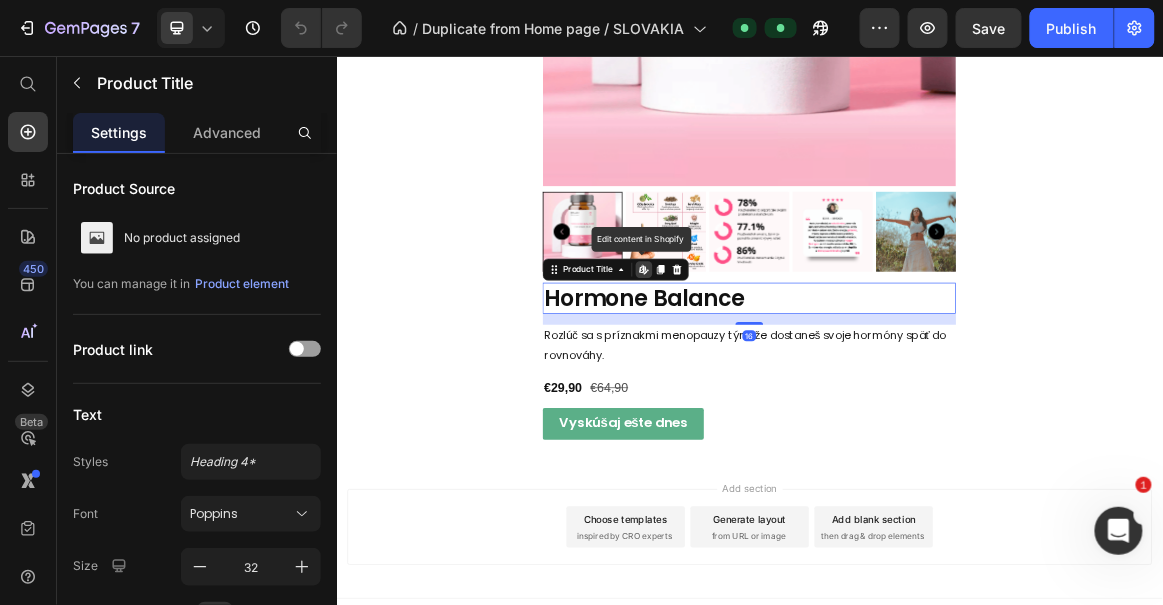 click on "Hormone Balance" at bounding box center (936, 407) 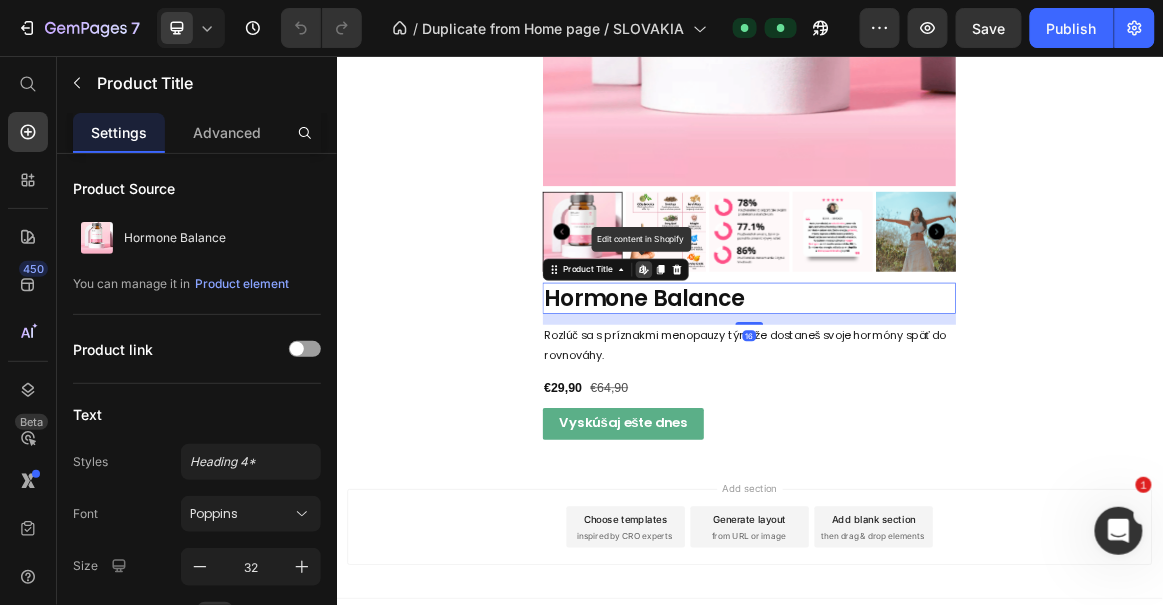 click on "Hormone Balance" at bounding box center [936, 407] 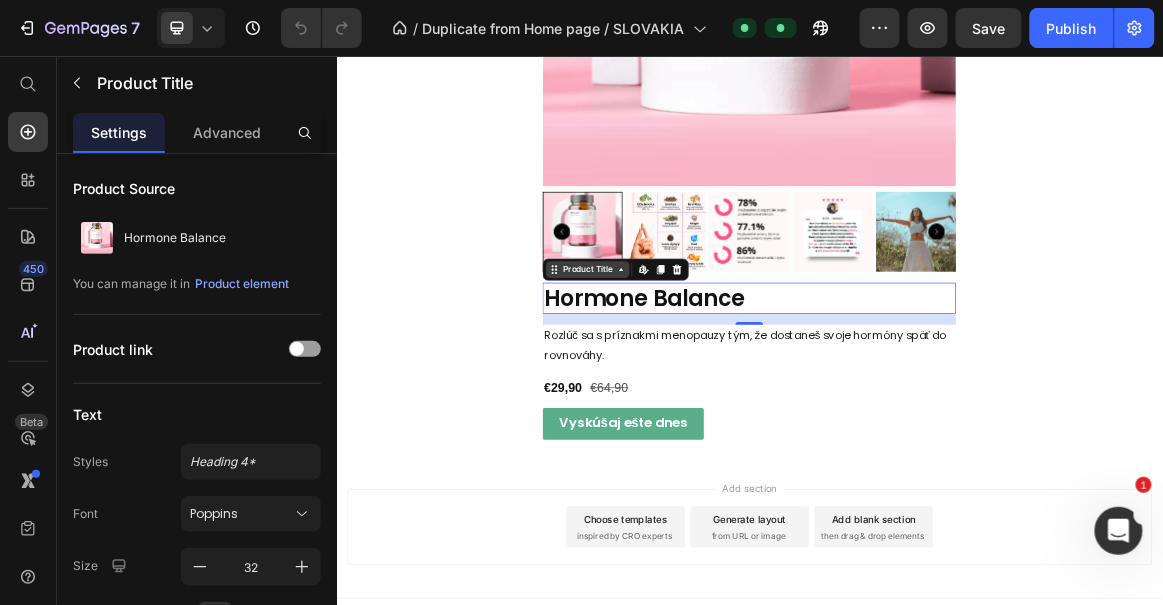 click on "Product Title" at bounding box center (701, 365) 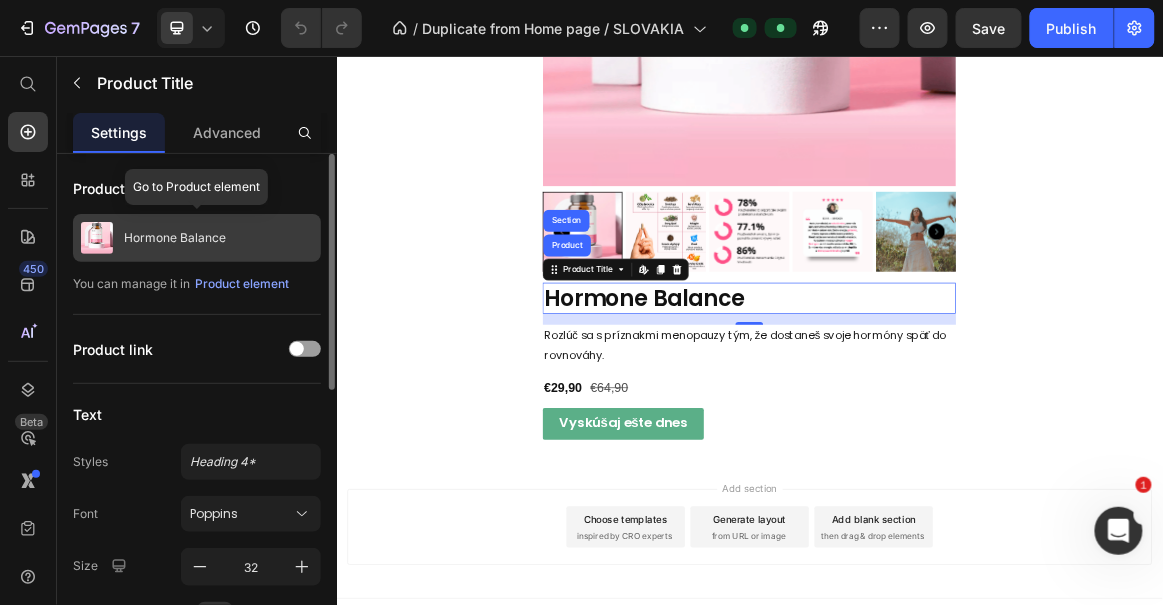 click on "Hormone Balance" at bounding box center (175, 238) 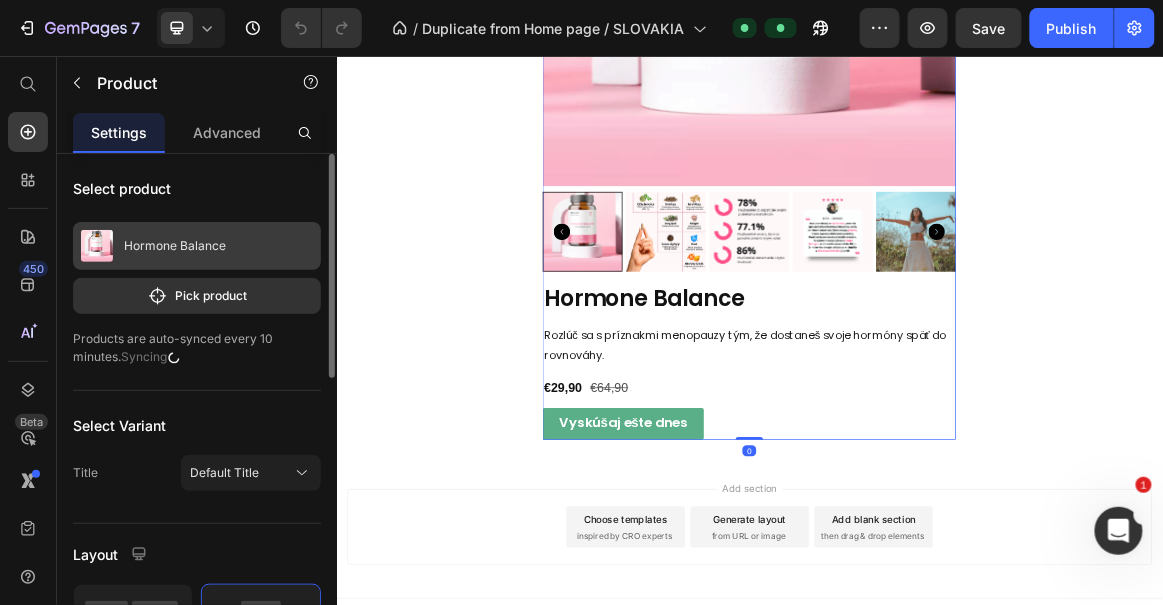 click on "Hormone Balance" at bounding box center [175, 246] 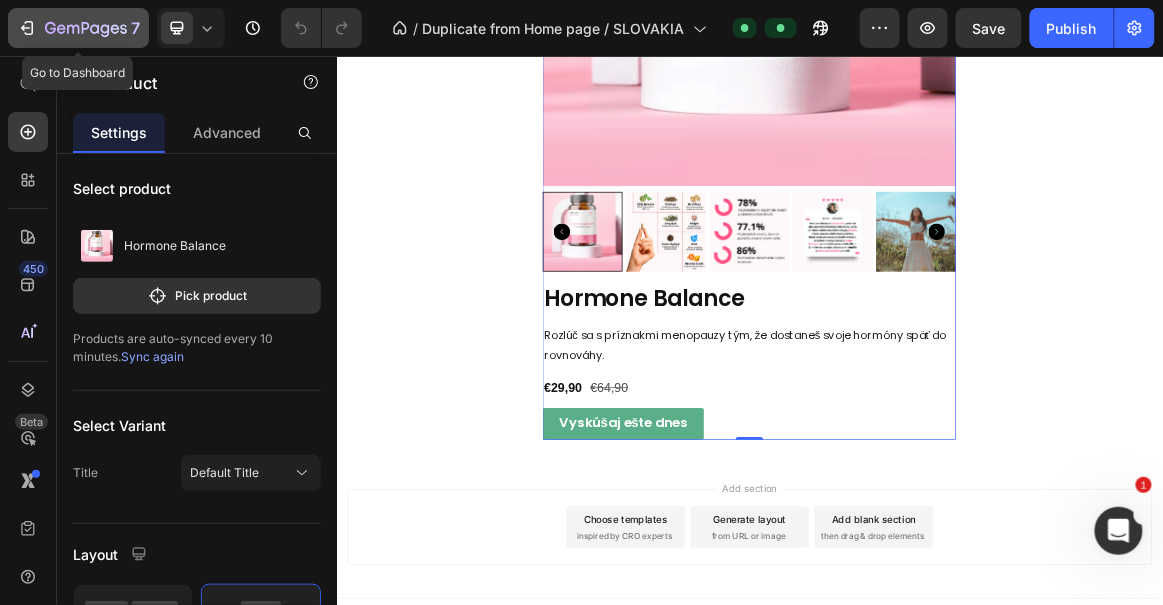 click on "7" 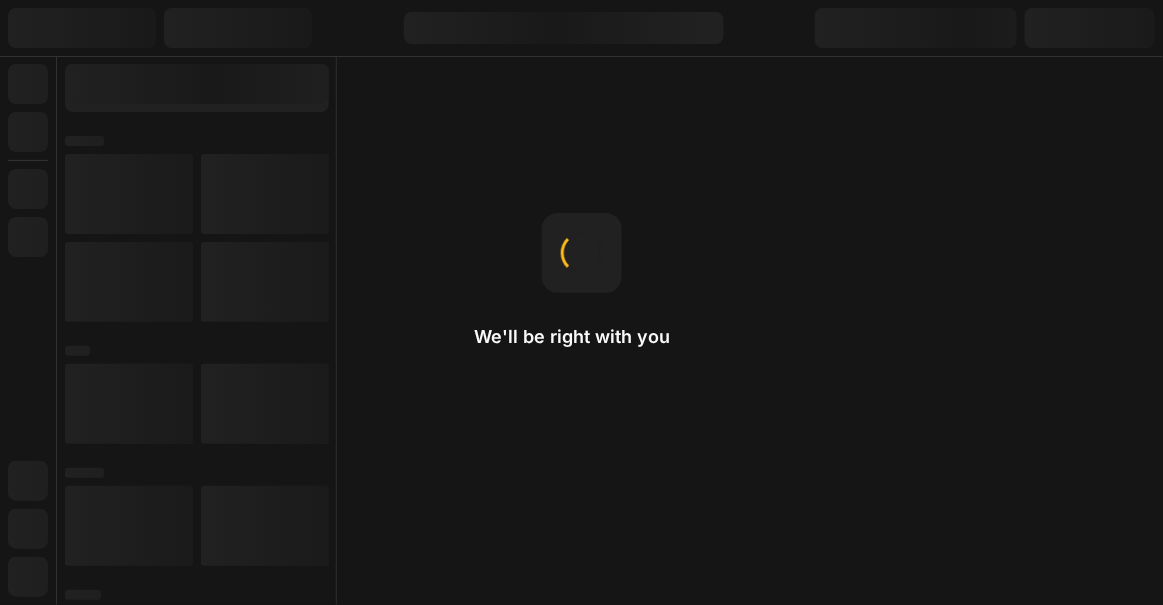 scroll, scrollTop: 0, scrollLeft: 0, axis: both 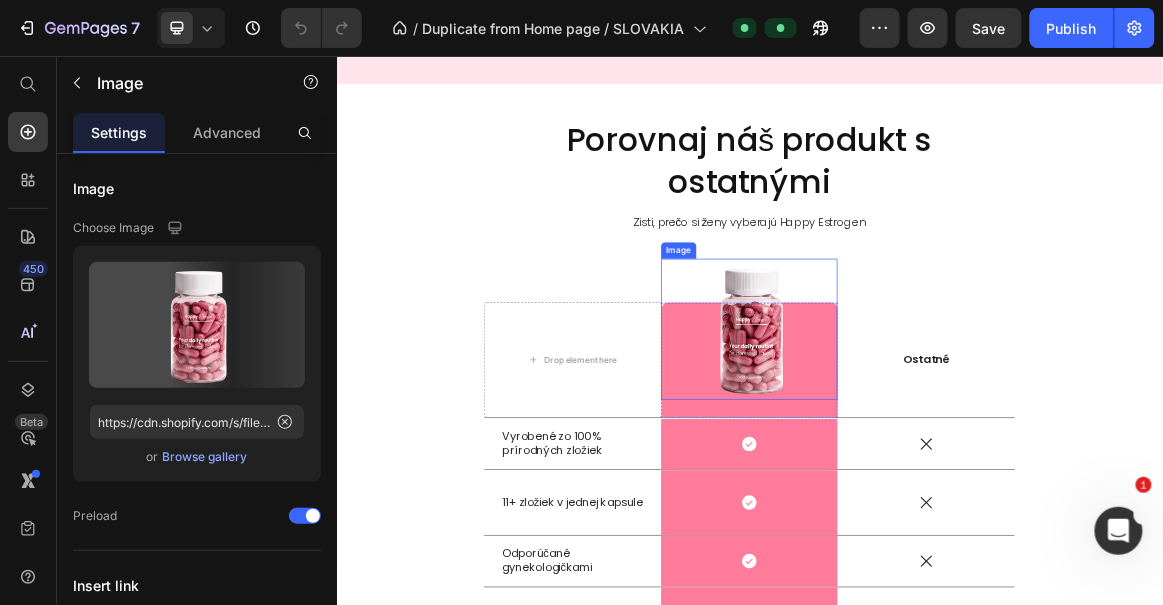 click at bounding box center (936, 451) 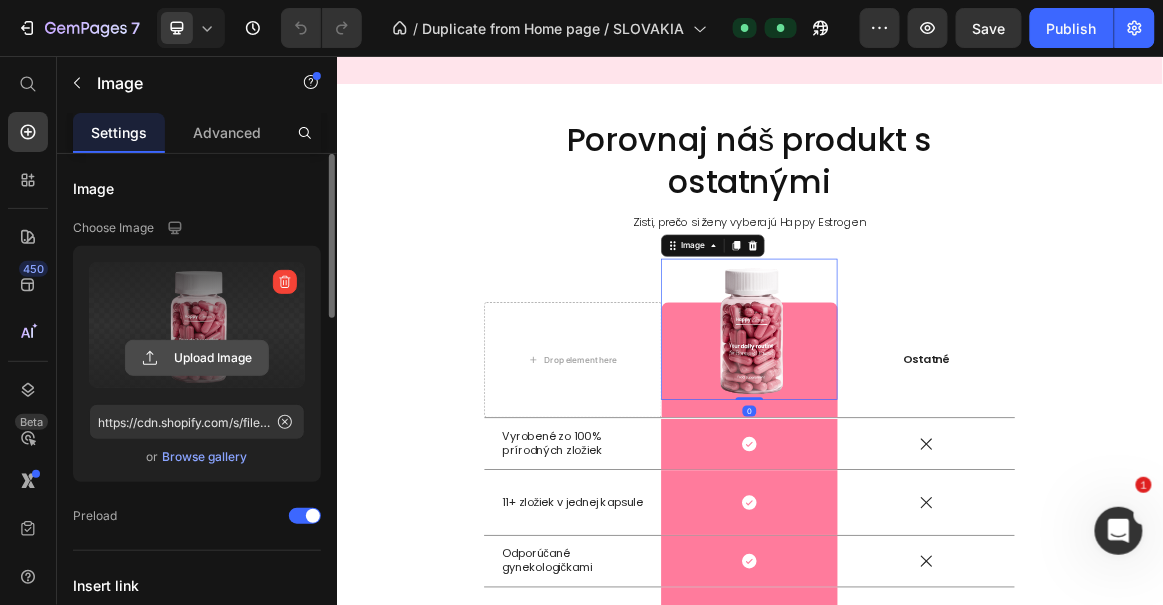 click 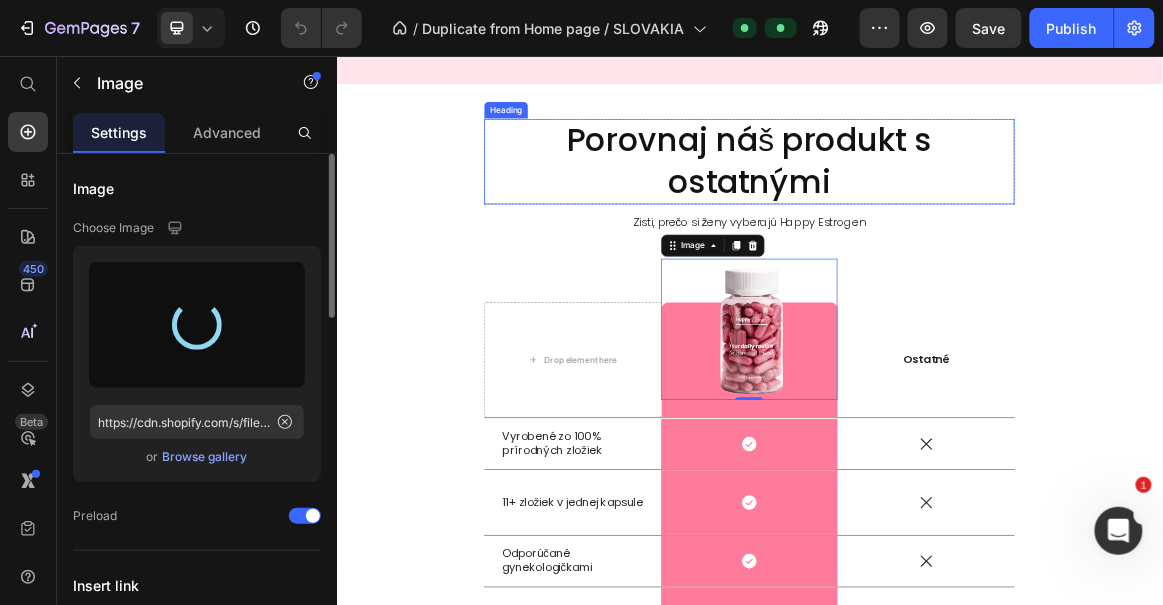 type on "https://cdn.shopify.com/s/files/1/0899/5740/0950/files/gempages_556858418585928482-ae84395d-5477-4e5c-896c-42c3338715dd.png" 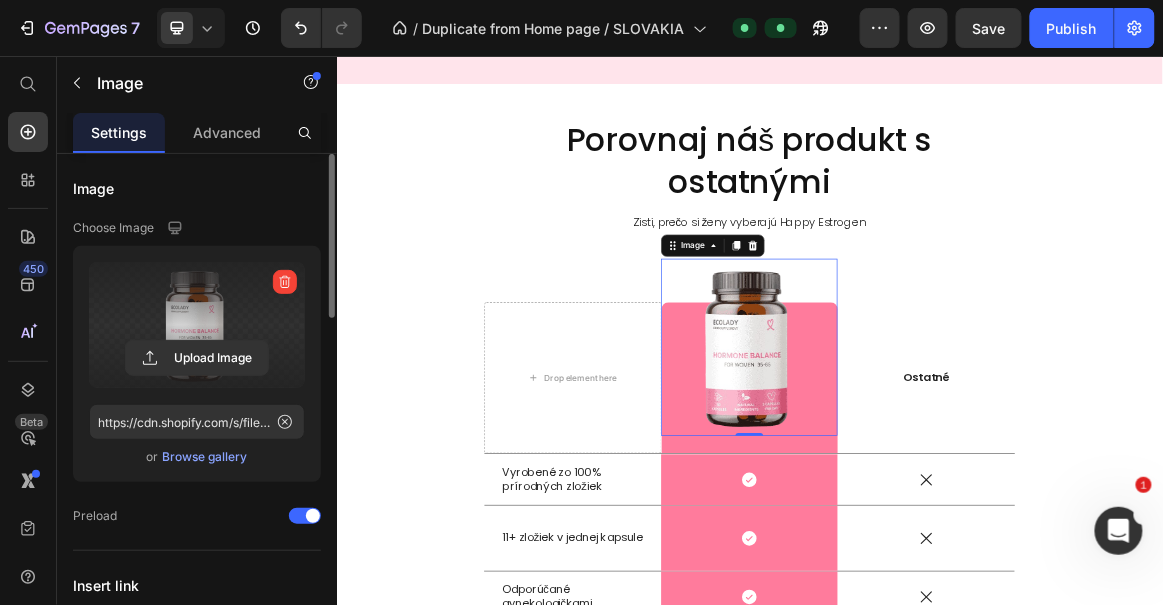 click at bounding box center [936, 477] 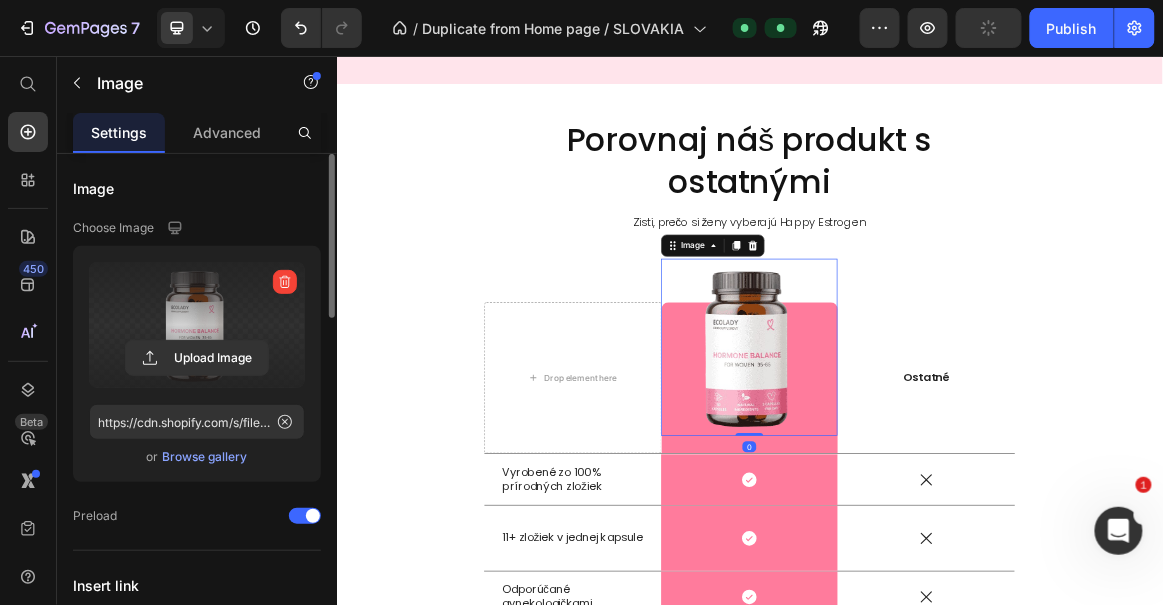 drag, startPoint x: 928, startPoint y: 599, endPoint x: 927, endPoint y: 561, distance: 38.013157 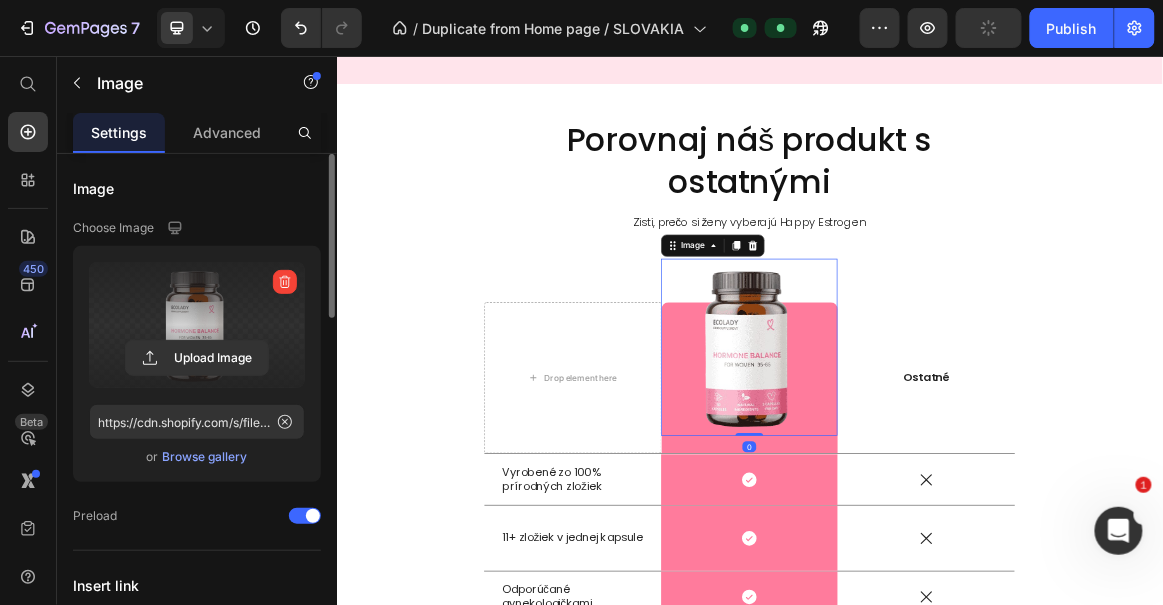 click on "Image   0" at bounding box center [936, 477] 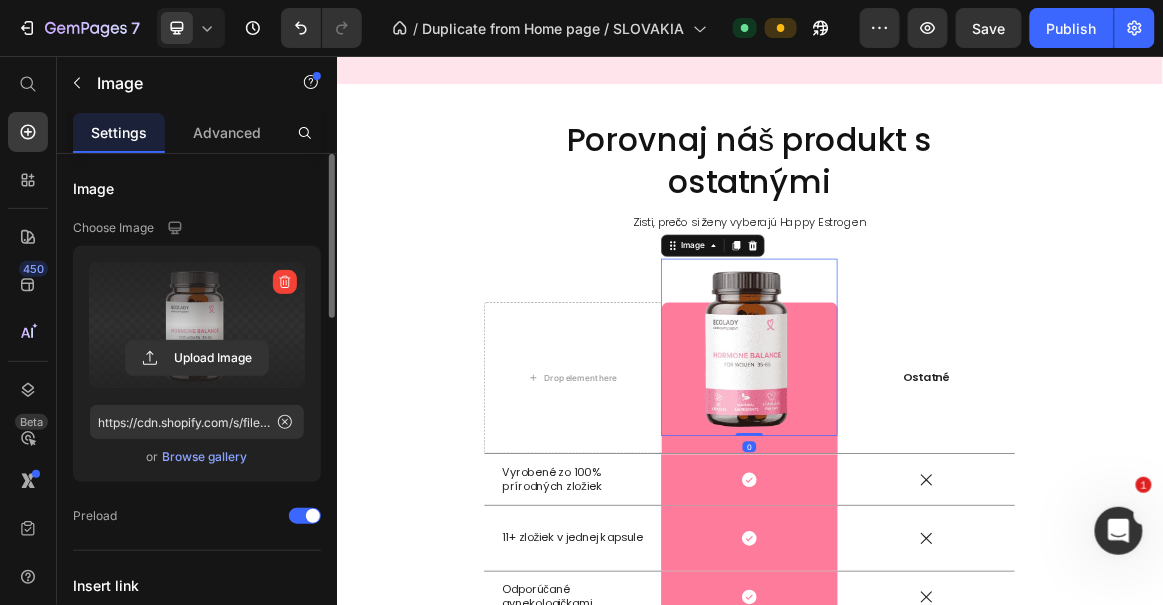 drag, startPoint x: 929, startPoint y: 595, endPoint x: 928, endPoint y: 512, distance: 83.00603 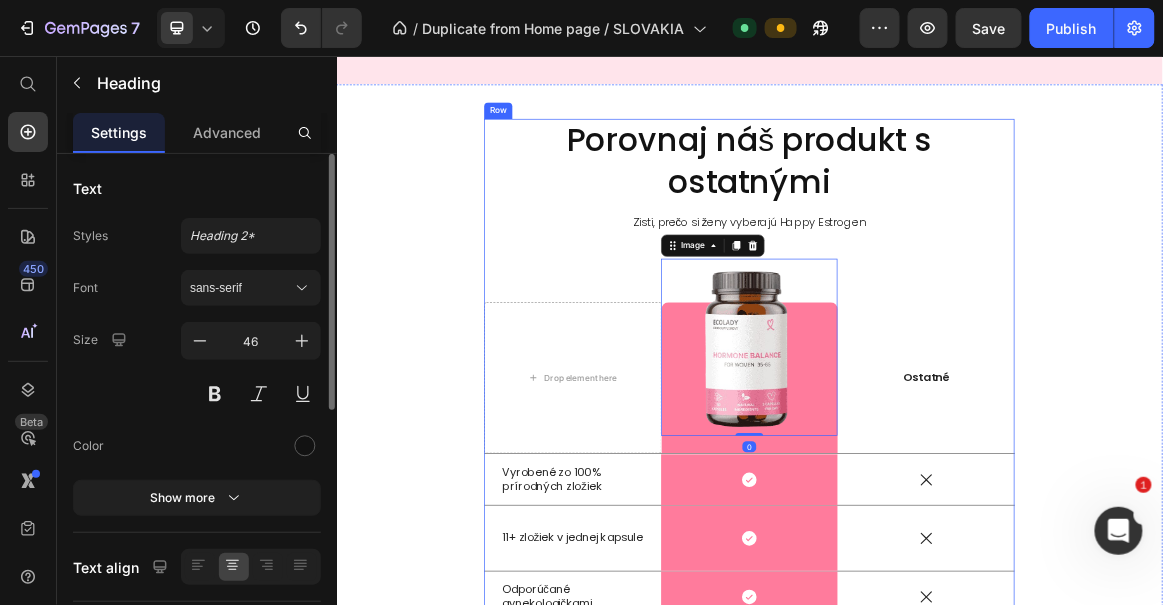 click on "Porovnaj náš produkt s ostatnými" at bounding box center [936, 208] 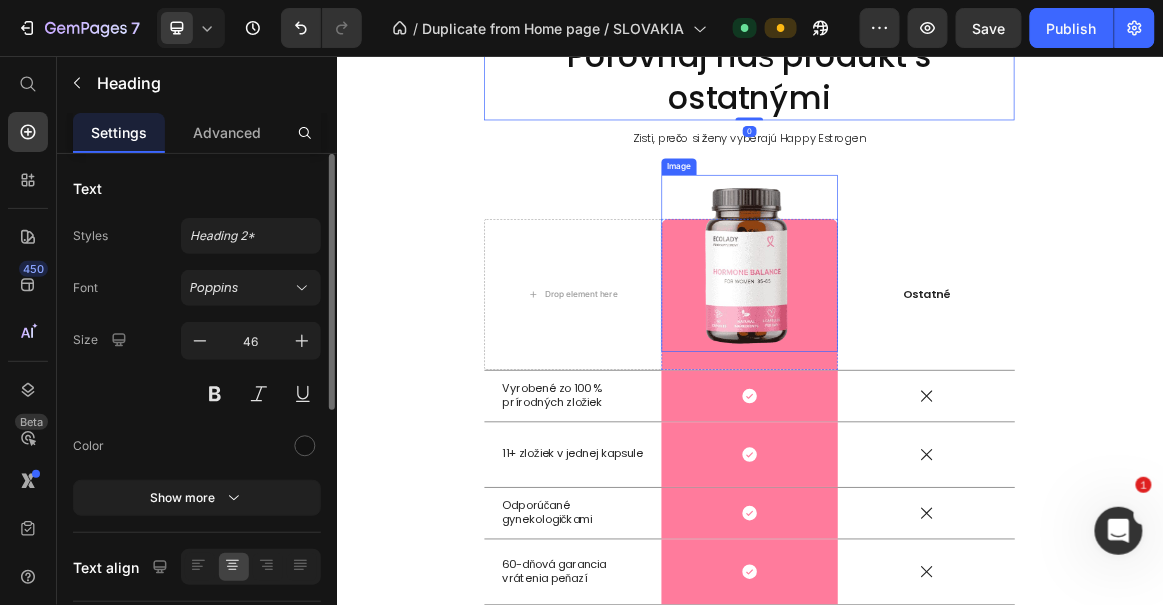 scroll, scrollTop: 939, scrollLeft: 0, axis: vertical 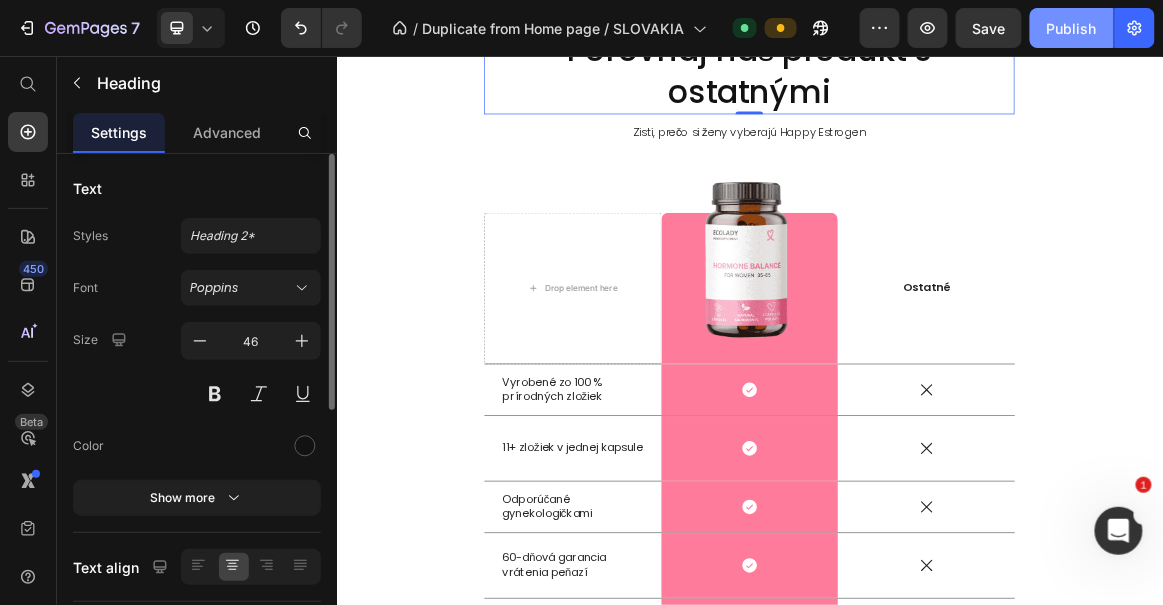 click on "Publish" at bounding box center [1072, 28] 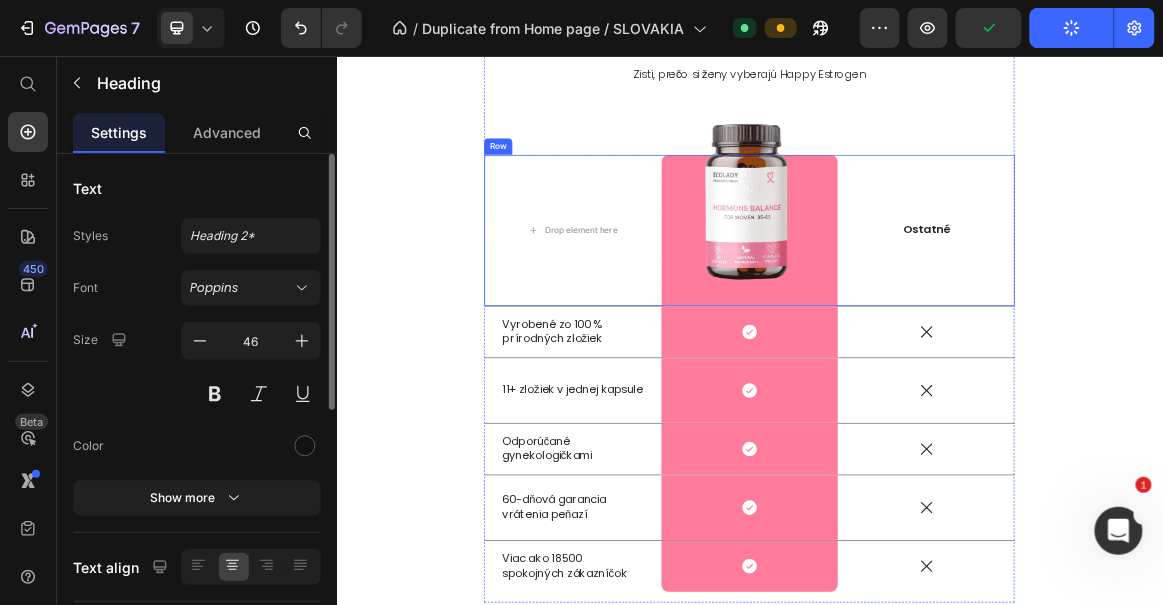 scroll, scrollTop: 1024, scrollLeft: 0, axis: vertical 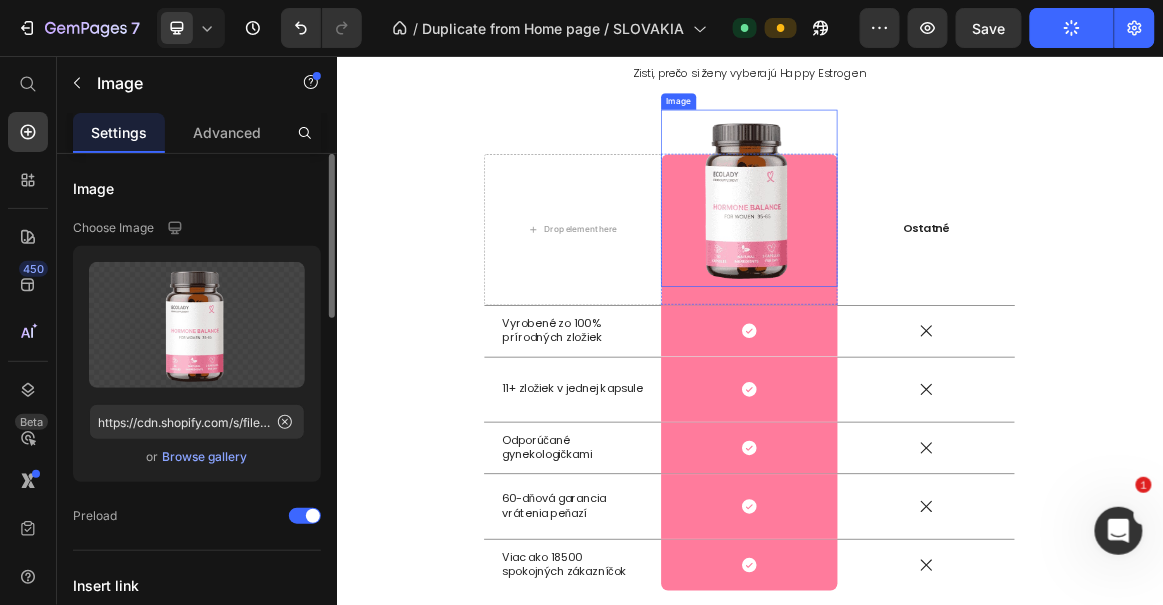 click at bounding box center (936, 262) 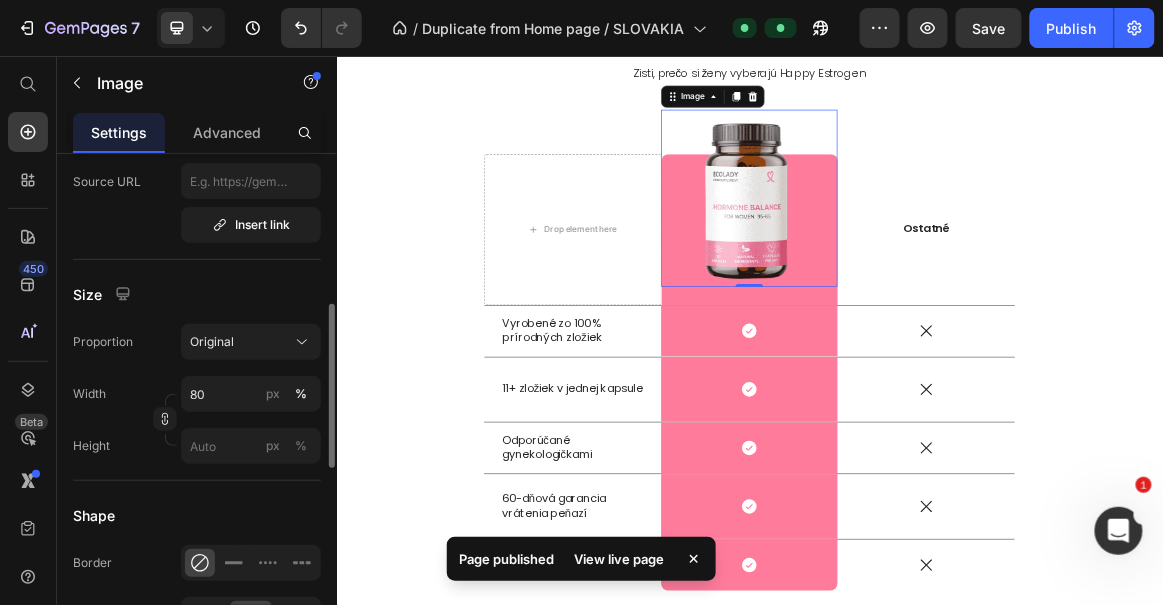 scroll, scrollTop: 470, scrollLeft: 0, axis: vertical 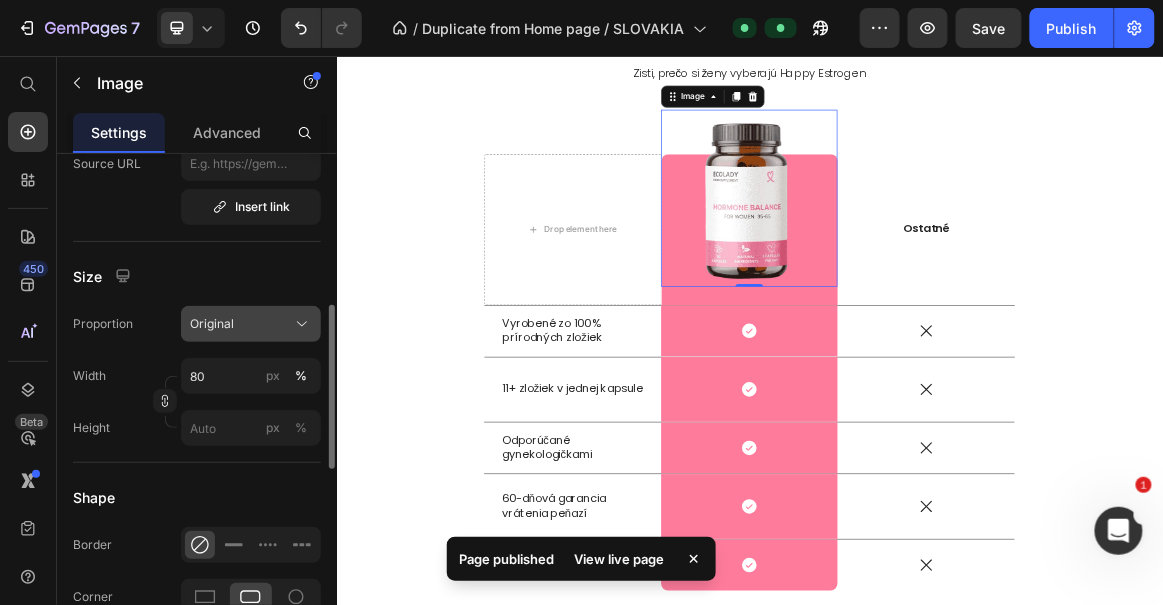 click on "Original" at bounding box center (212, 324) 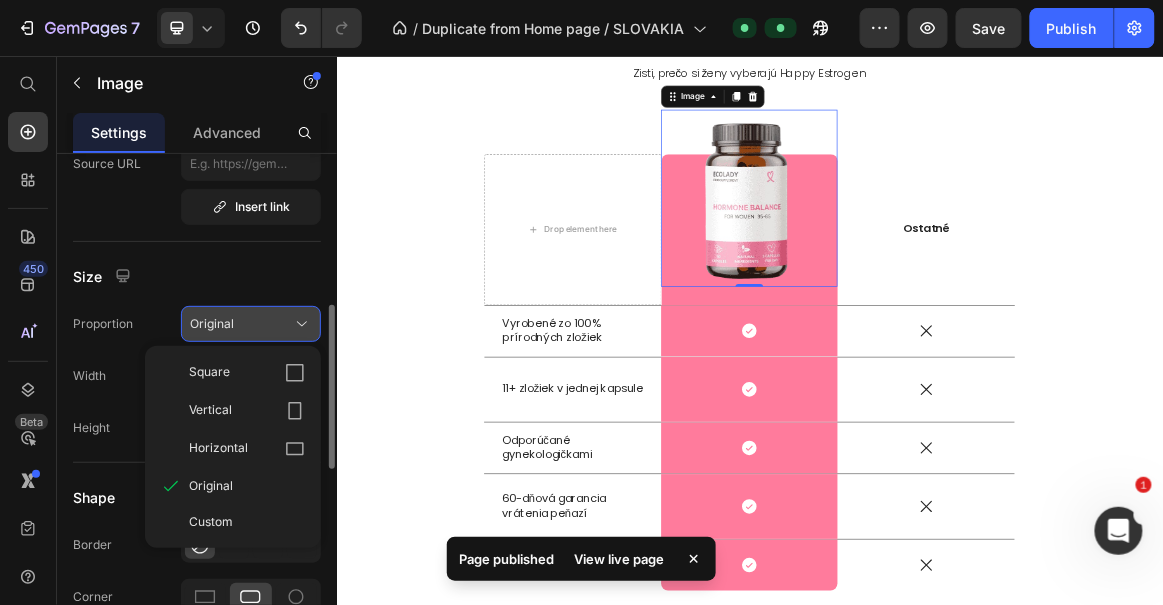 click on "Original" 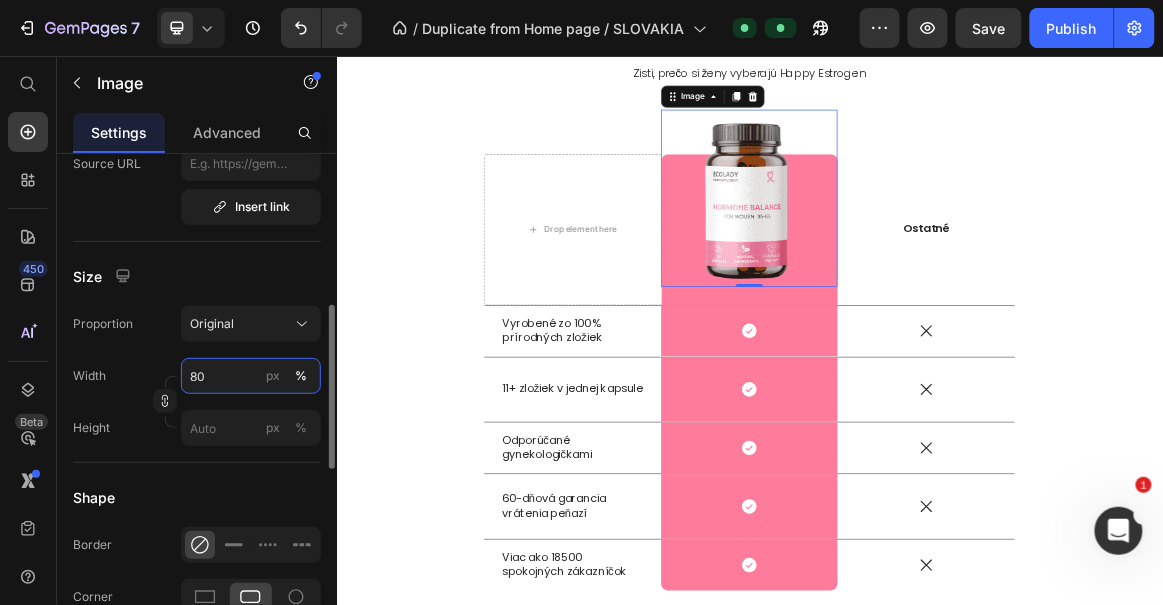 click on "80" at bounding box center [251, 376] 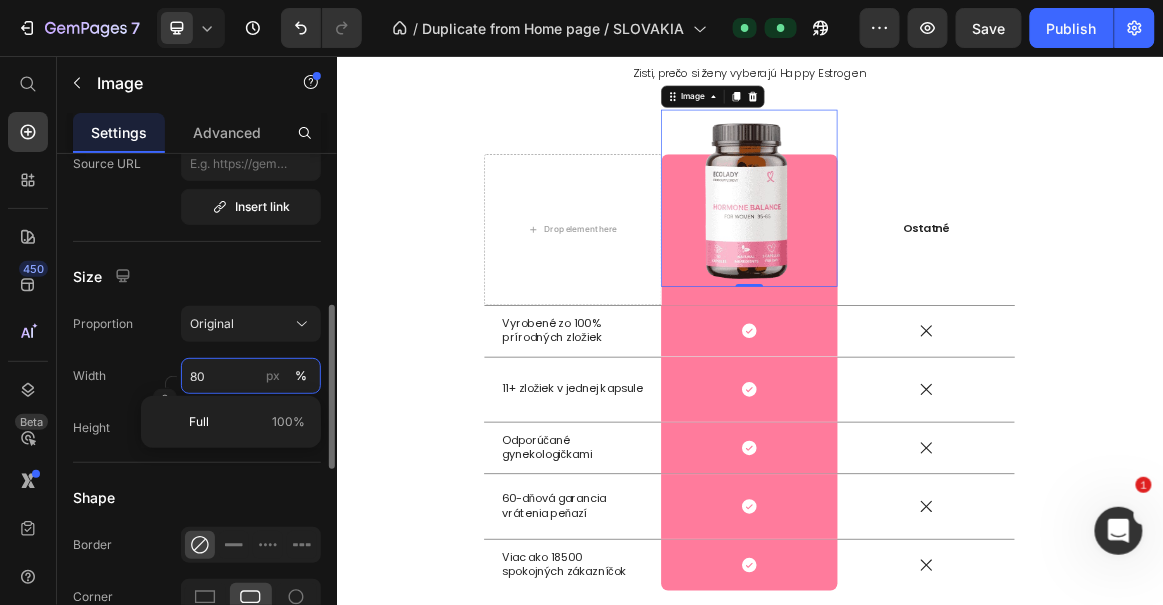 click on "80" at bounding box center [251, 376] 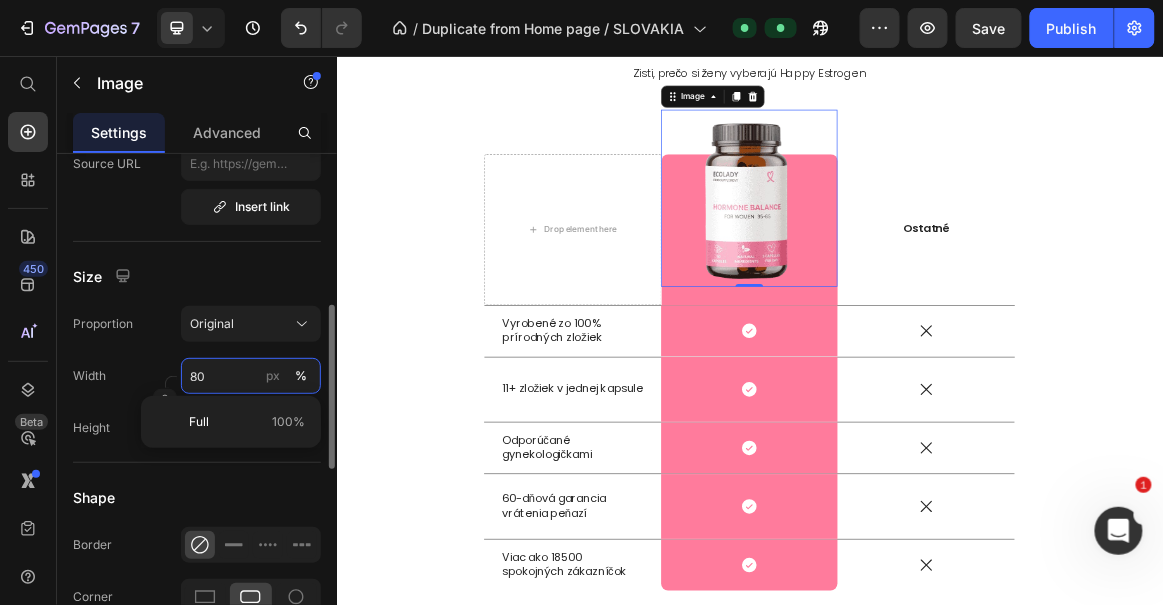 type on "8" 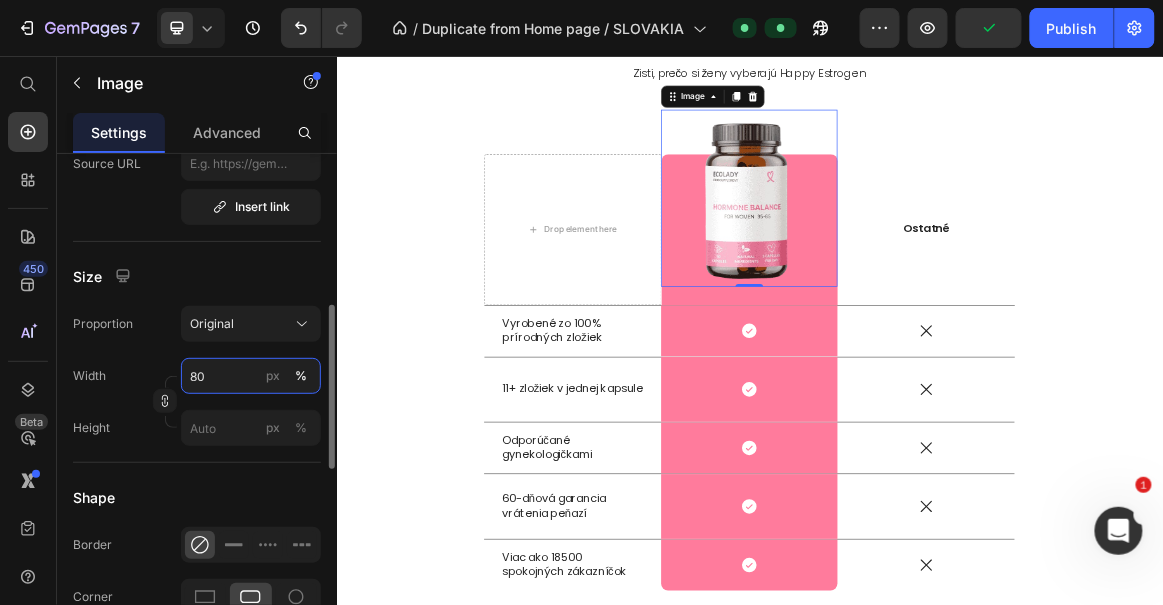 type on "8" 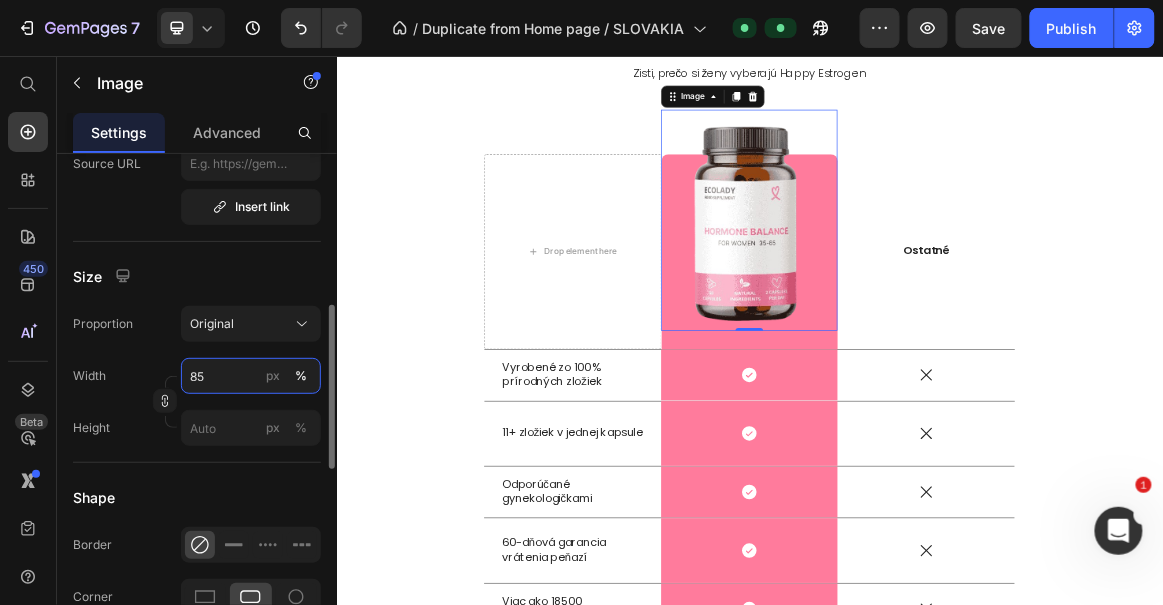 type on "8" 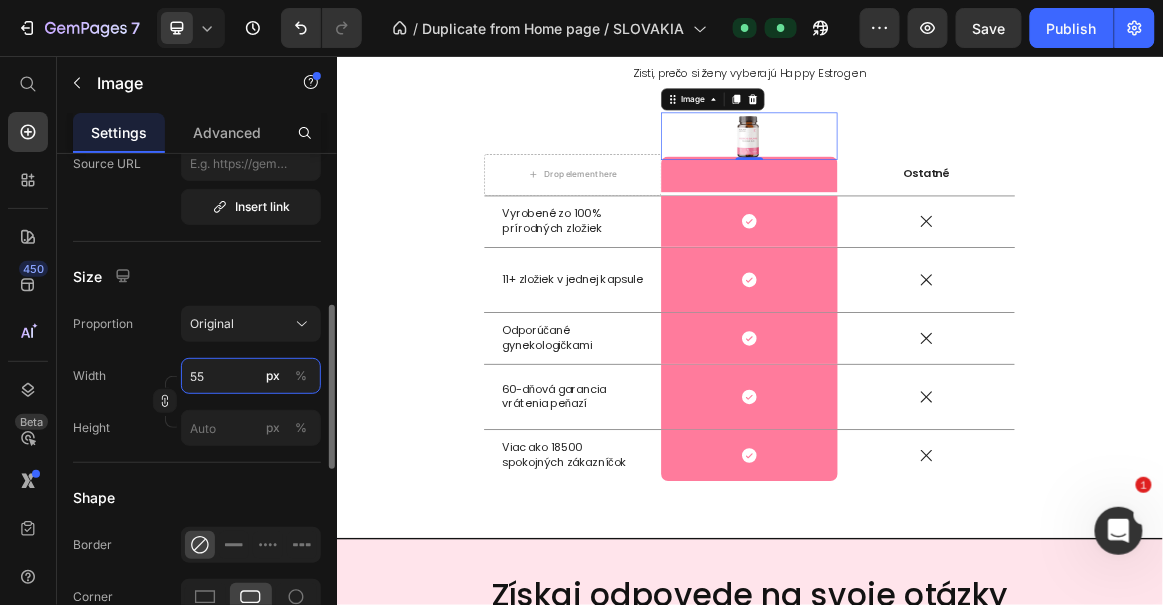 type on "5" 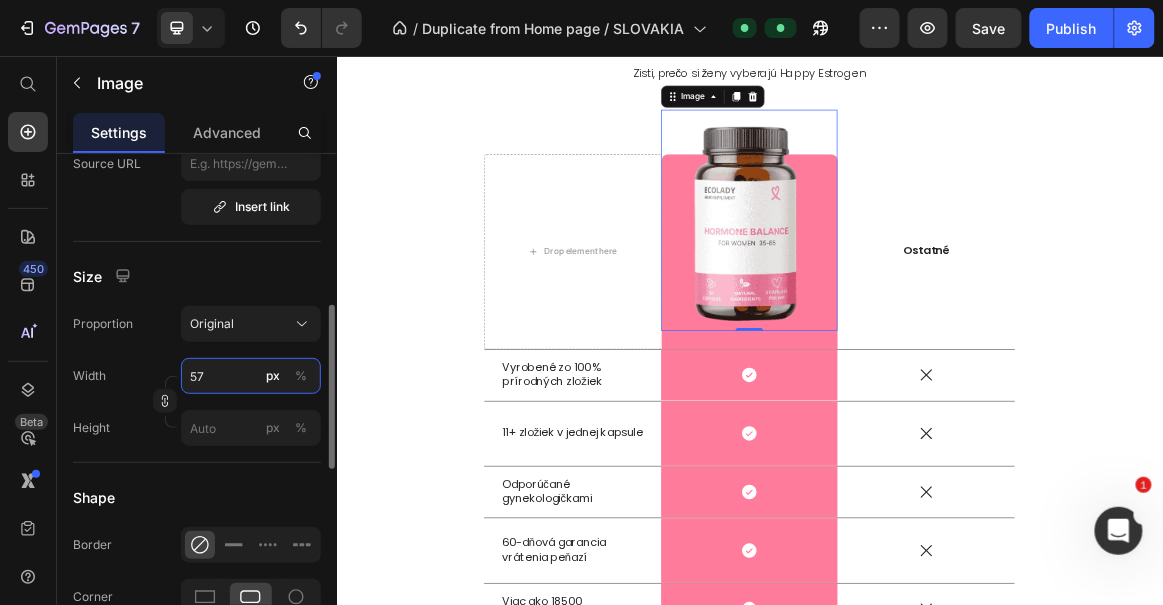 type on "5" 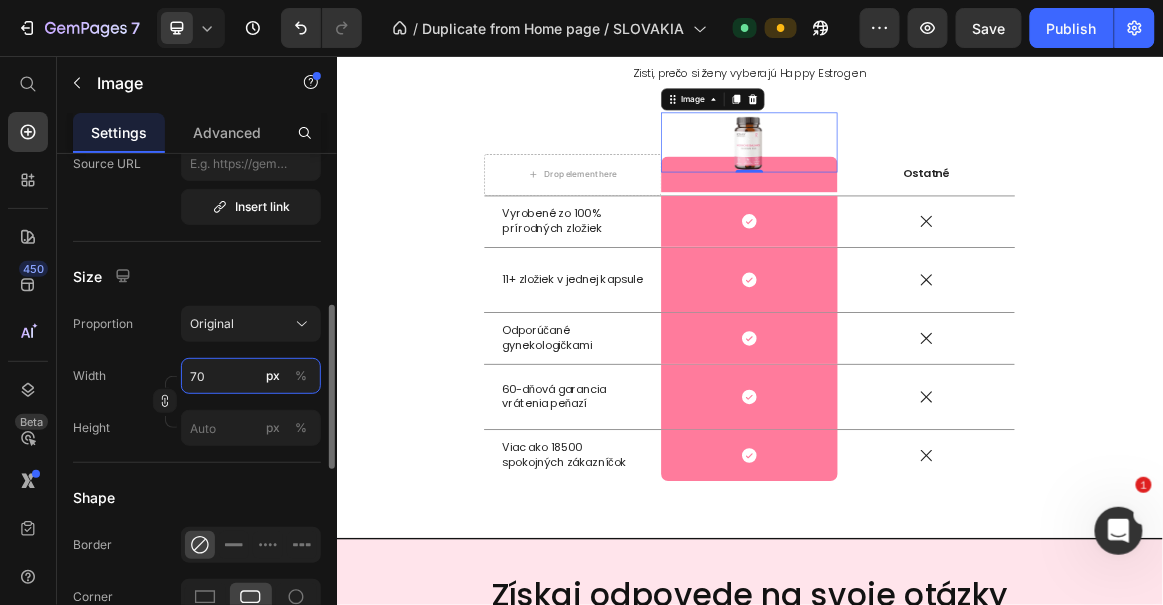 type on "7" 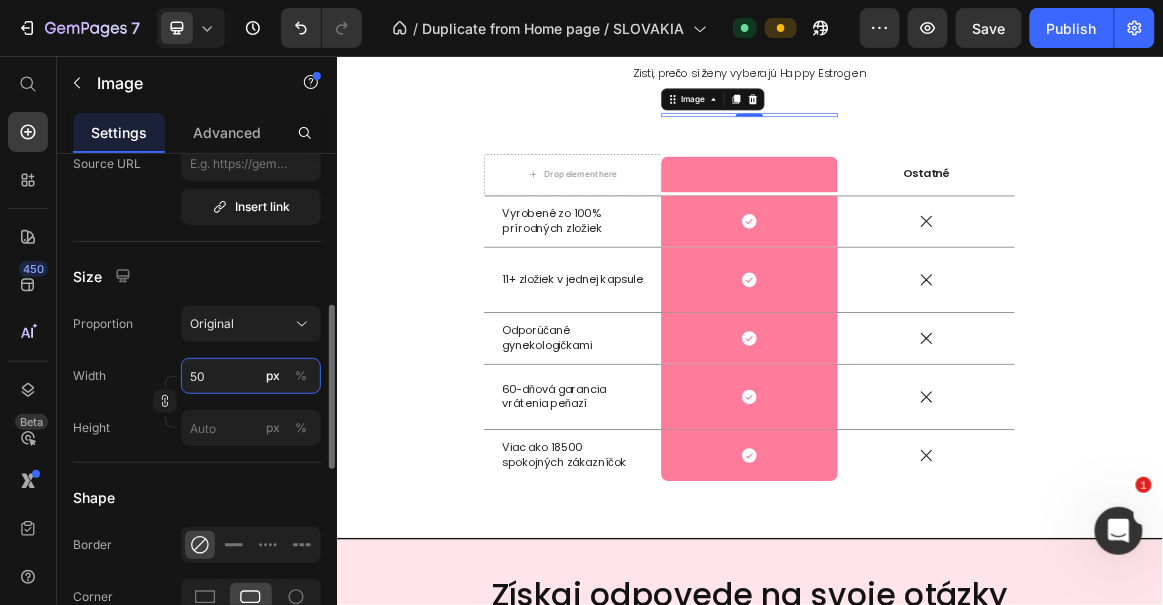 type on "500" 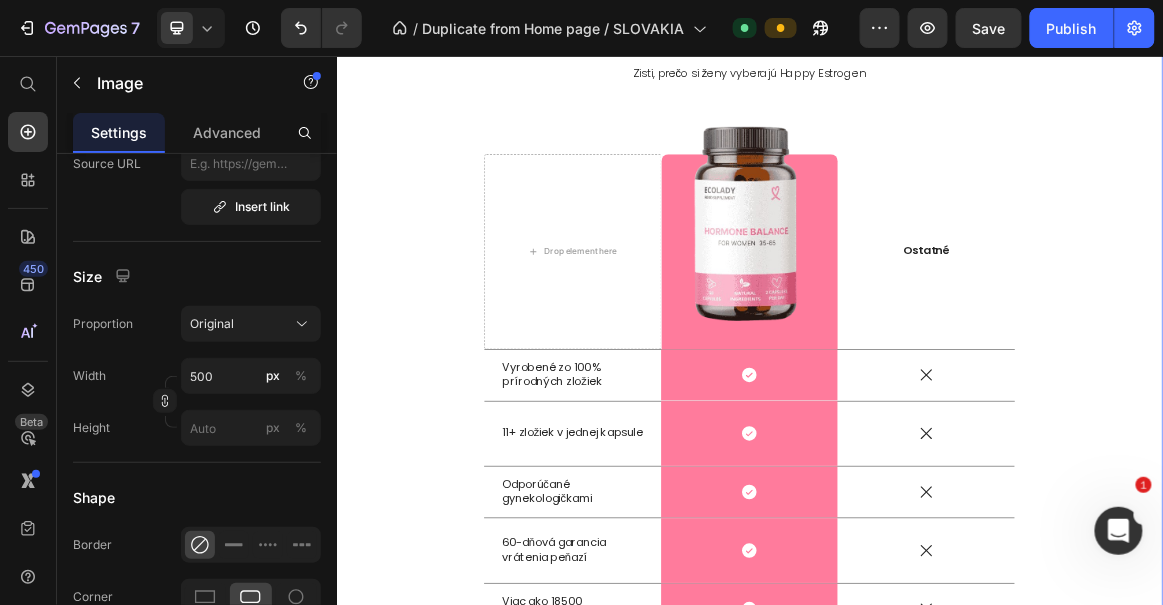 click on "Porovnaj náš produkt s ostatnými Heading Row Porovnaj náš produkt s ostatnými Heading Row Zisti, prečo si ženy vyberajú Happy Estrogen Text Block
Drop element here Image Row Ostatné Text Block Row Vyrobené zo 100 % prírodných zložiek Text Block
Icon Row
Icon Row 11+ zložiek v jednej kapsule Text Block
Icon Row
Icon Row Odporúčané gynekologičkami Text Block
Icon Row
Icon Row 60-dňová garancia vrátenia peňazí Text Block
Icon Row
Icon Row Viac ako 18500 spokojných zákazníčok Text Block
Icon Row
Icon Row Row" at bounding box center (936, 429) 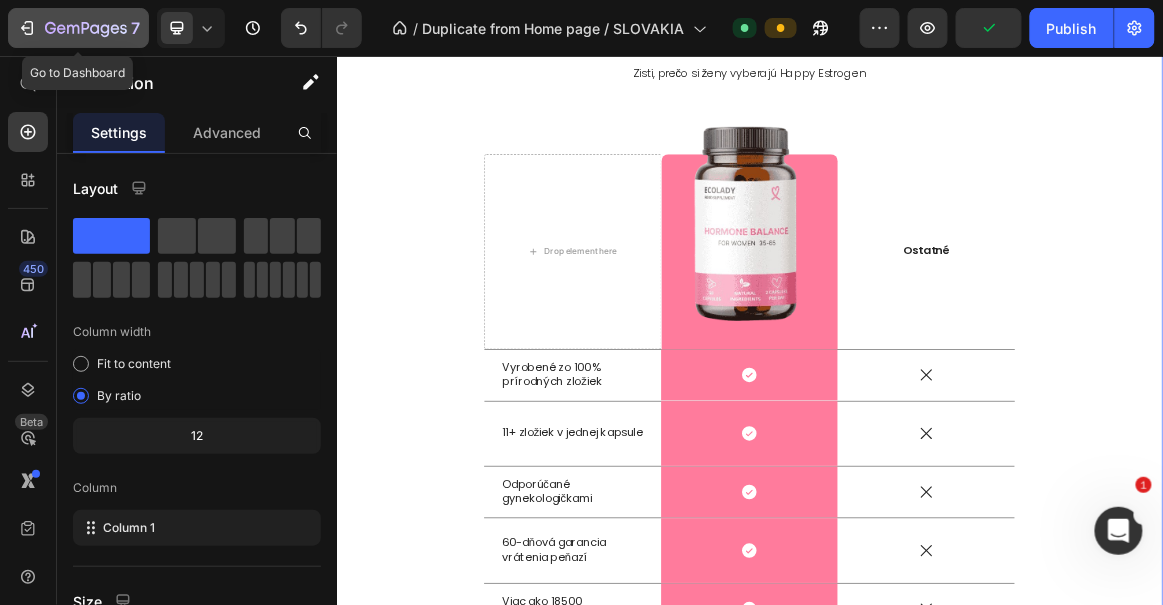 click on "7" 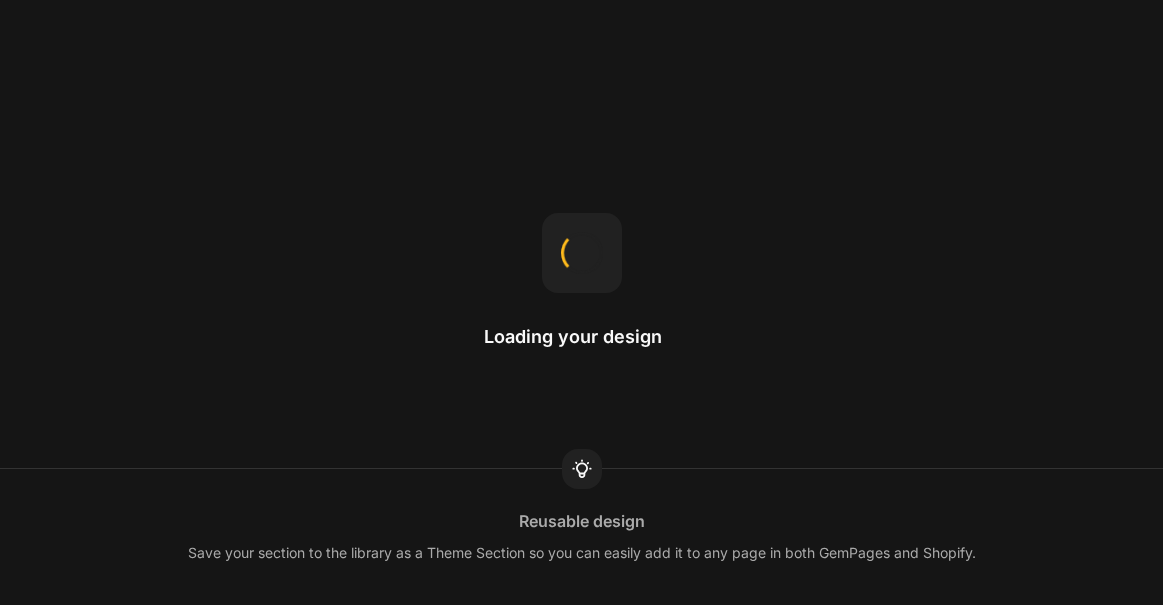 scroll, scrollTop: 0, scrollLeft: 0, axis: both 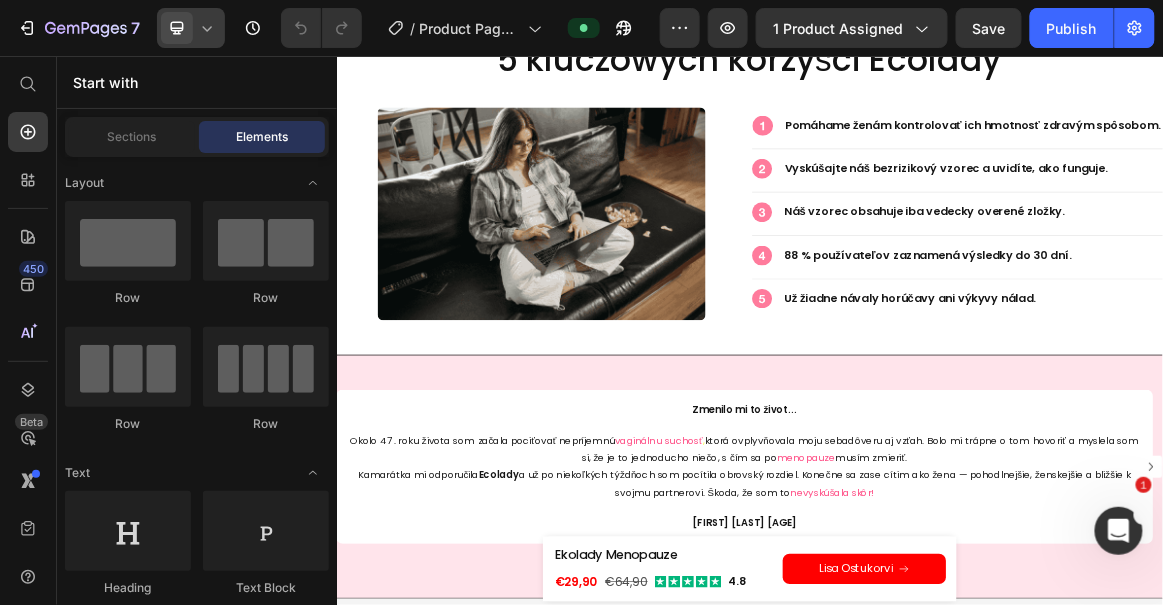 click at bounding box center [177, 28] 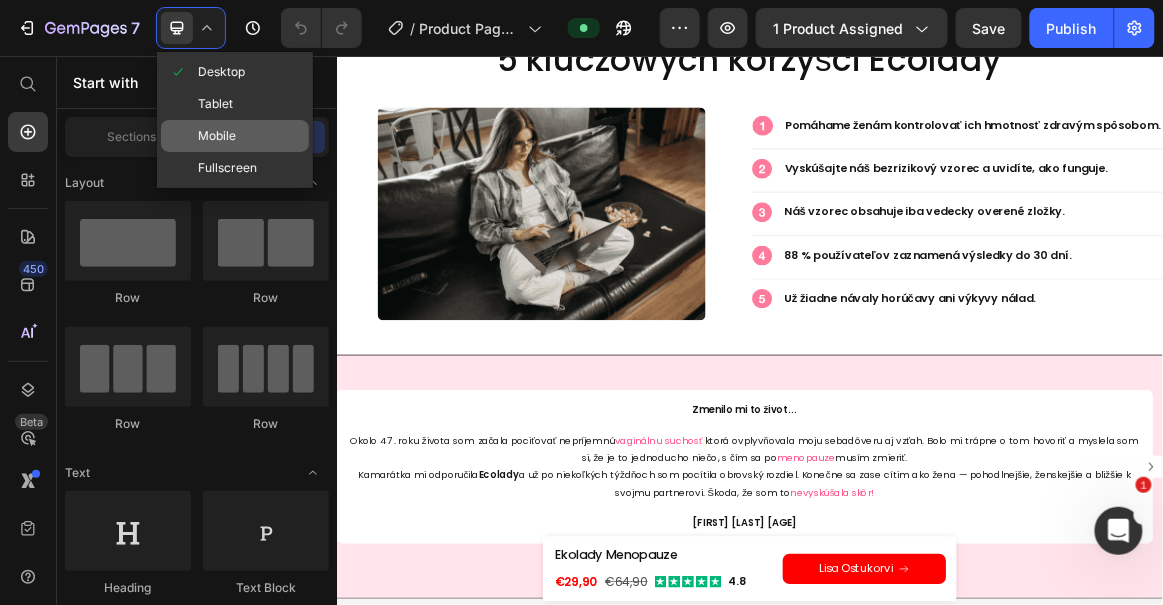 click on "Mobile" 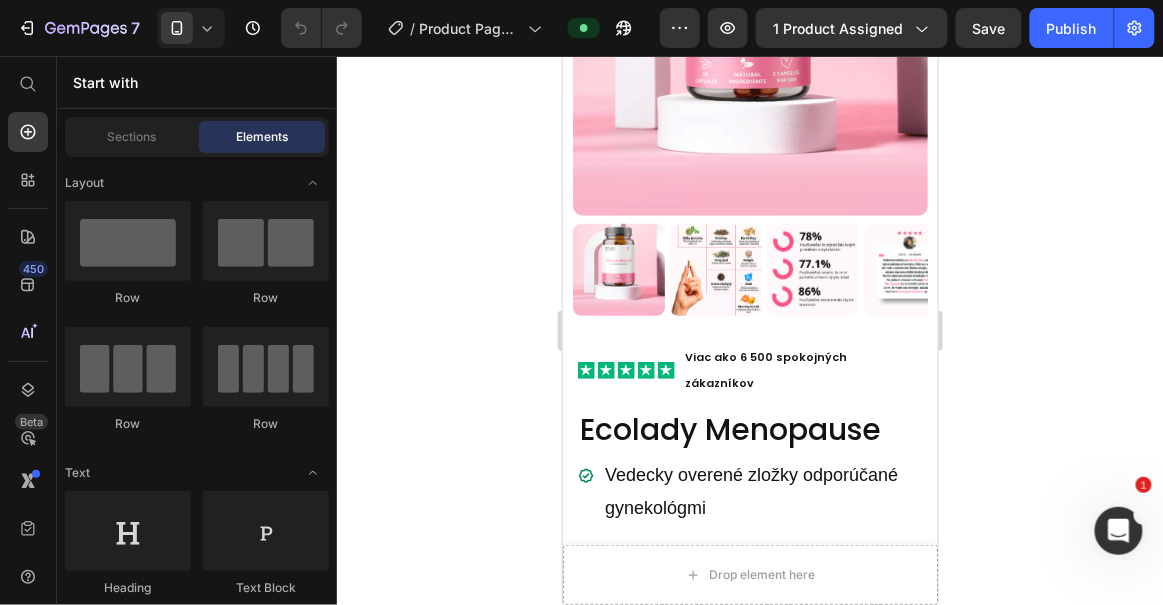 scroll, scrollTop: 0, scrollLeft: 0, axis: both 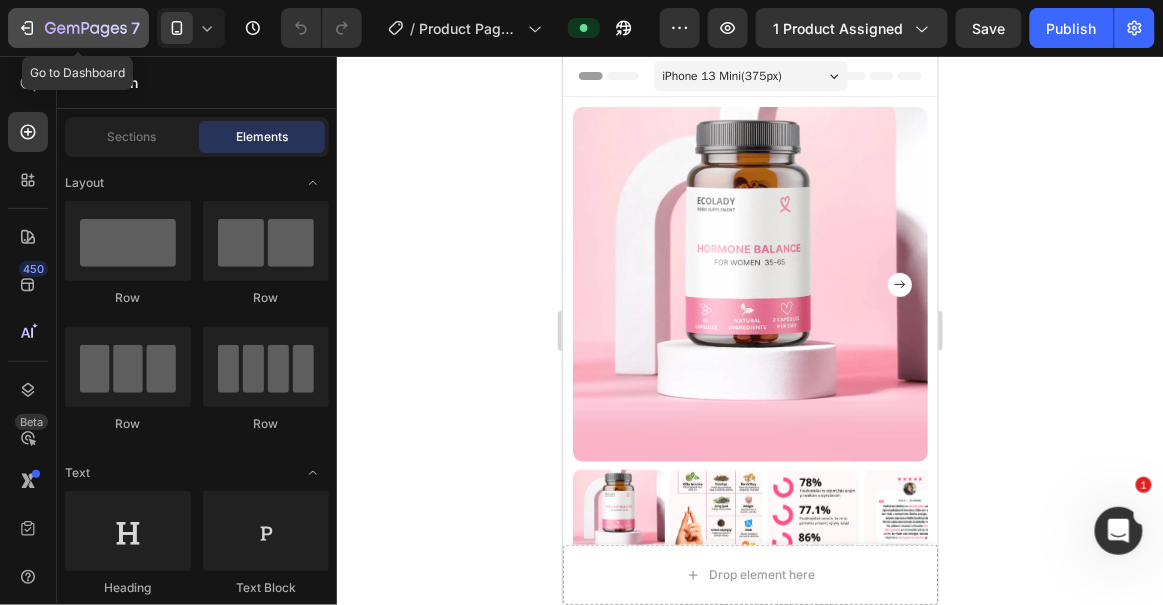 click 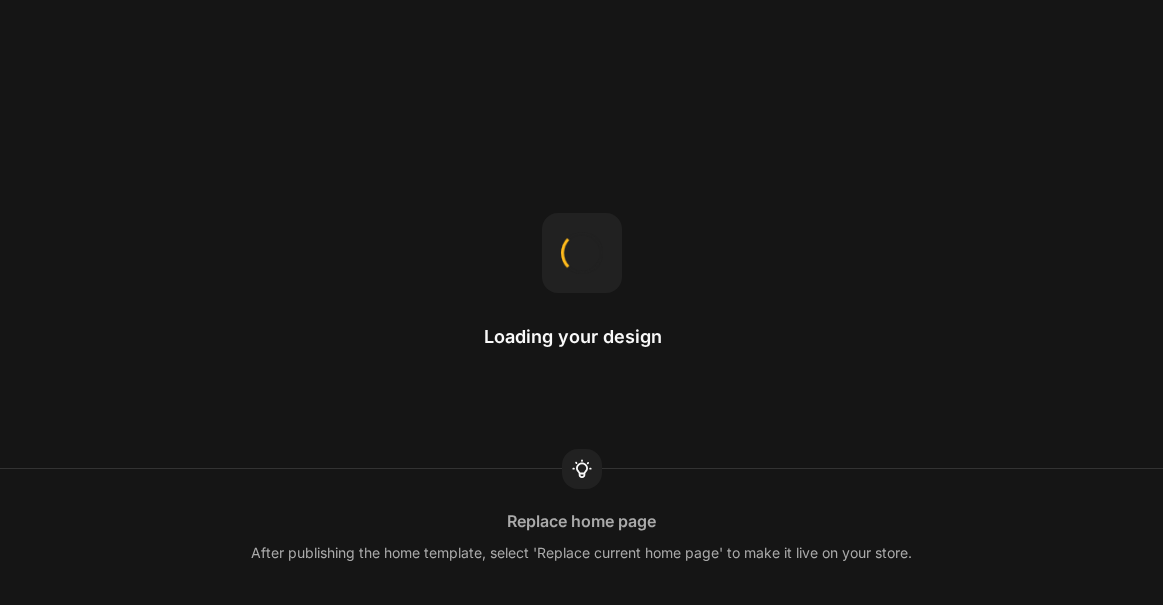 scroll, scrollTop: 0, scrollLeft: 0, axis: both 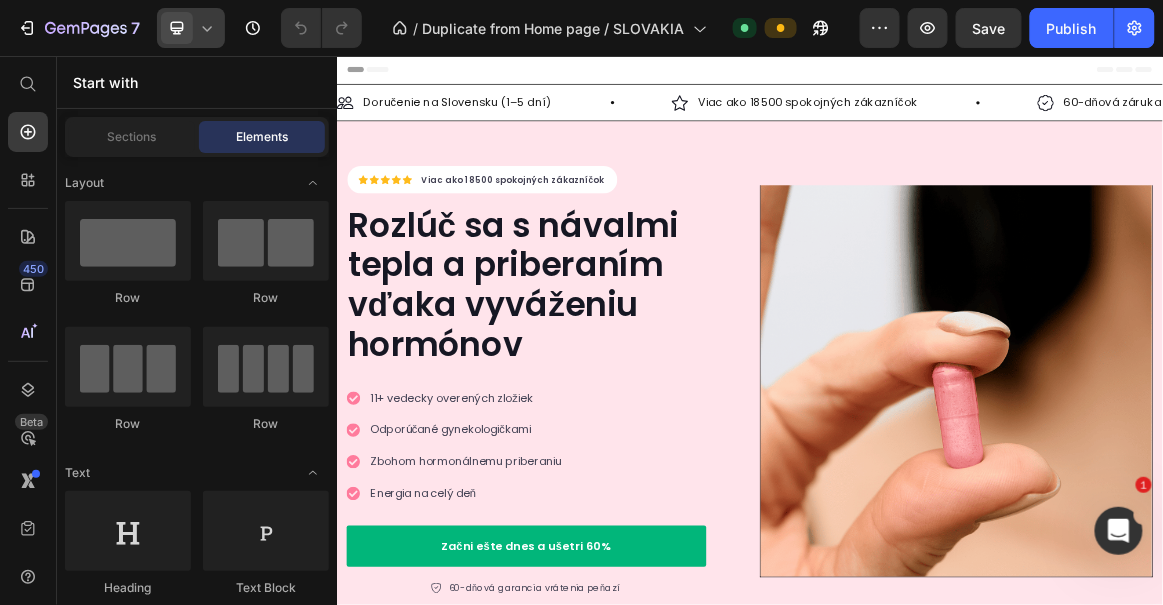 click 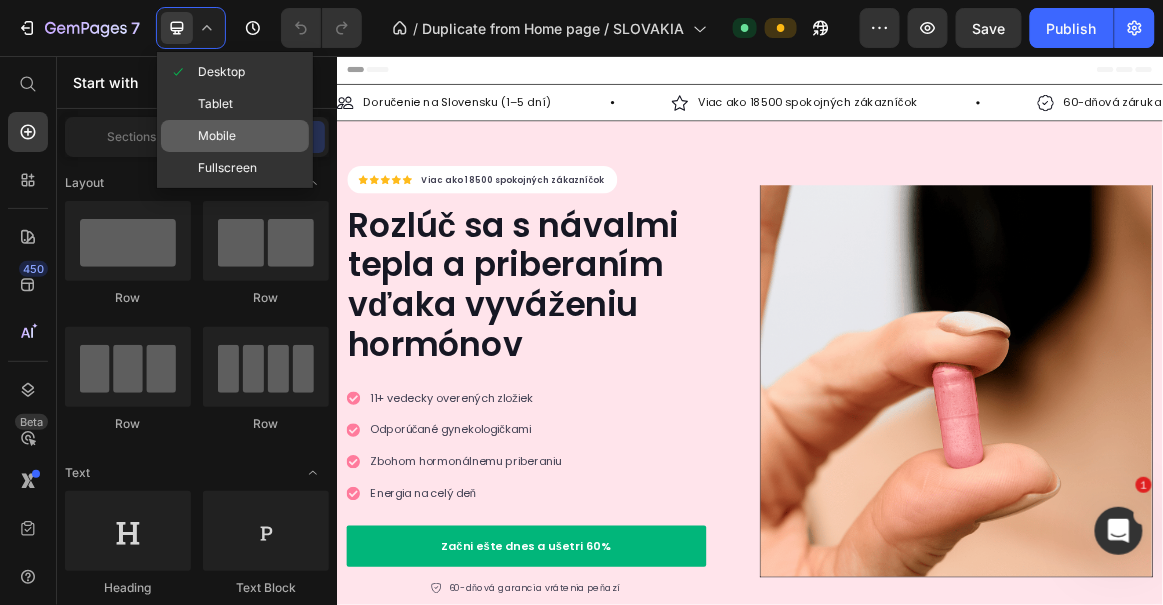click on "Mobile" 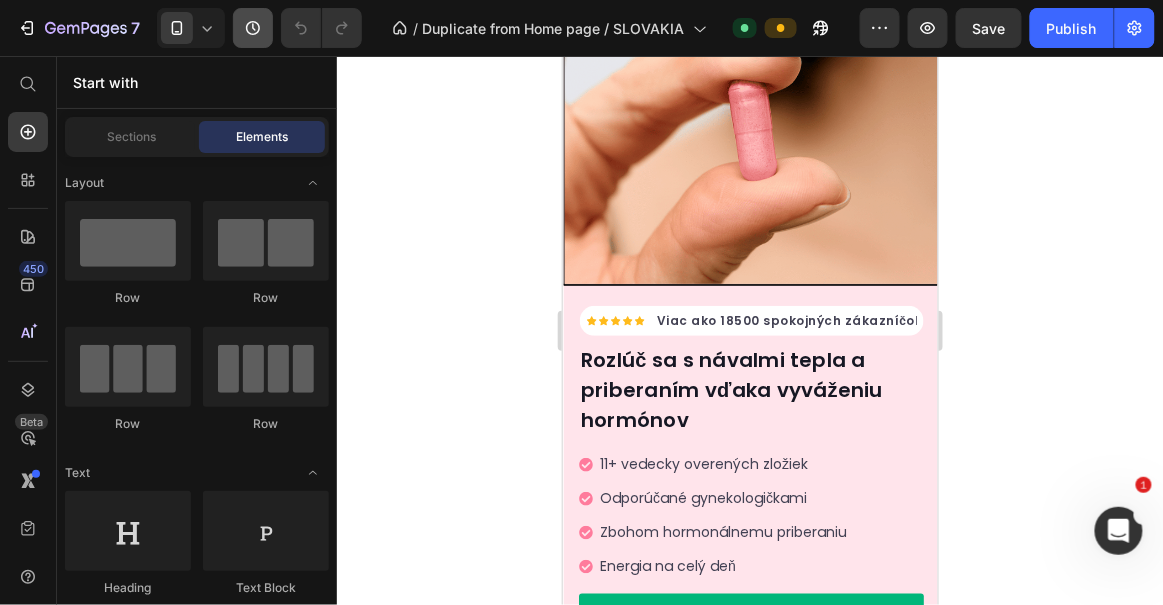 scroll, scrollTop: 226, scrollLeft: 0, axis: vertical 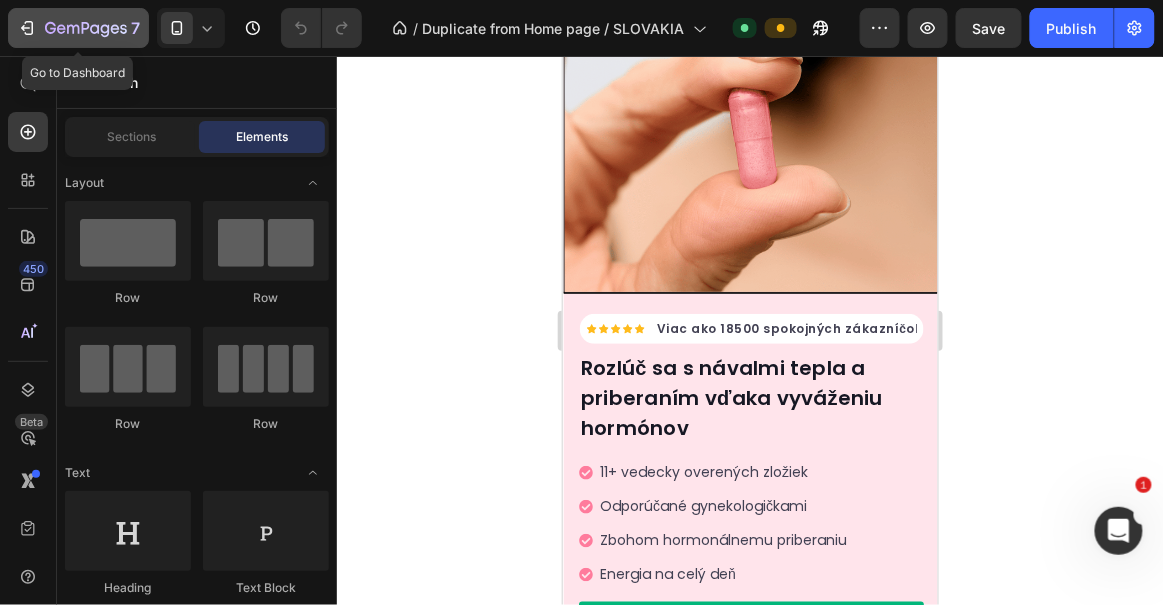 click 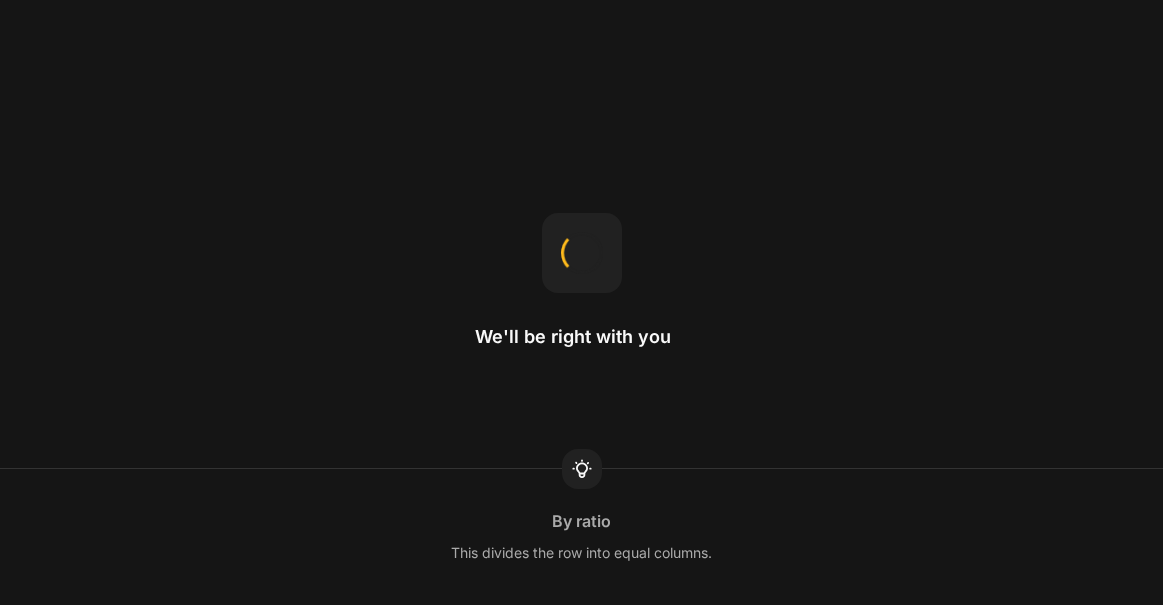 scroll, scrollTop: 0, scrollLeft: 0, axis: both 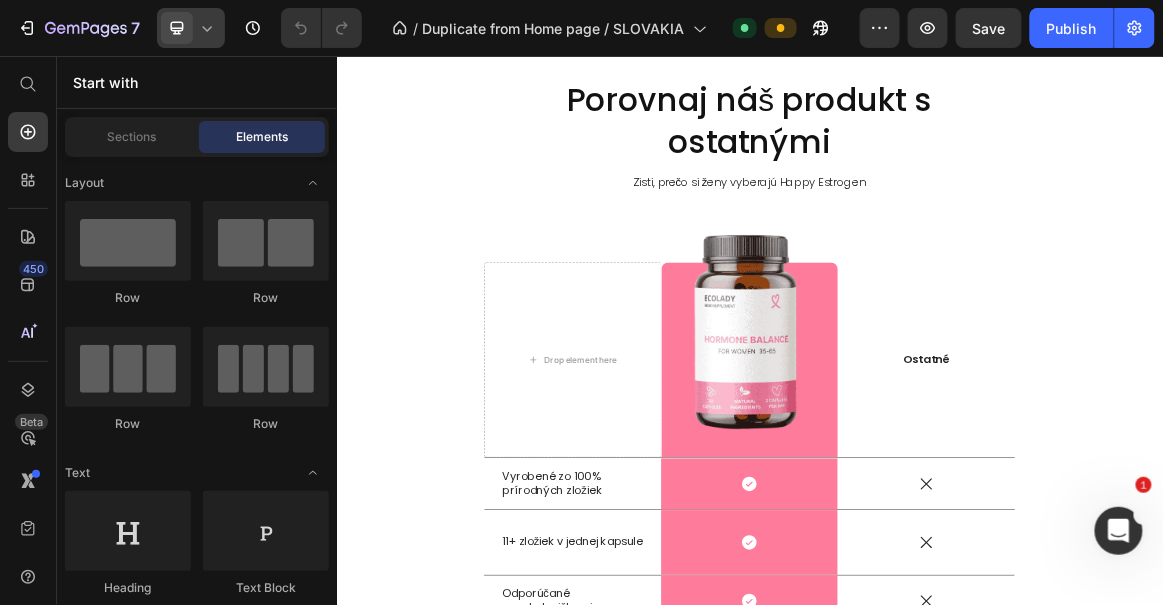click at bounding box center [177, 28] 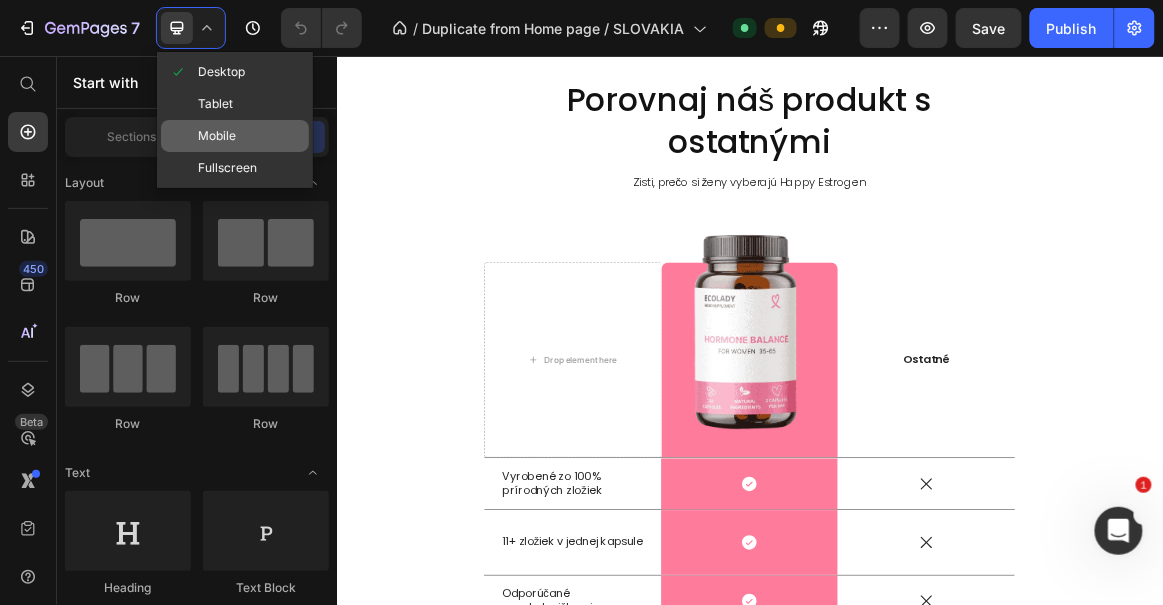 click on "Mobile" at bounding box center [217, 136] 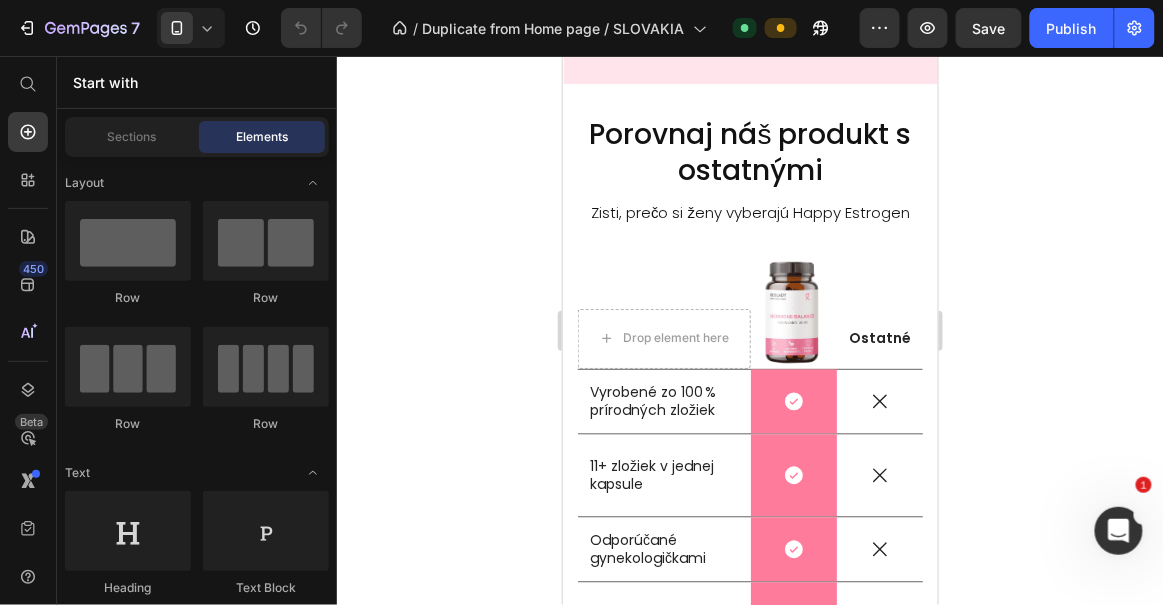 scroll, scrollTop: 887, scrollLeft: 0, axis: vertical 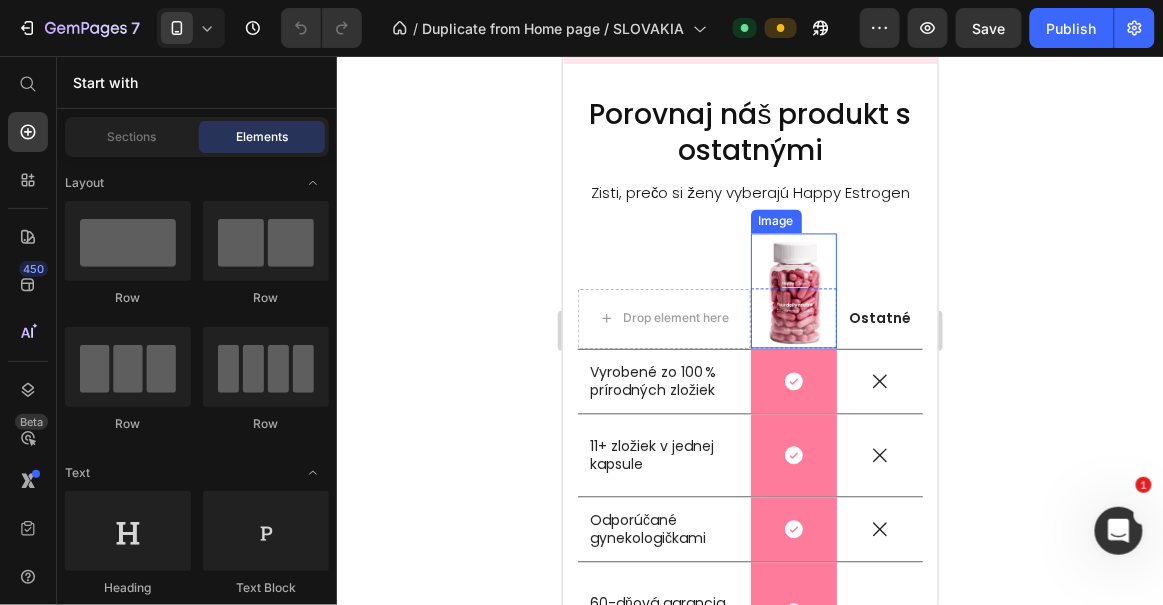 click at bounding box center [793, 290] 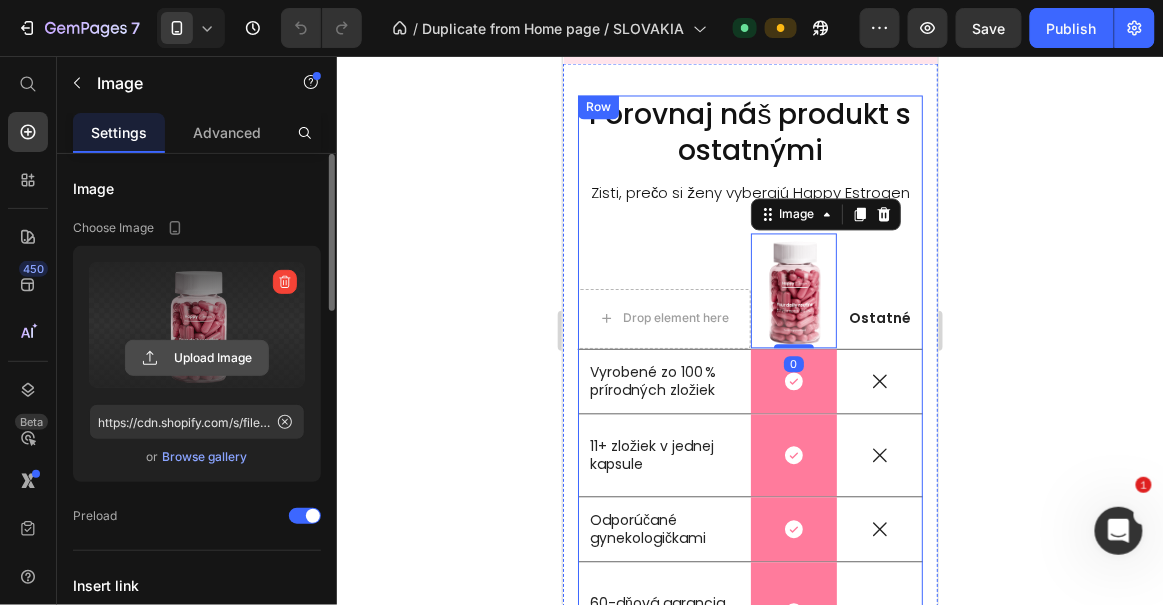 click 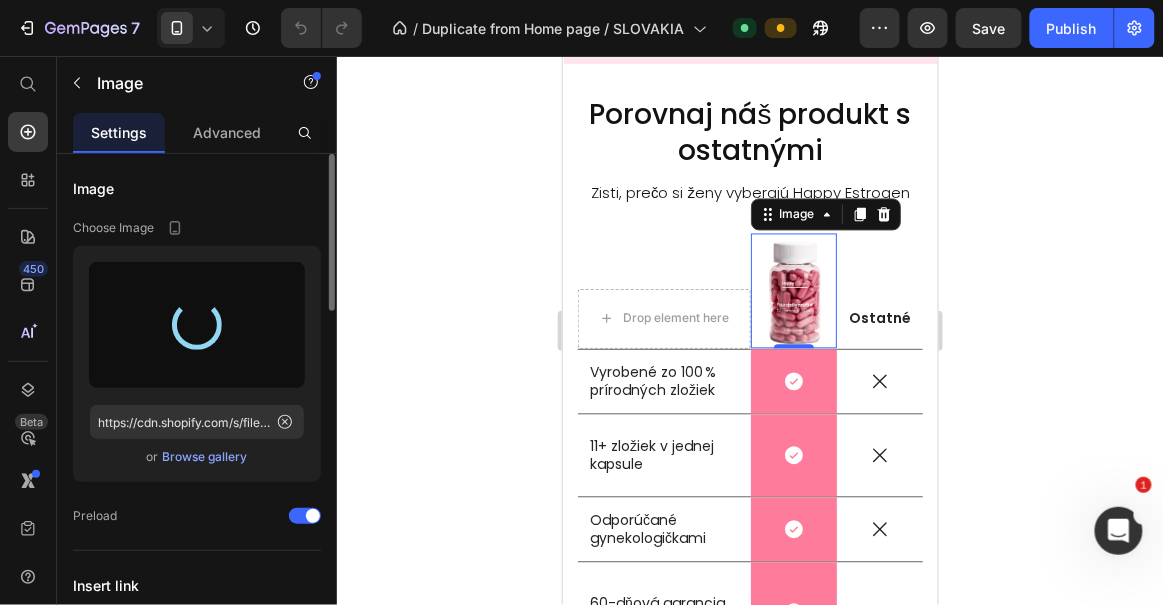 type on "https://cdn.shopify.com/s/files/1/0899/5740/0950/files/gempages_556858418585928482-ae84395d-5477-4e5c-896c-42c3338715dd.png" 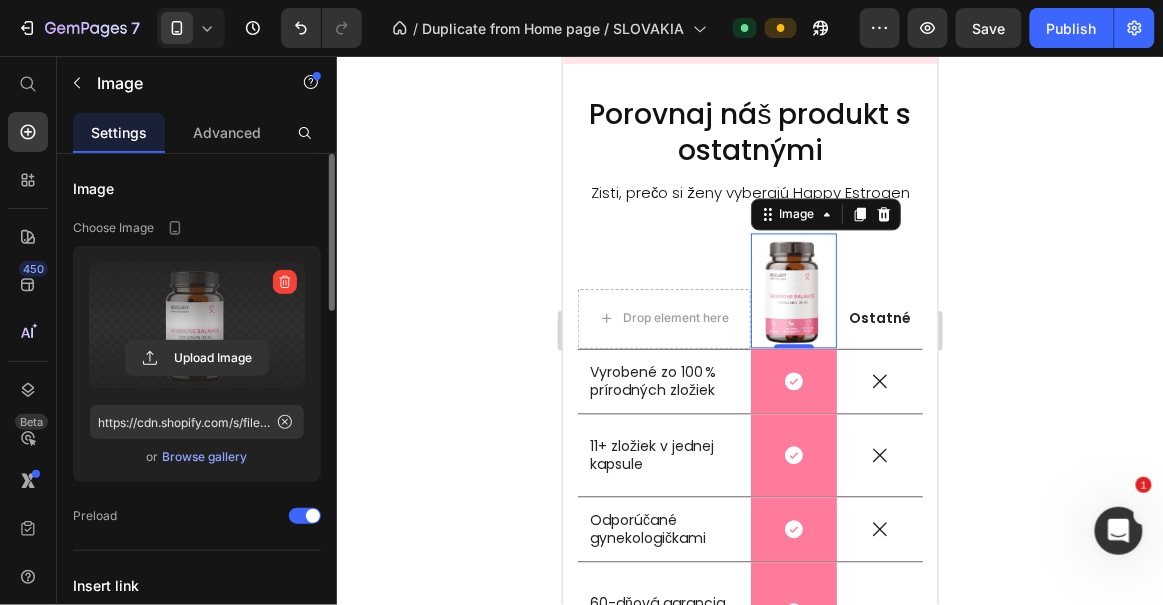 scroll, scrollTop: 0, scrollLeft: 0, axis: both 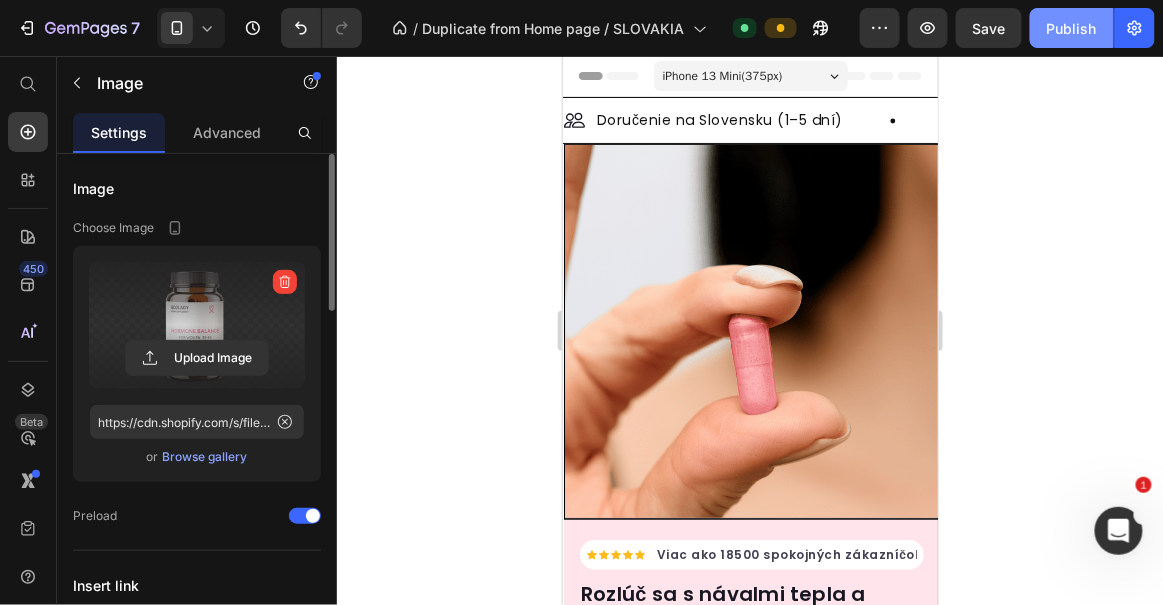 click on "Publish" at bounding box center [1072, 28] 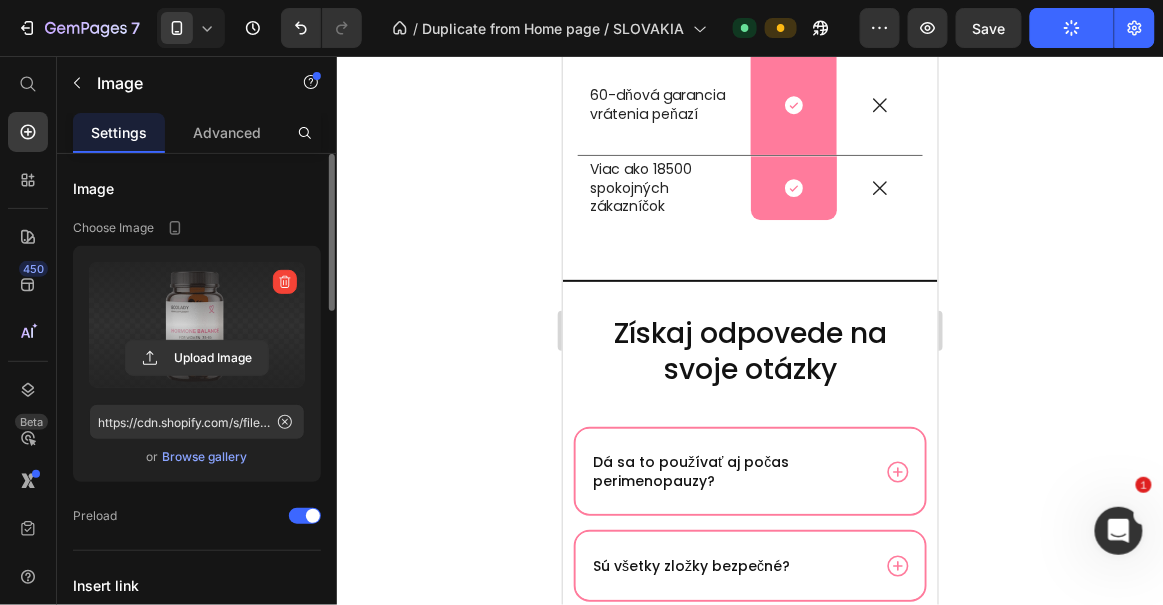 scroll, scrollTop: 1378, scrollLeft: 0, axis: vertical 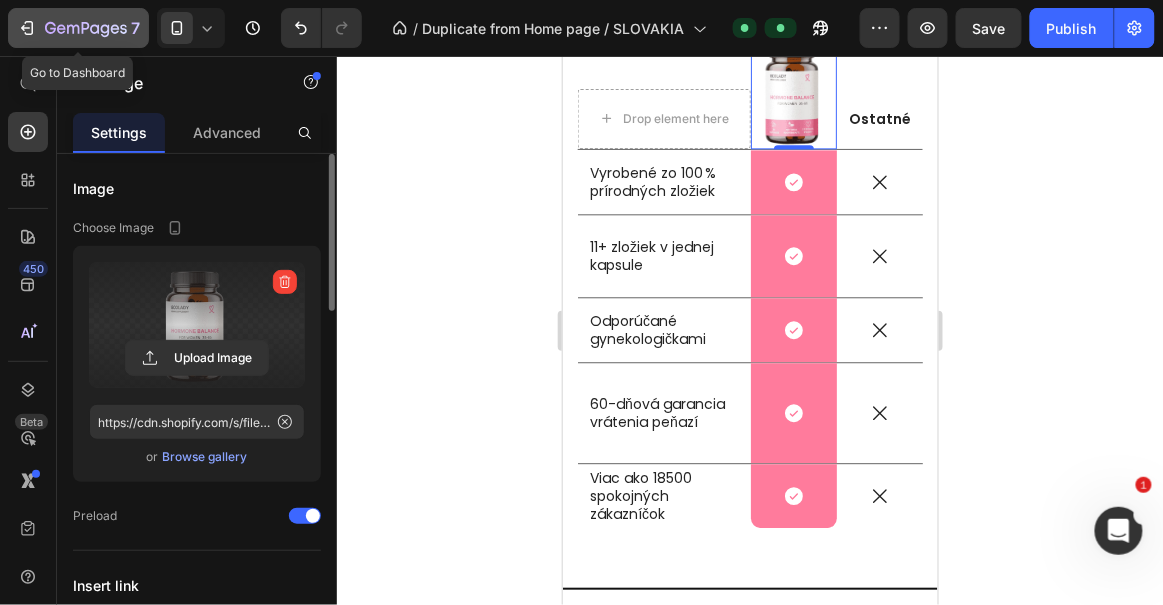 click on "7" 